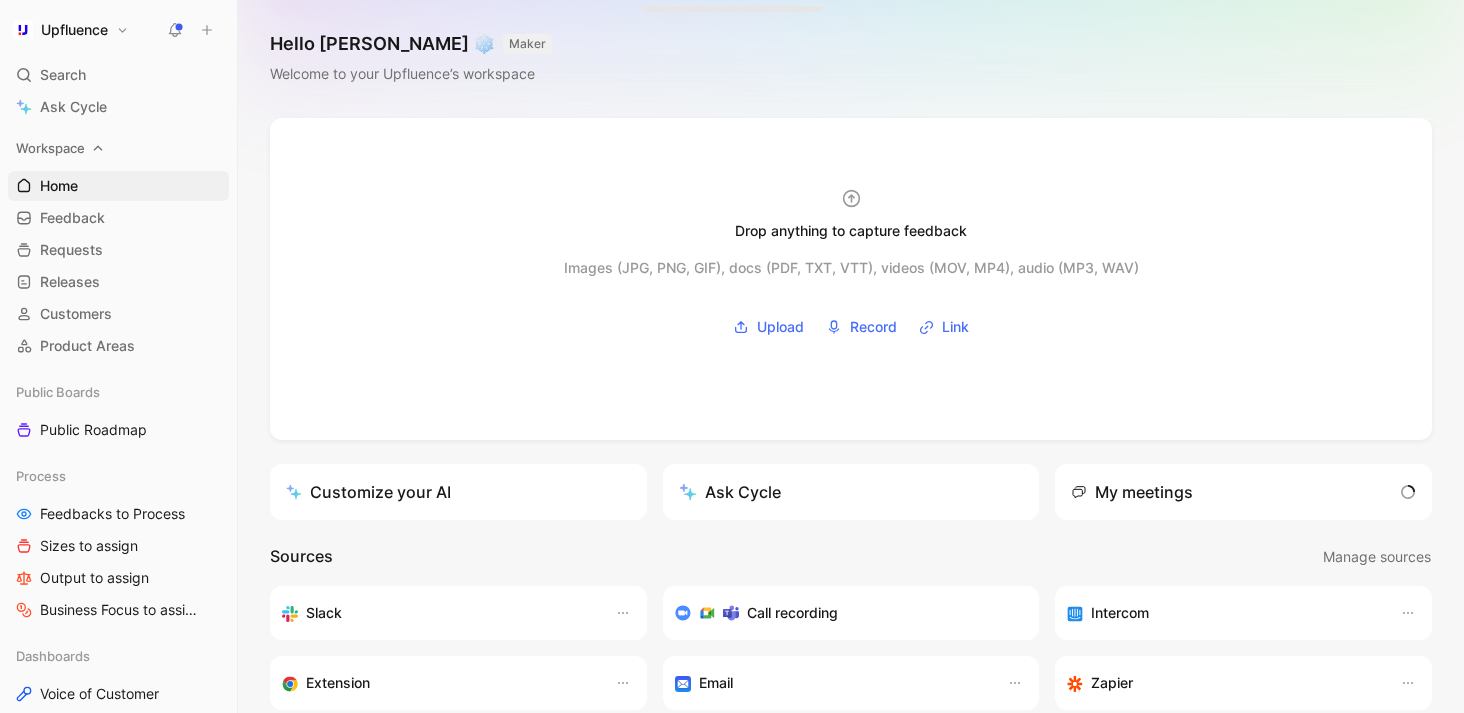 scroll, scrollTop: 0, scrollLeft: 0, axis: both 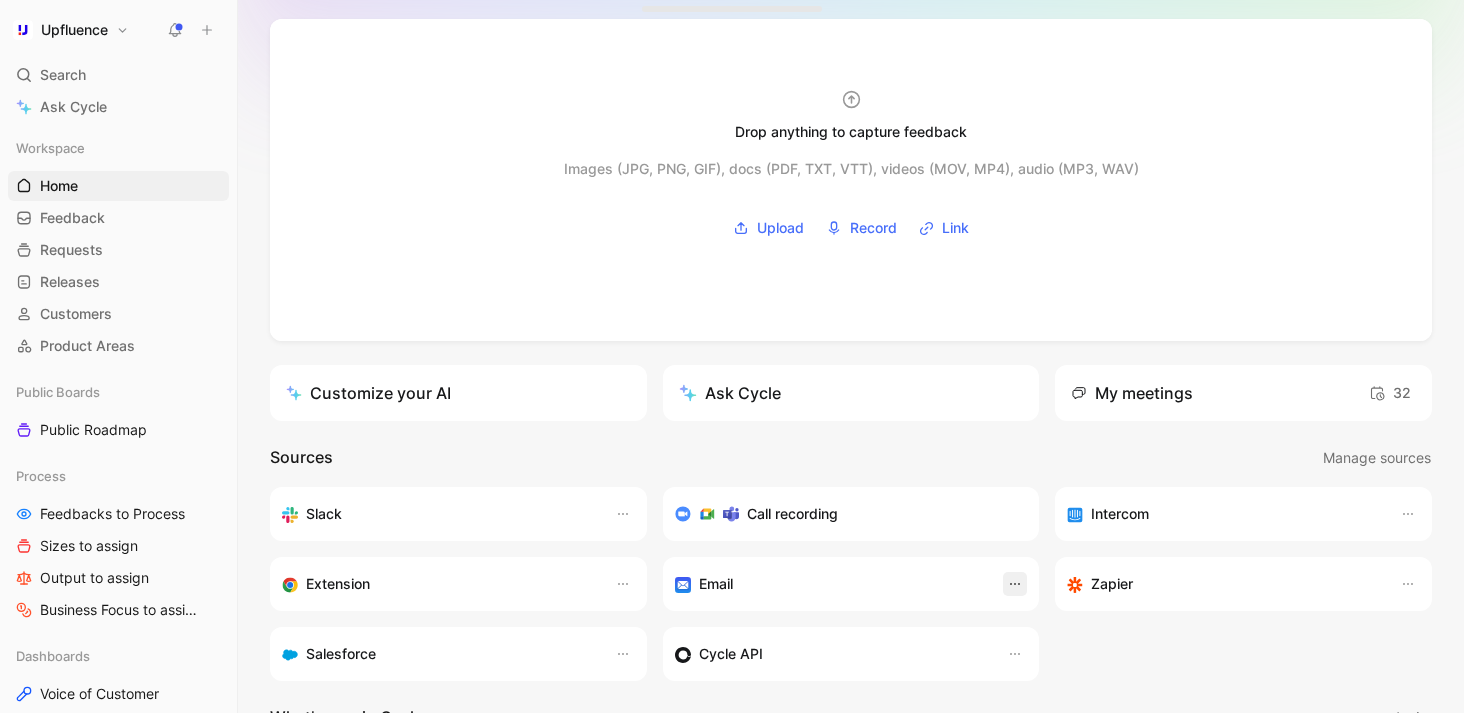 click 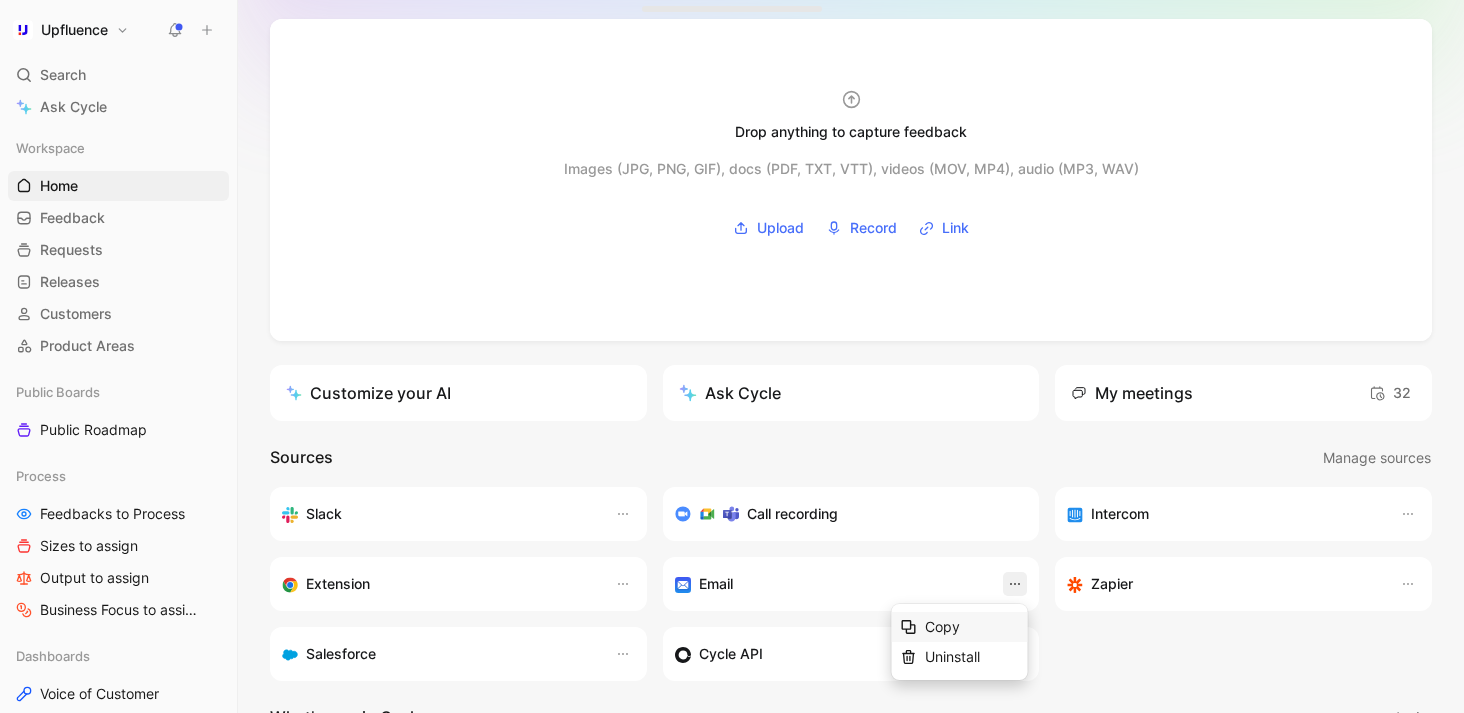 click on "Copy" at bounding box center [972, 627] 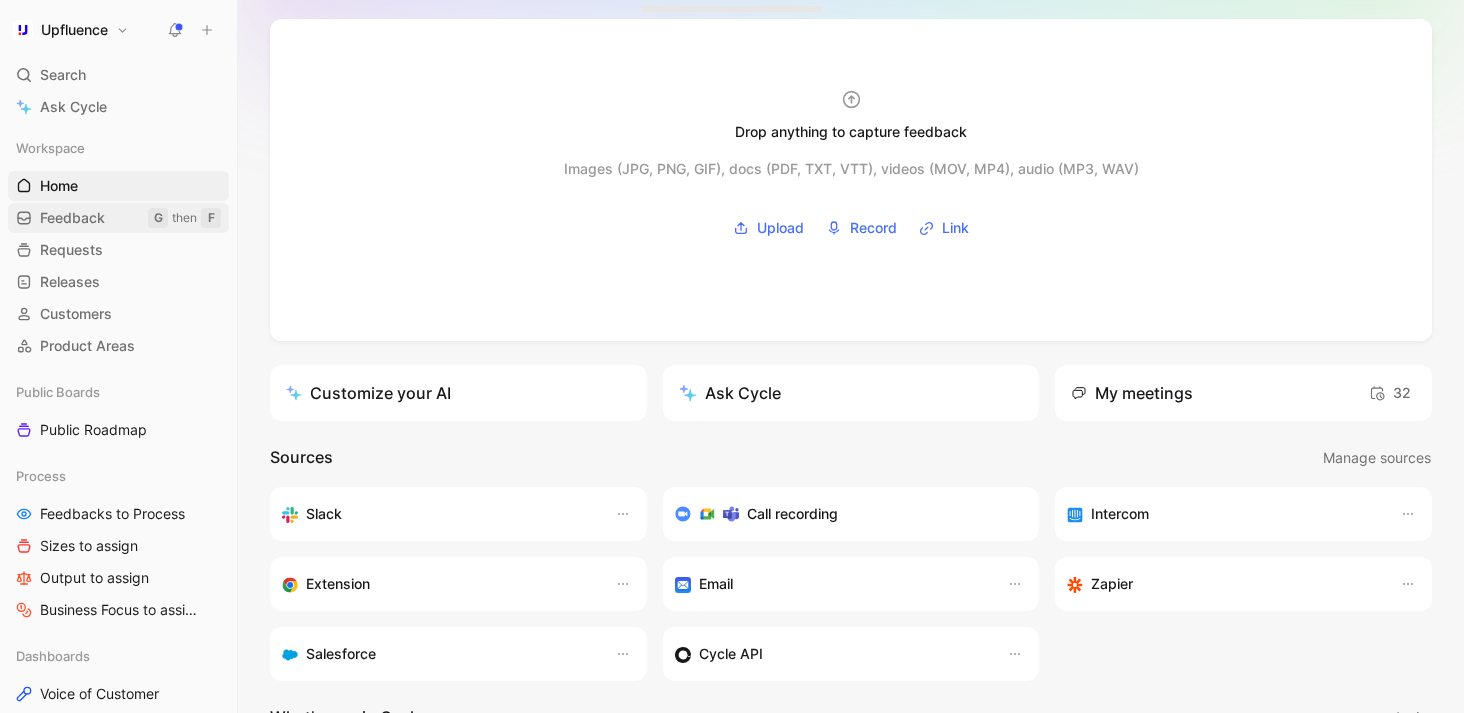 click on "Feedback G then F" at bounding box center (118, 218) 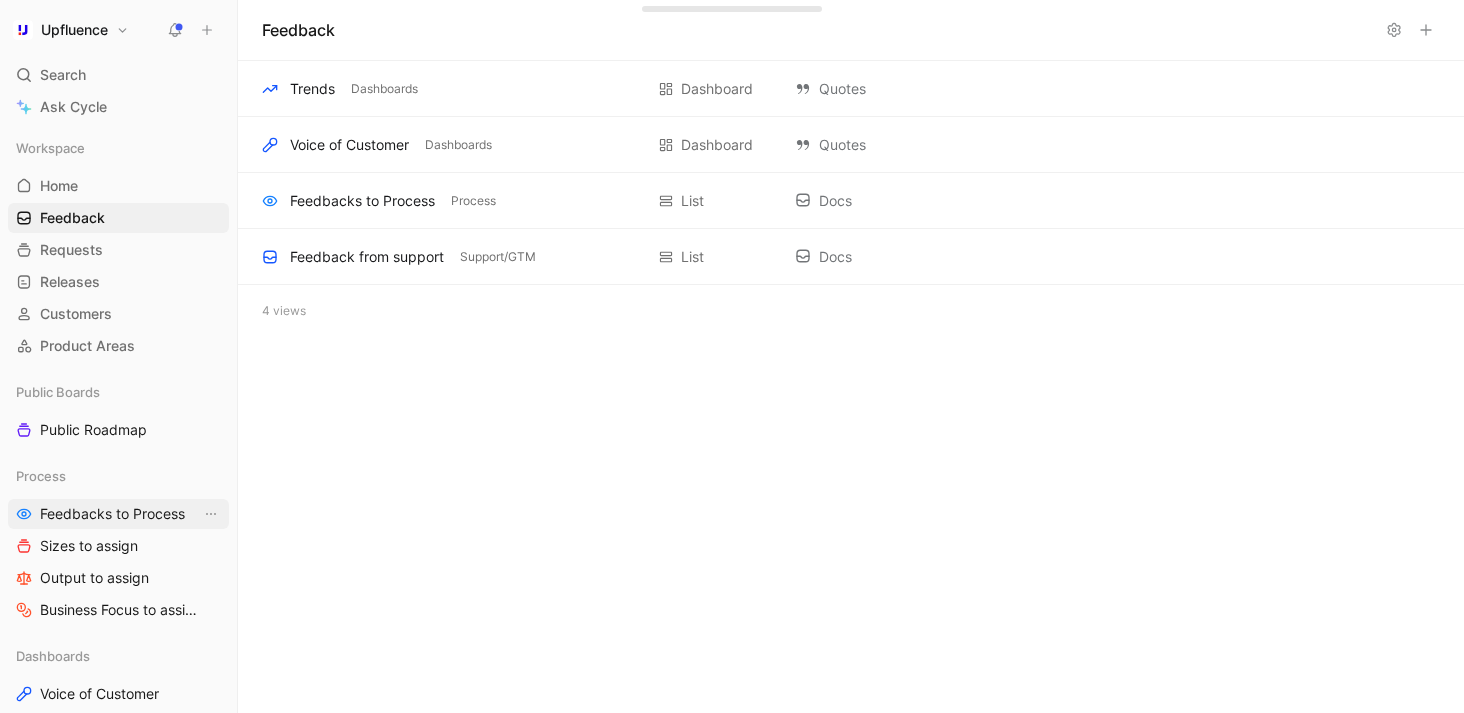 click on "Feedbacks to Process" at bounding box center (112, 514) 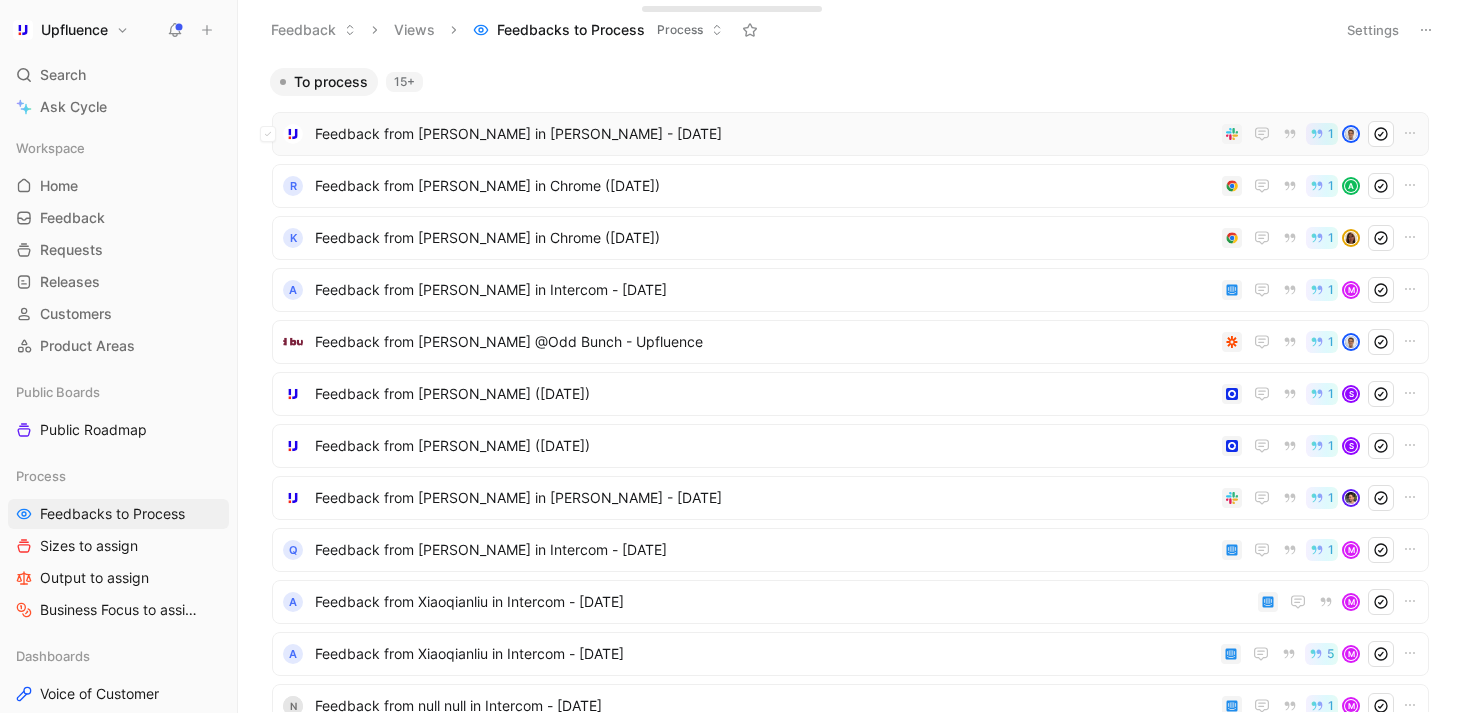 click on "Feedback from [PERSON_NAME] in [PERSON_NAME] - [DATE]" at bounding box center (764, 134) 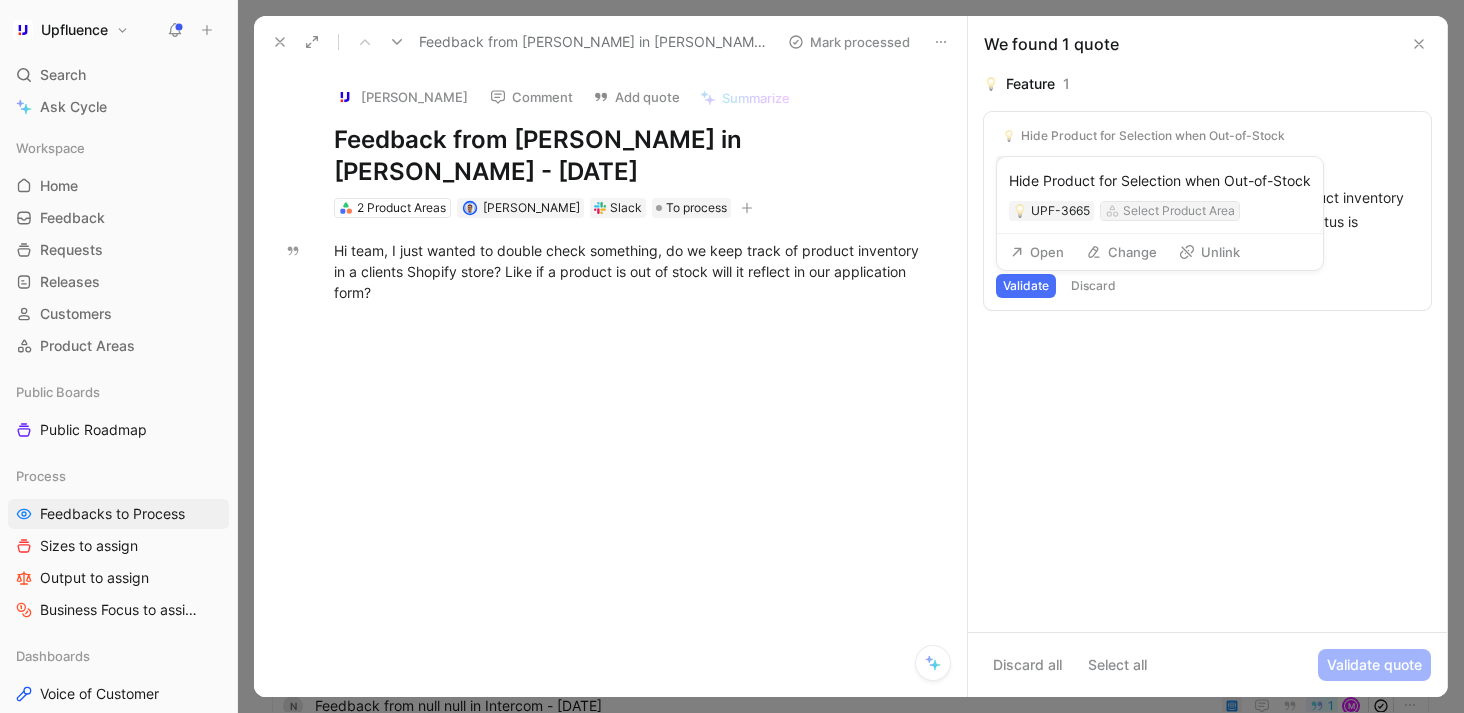 click on "Select Product Area" at bounding box center [1179, 211] 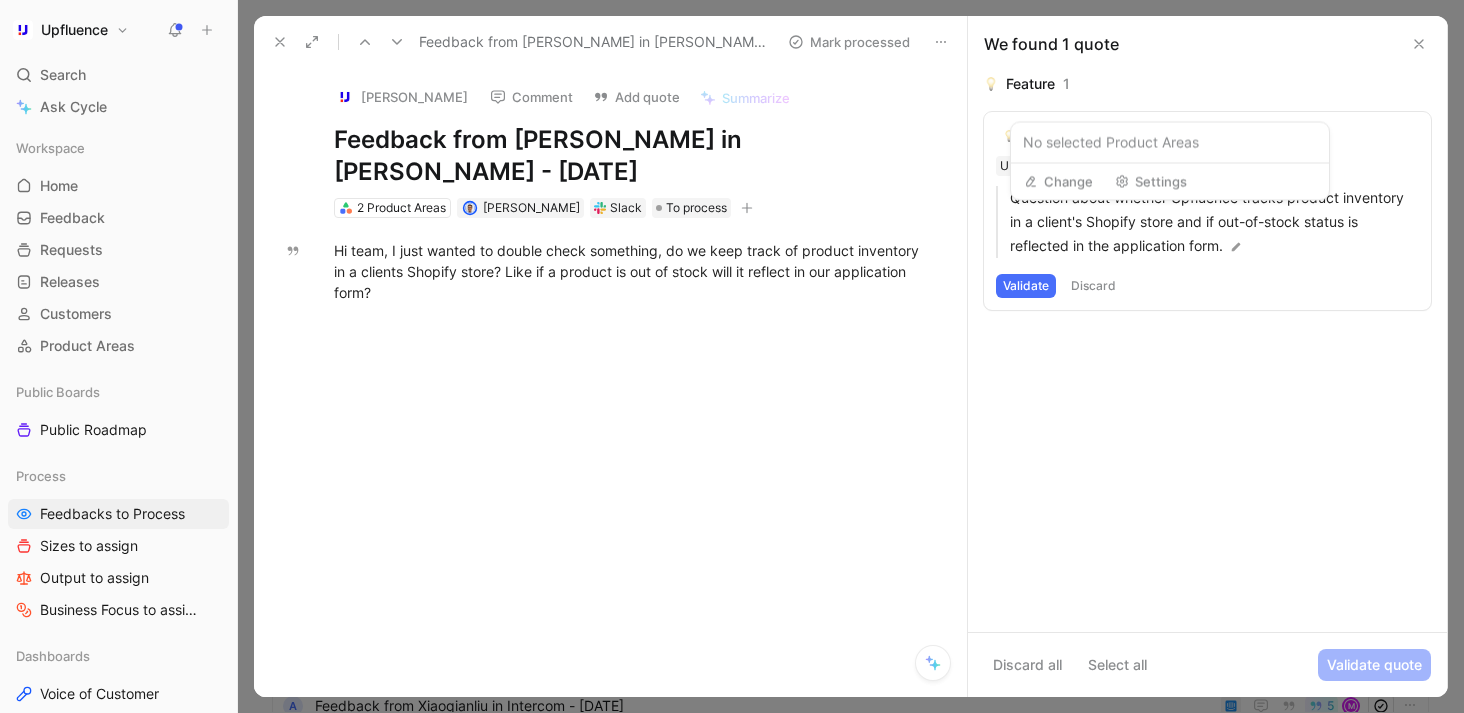 click on "Change" at bounding box center [1058, 182] 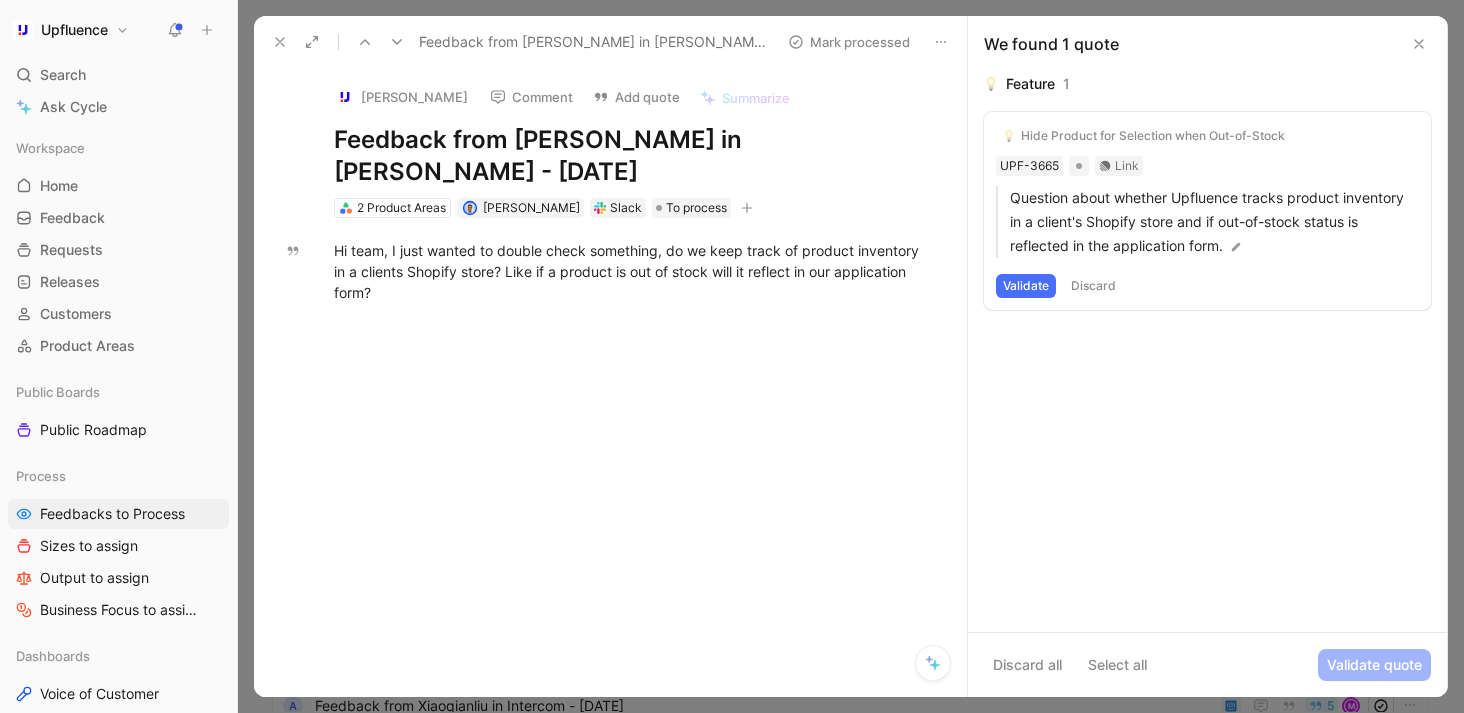 click on "Validate" at bounding box center [1026, 286] 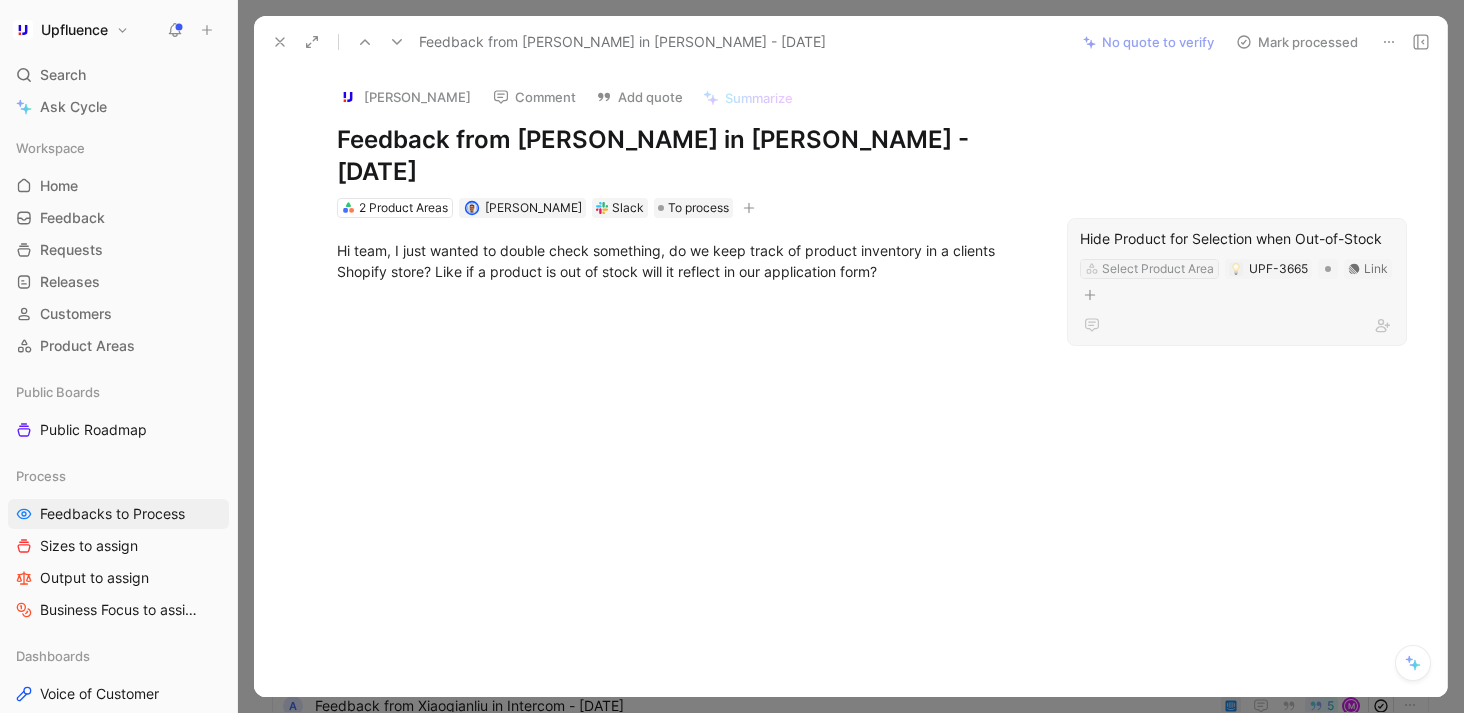 click on "Select Product Area" at bounding box center (1158, 269) 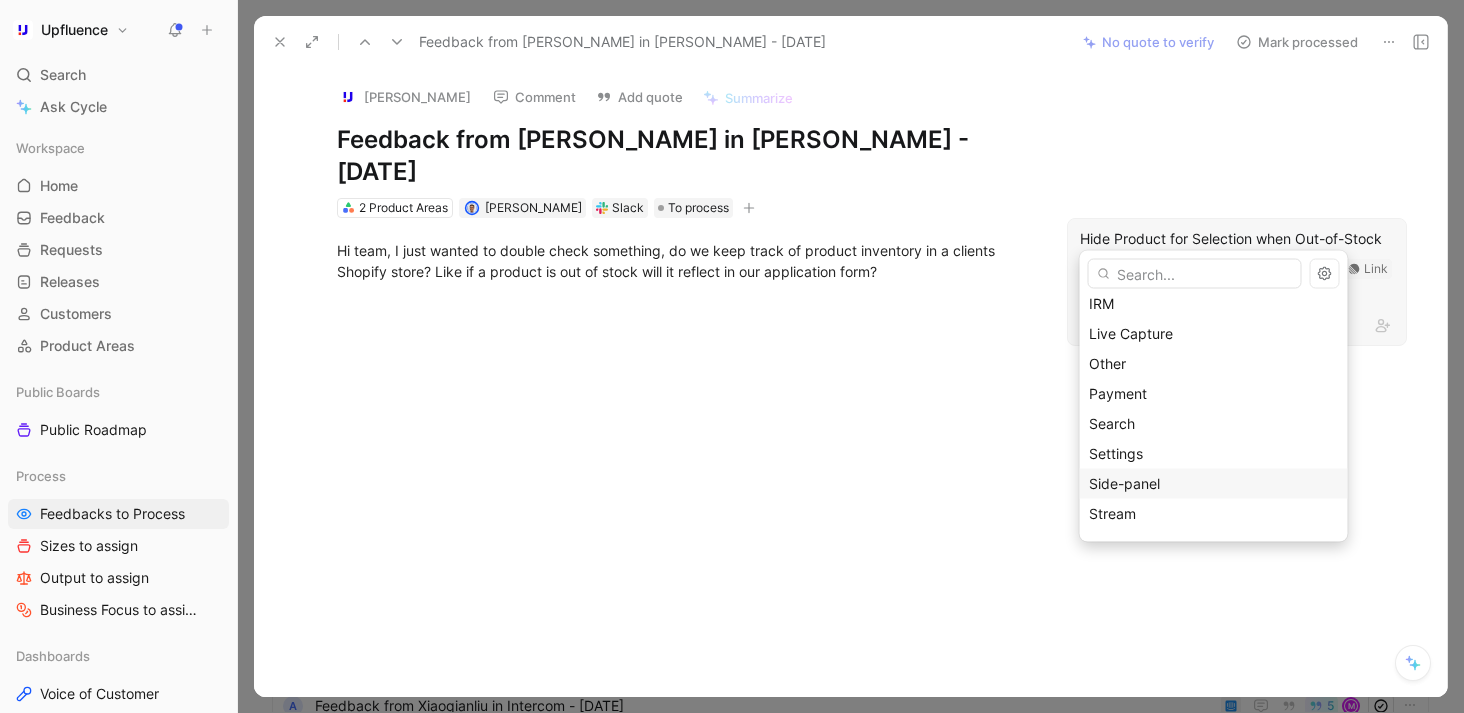 scroll, scrollTop: 303, scrollLeft: 0, axis: vertical 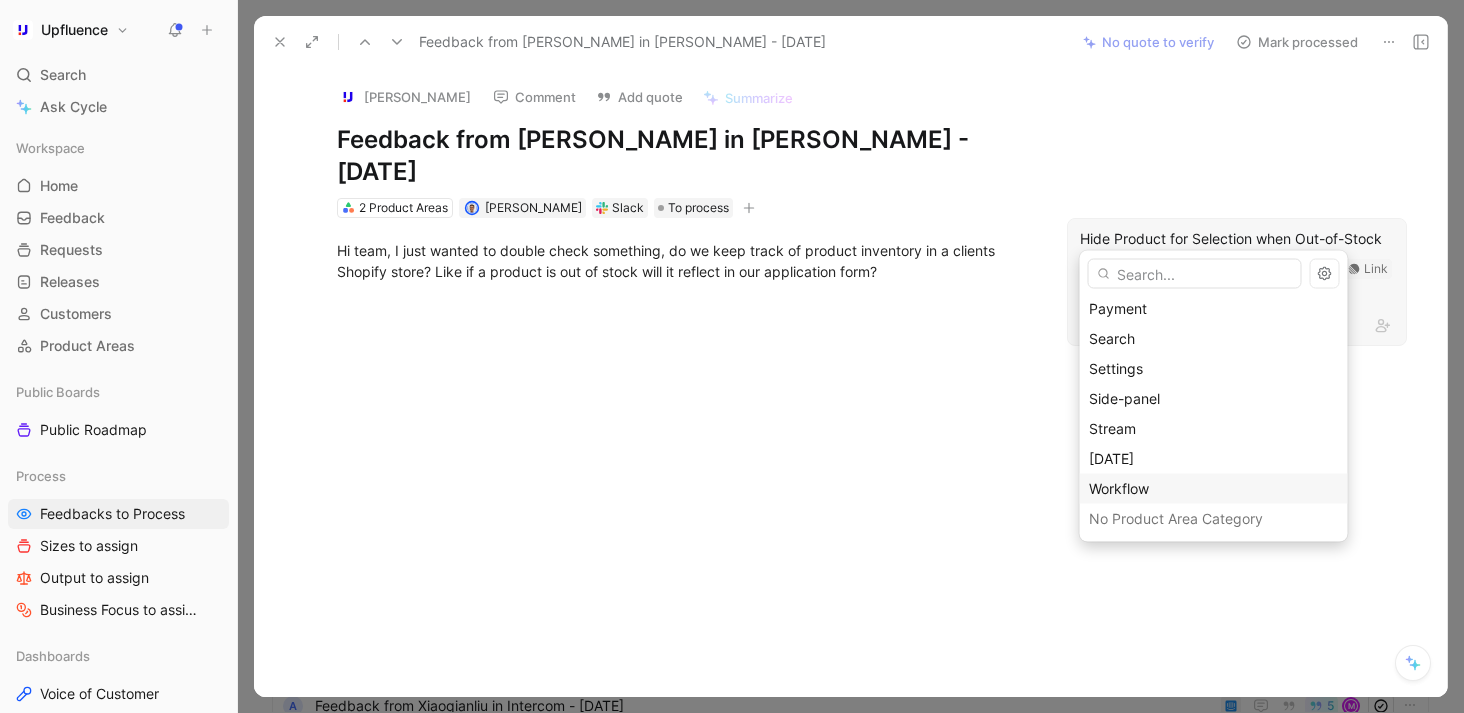 click on "Workflow" at bounding box center [1214, 489] 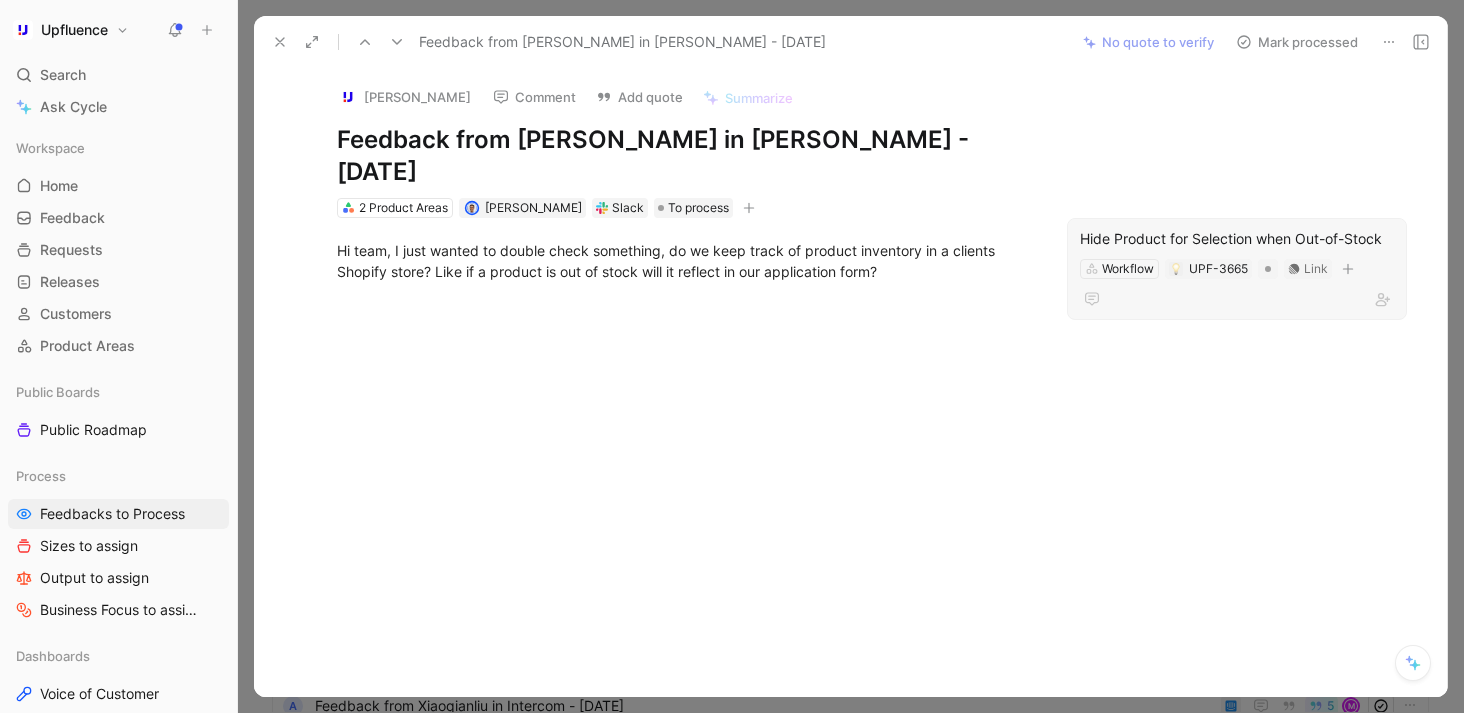 click 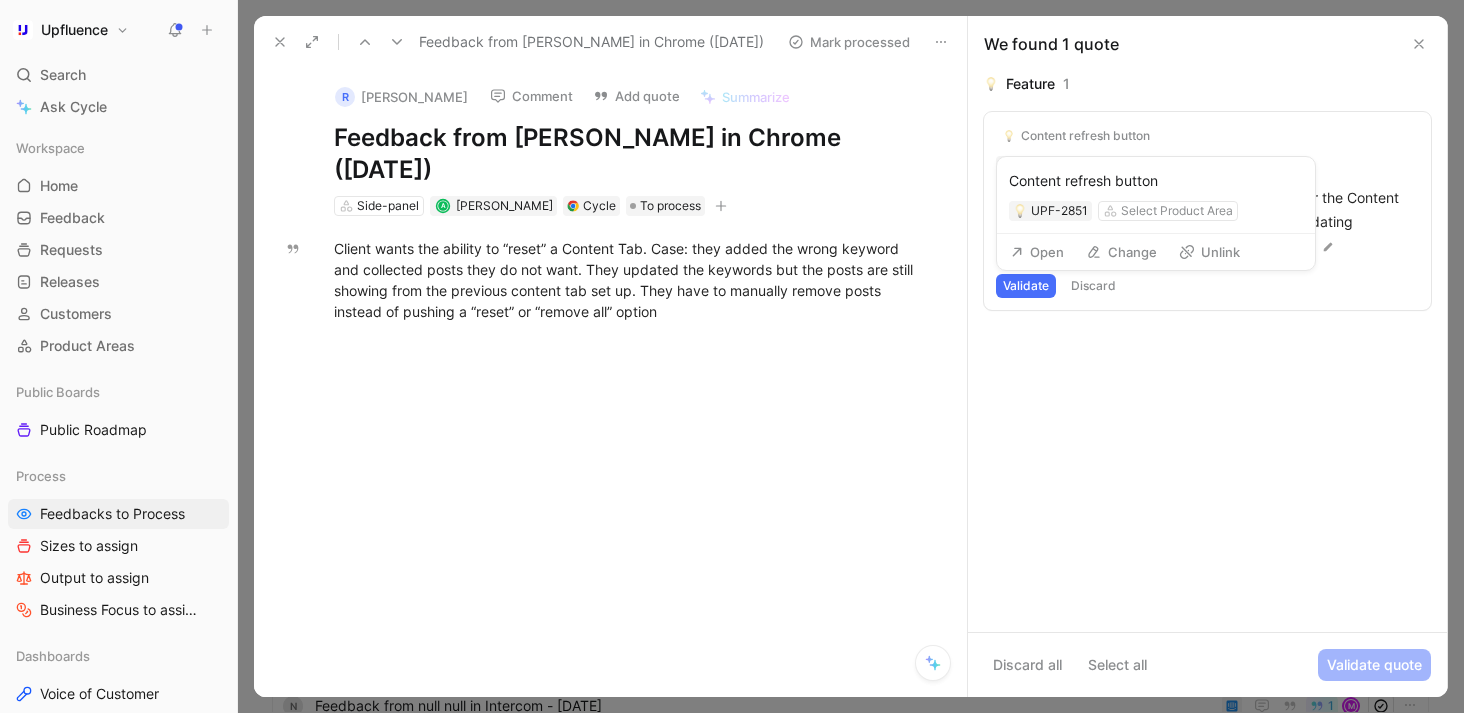 click on "Unlink" at bounding box center [1209, 252] 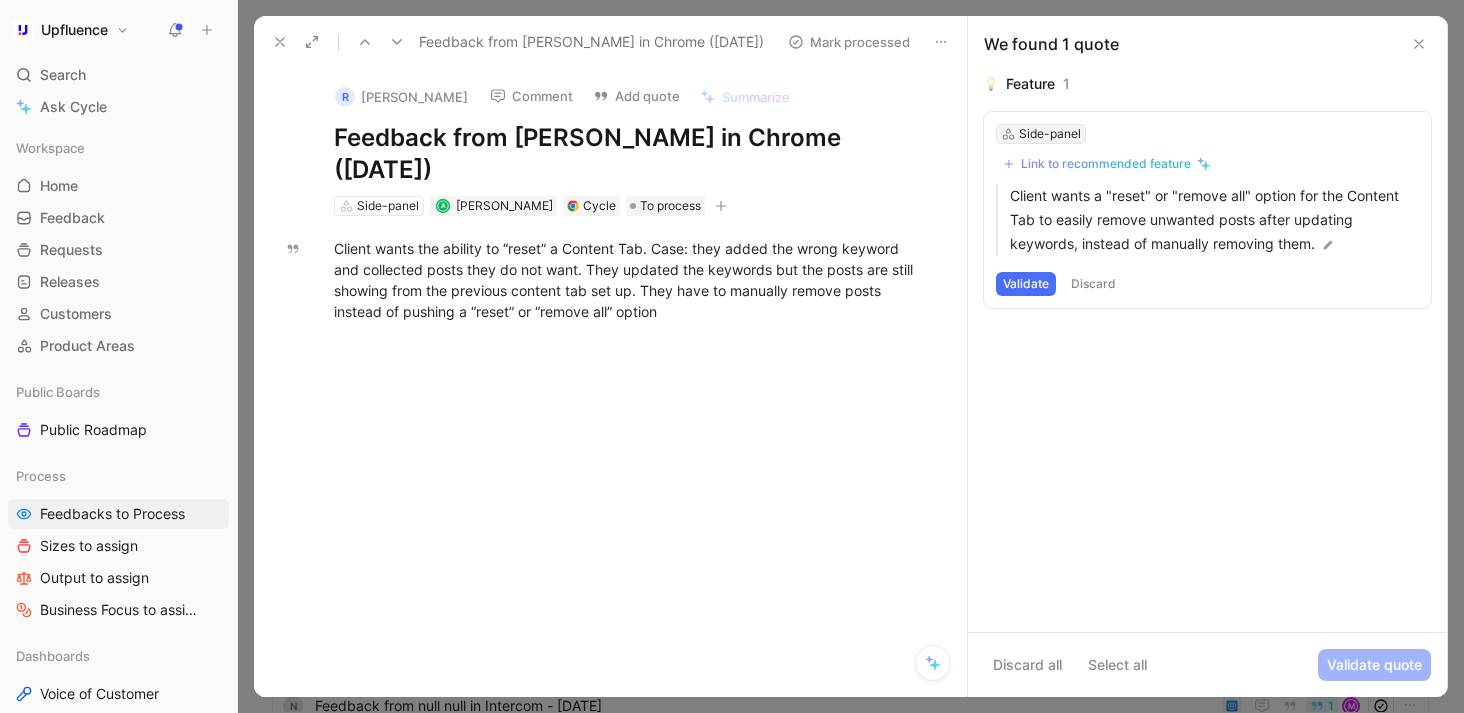 click on "Side-panel" at bounding box center (1050, 134) 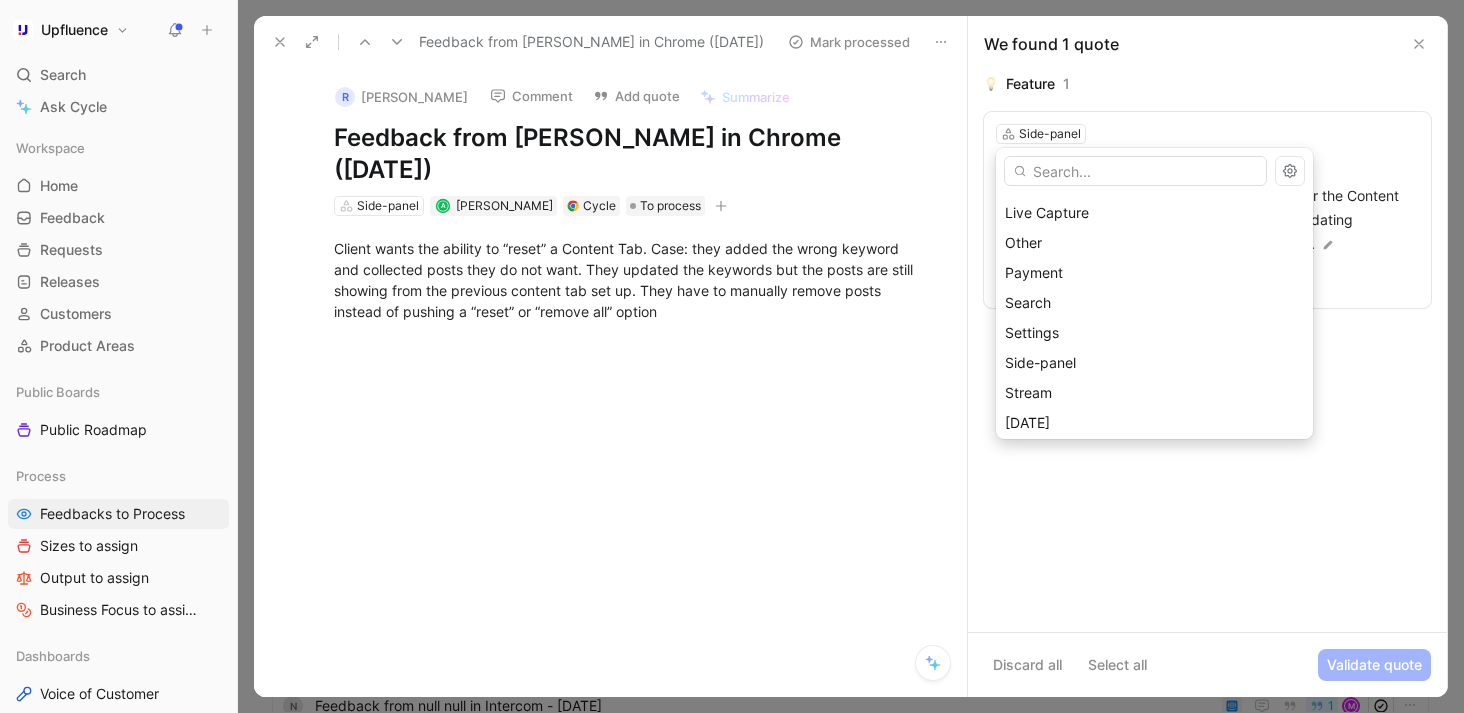 scroll, scrollTop: 303, scrollLeft: 0, axis: vertical 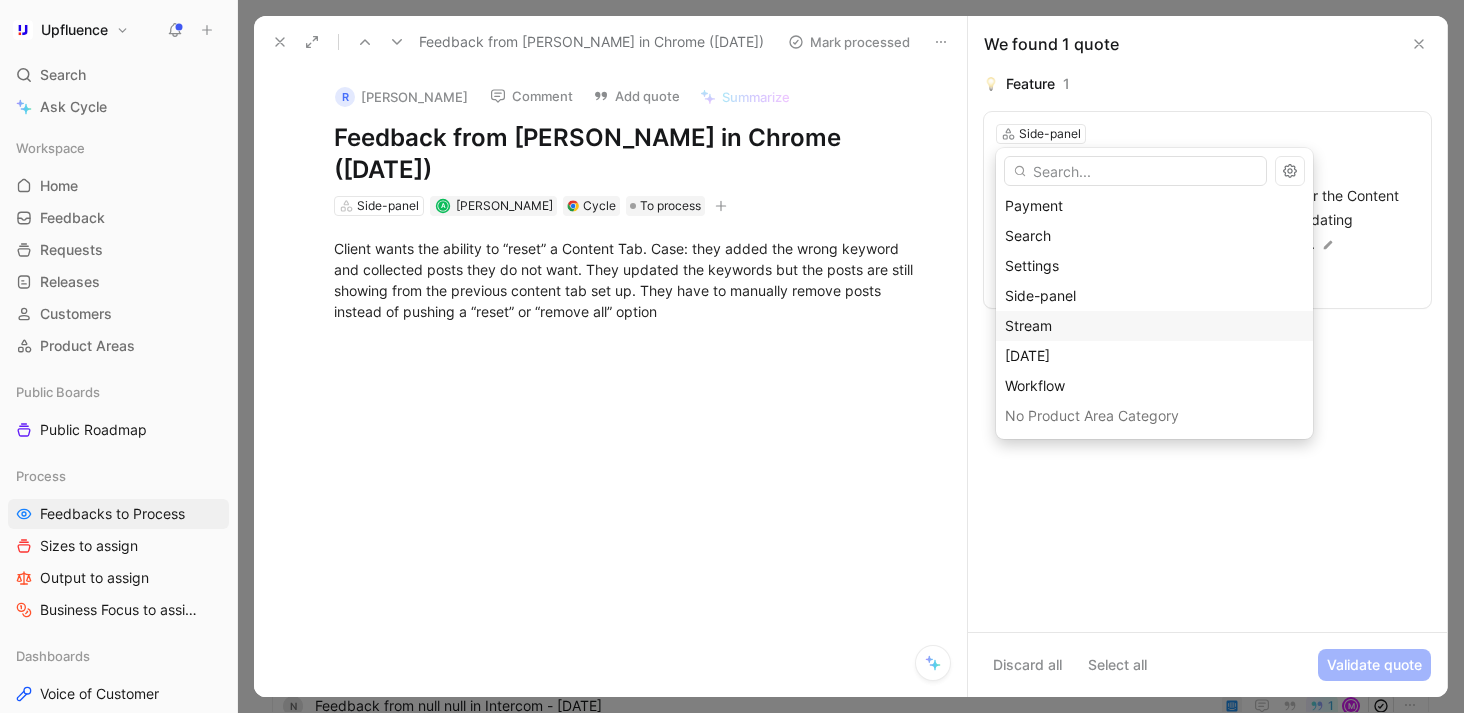 click on "Stream" at bounding box center [1154, 326] 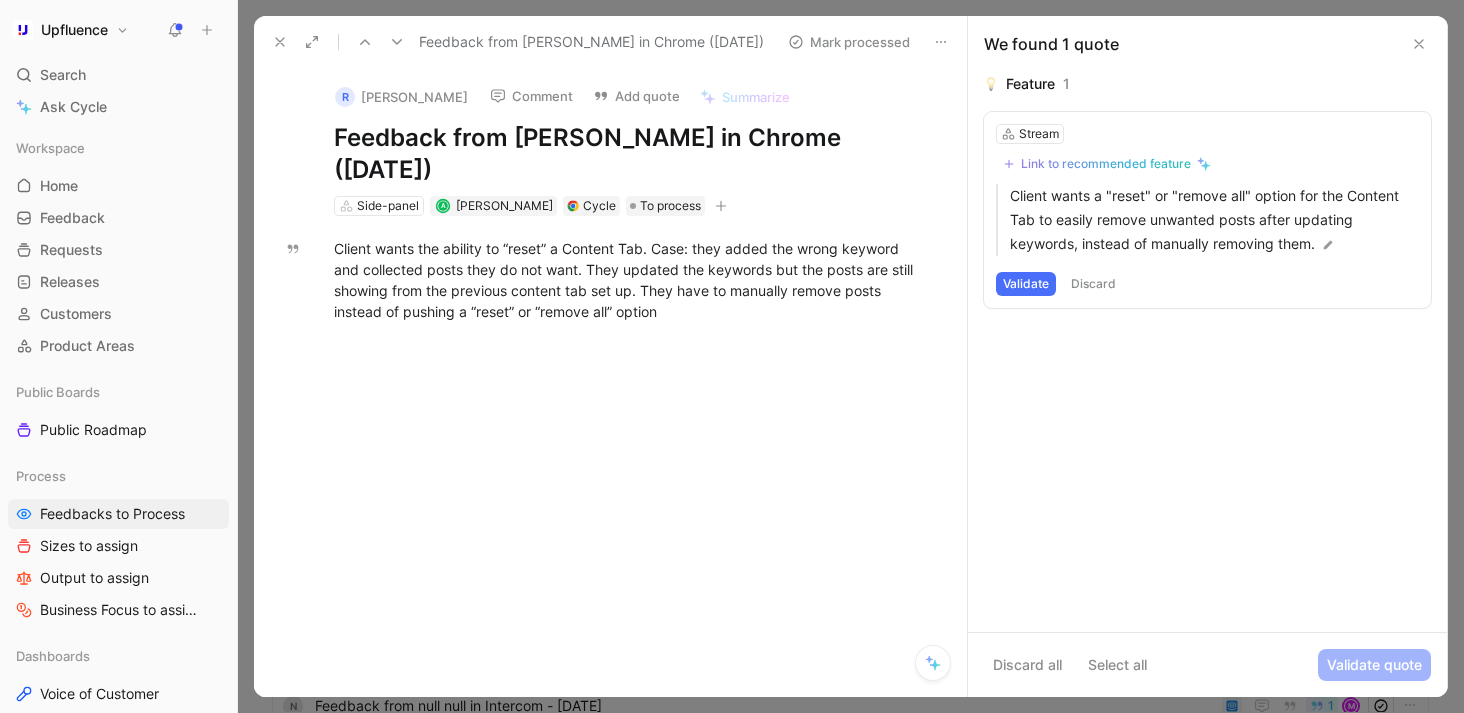 click on "Link to recommended feature" at bounding box center [1106, 164] 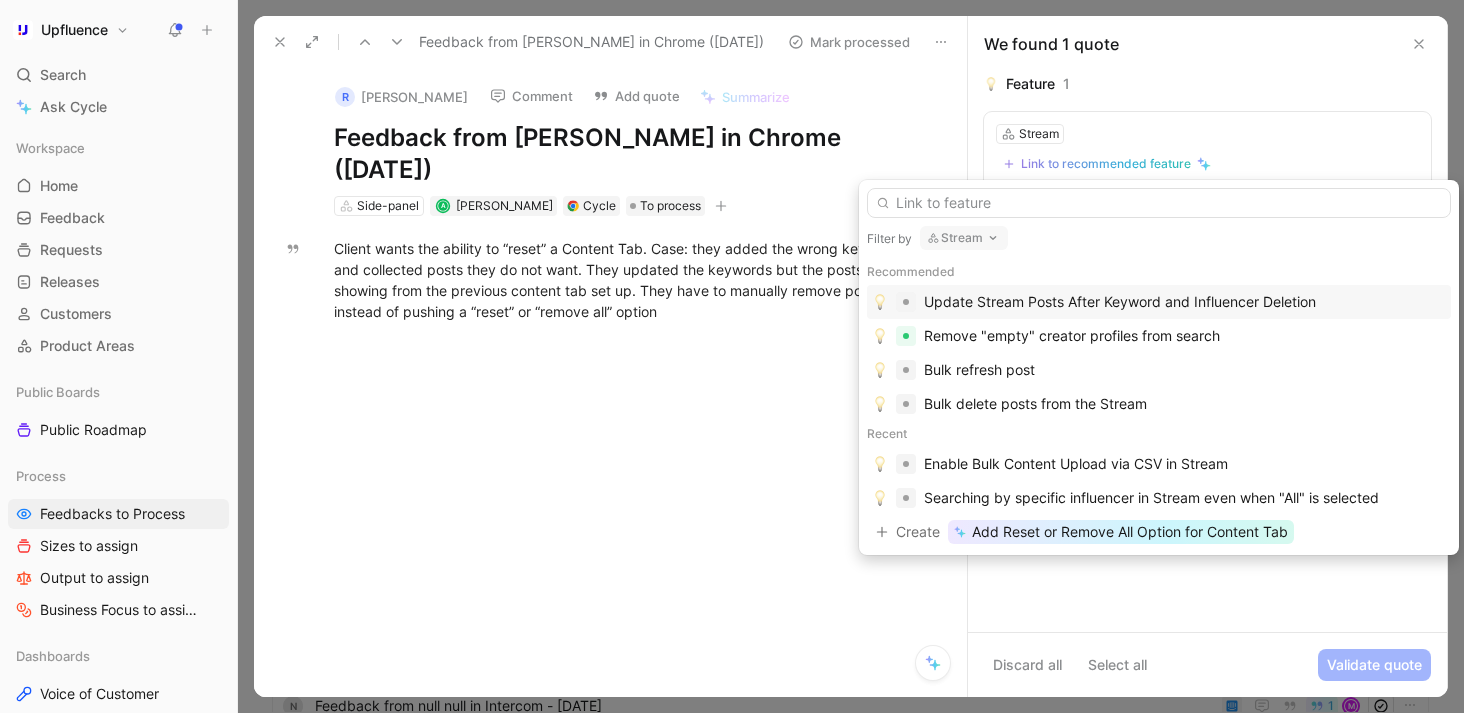 click on "Update Stream Posts After Keyword and Influencer Deletion" at bounding box center (1120, 302) 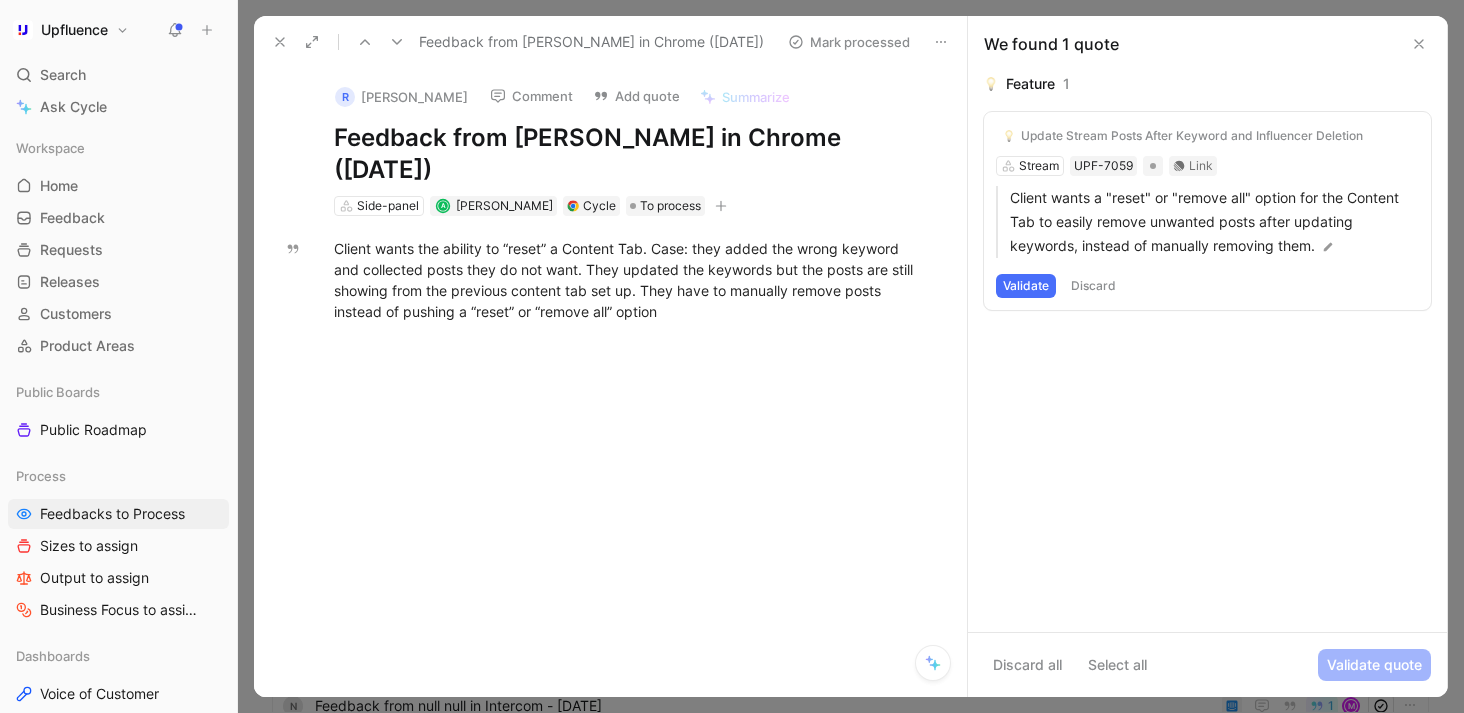 click on "Validate" at bounding box center [1026, 286] 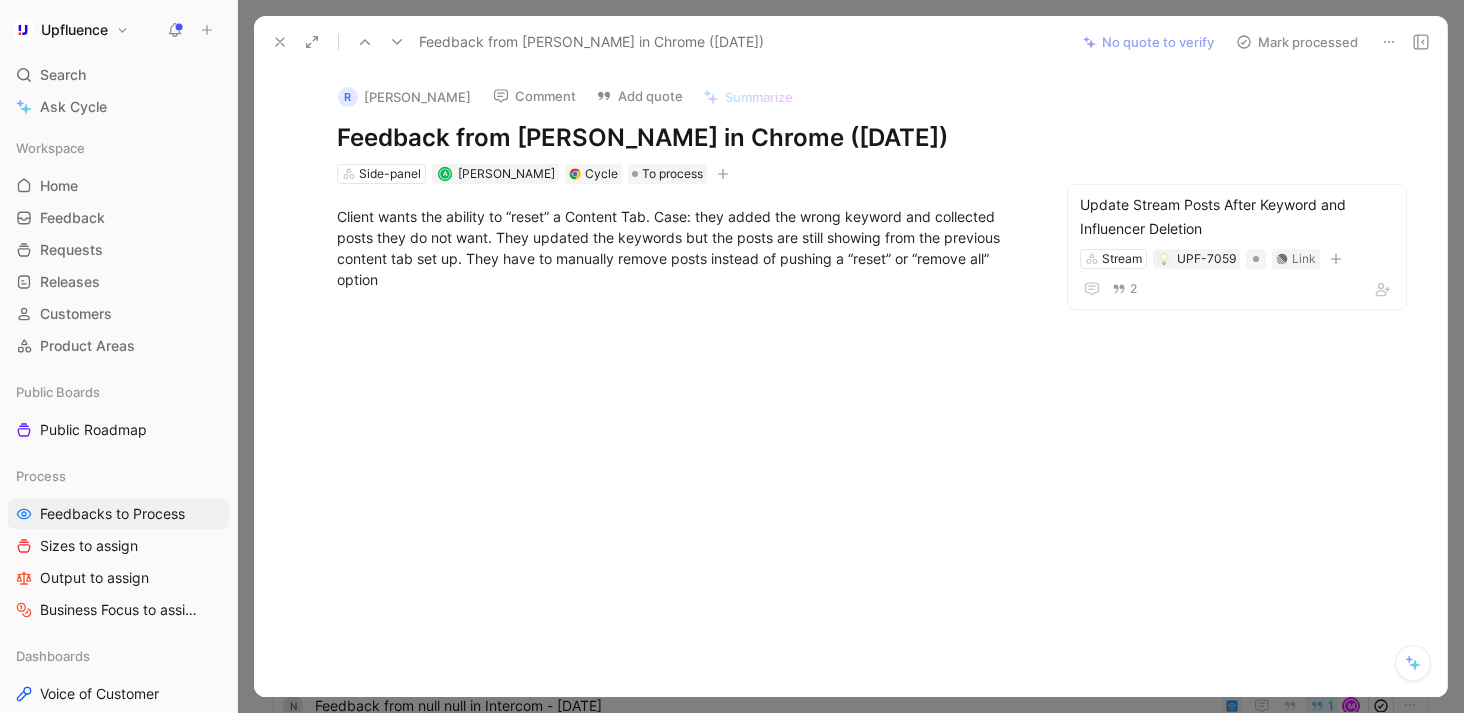 click on "Mark processed" at bounding box center [1297, 42] 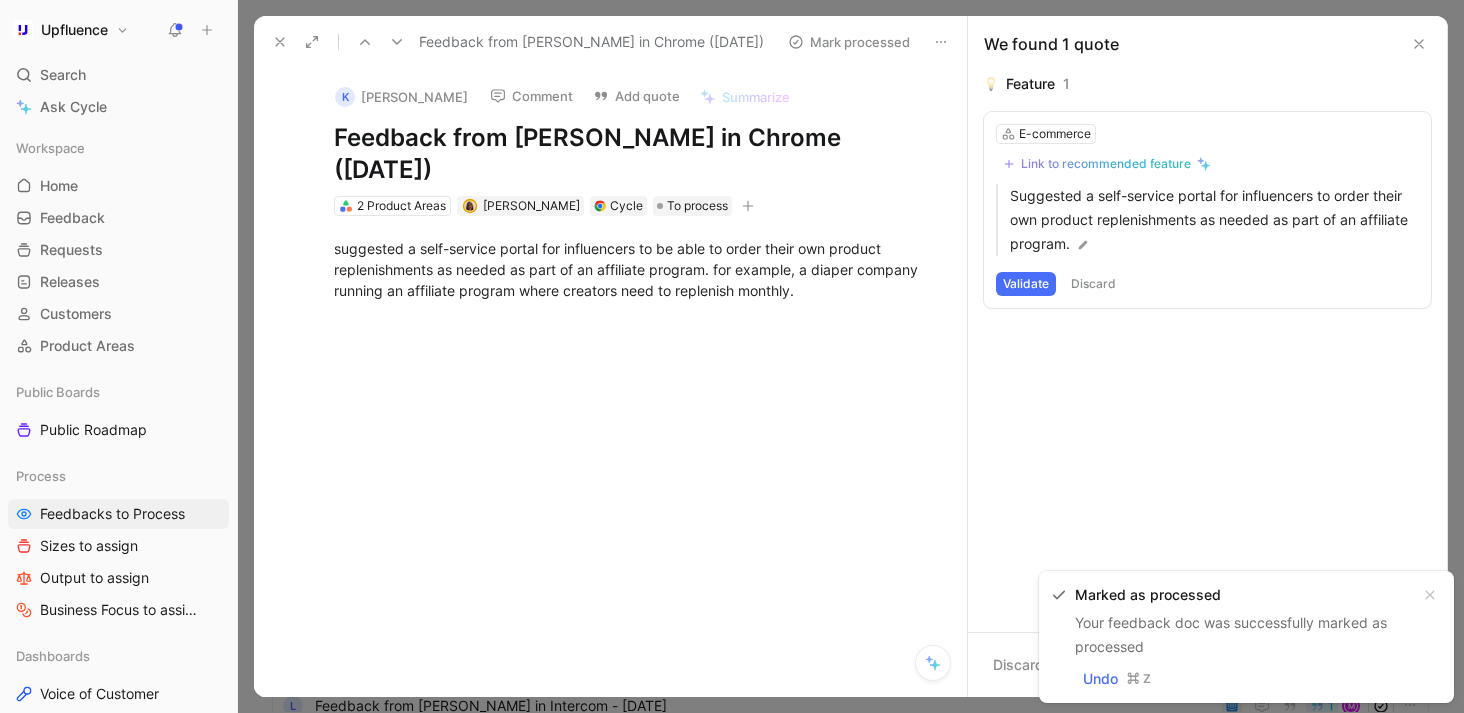 click 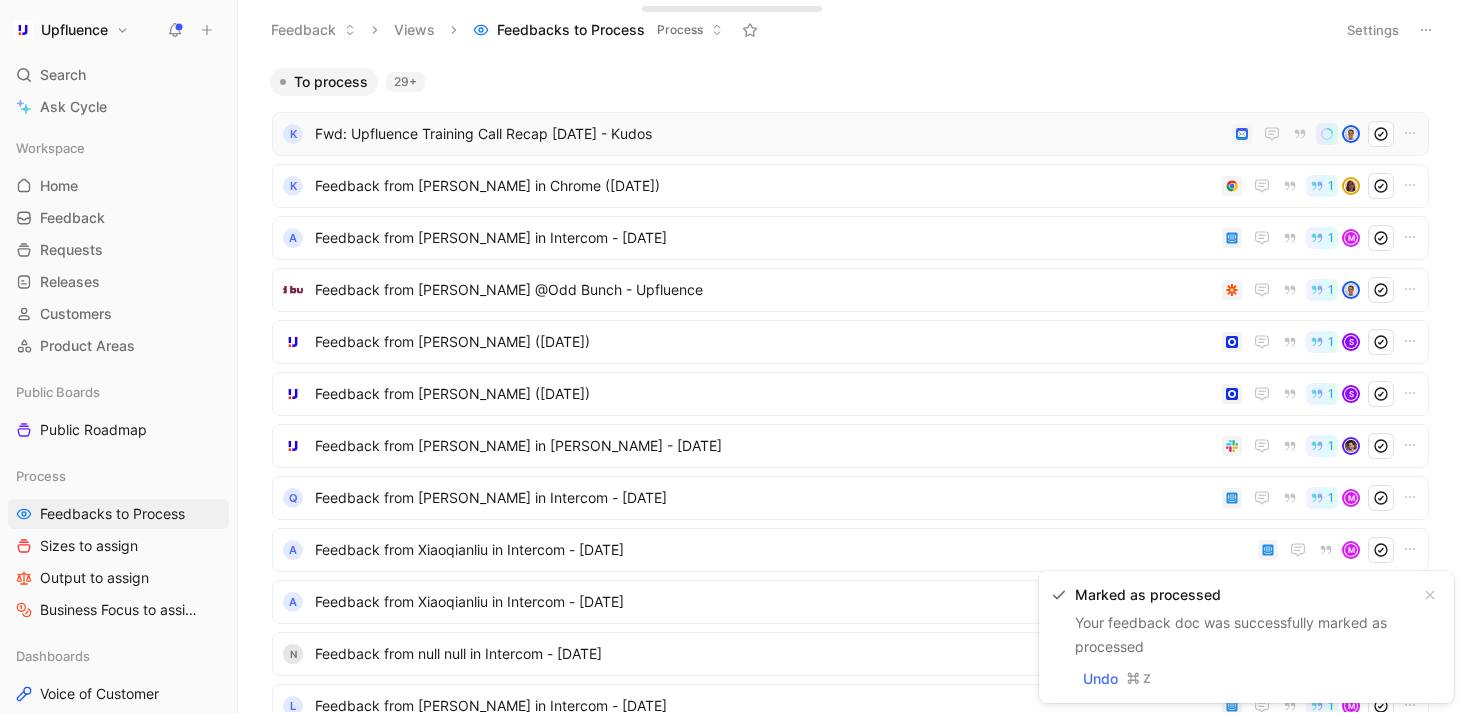 click on "Fwd: Upfluence Training Call Recap [DATE] - Kudos" at bounding box center [769, 134] 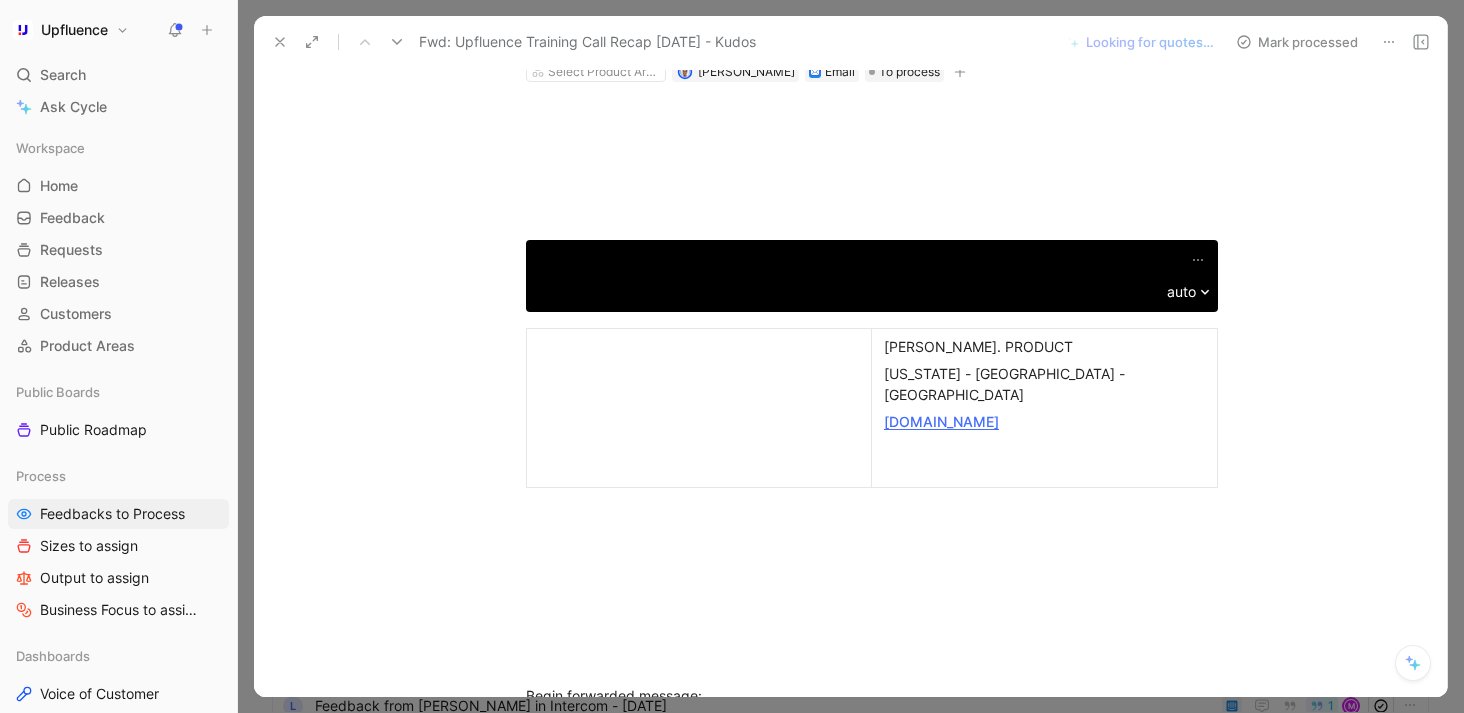 scroll, scrollTop: 125, scrollLeft: 0, axis: vertical 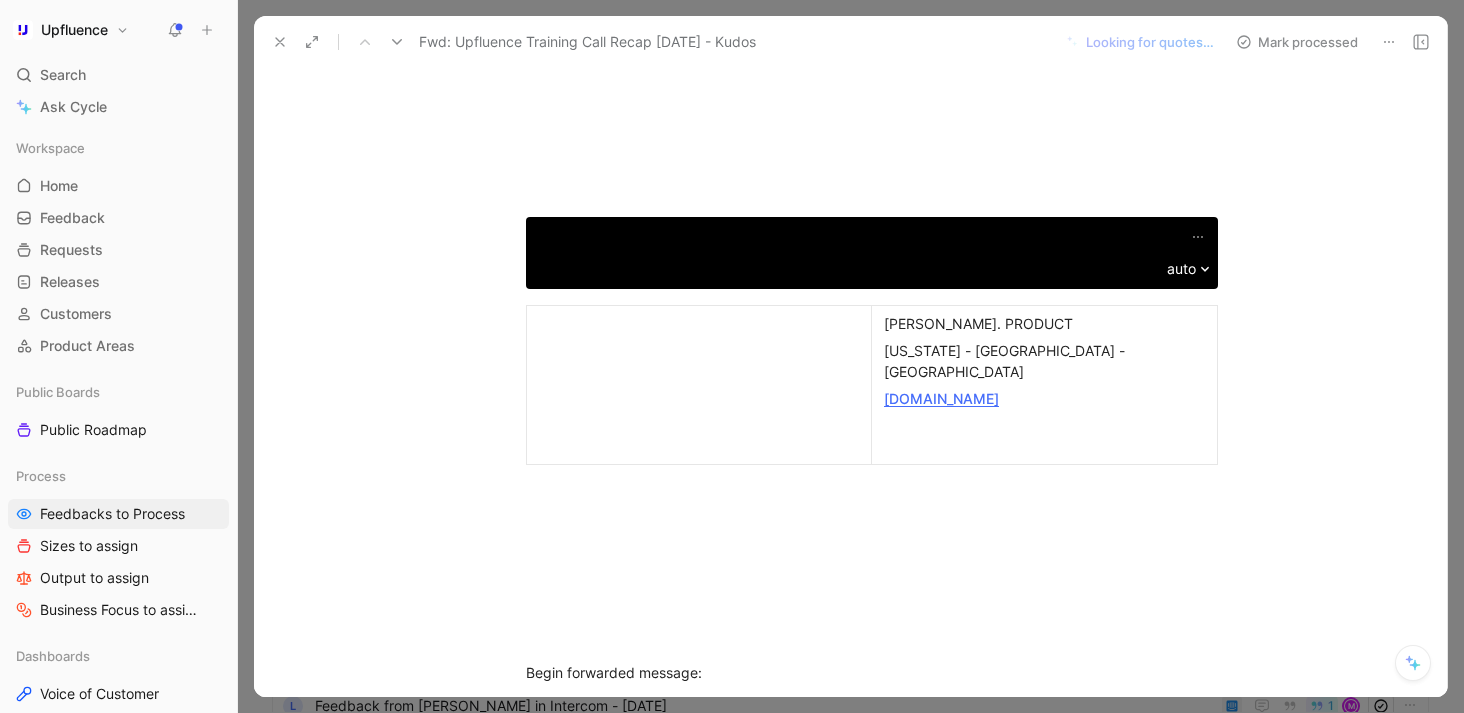 click on "auto" at bounding box center (1181, 269) 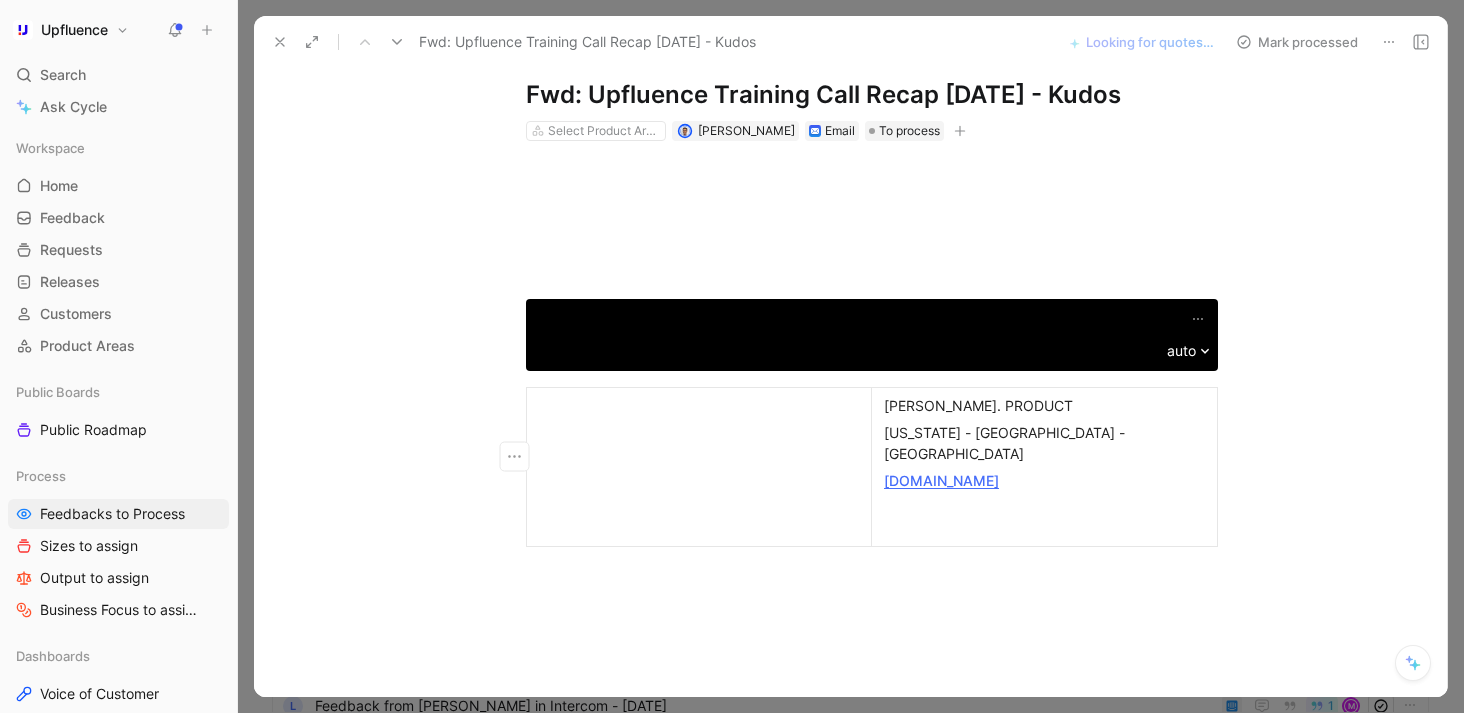 scroll, scrollTop: 19, scrollLeft: 0, axis: vertical 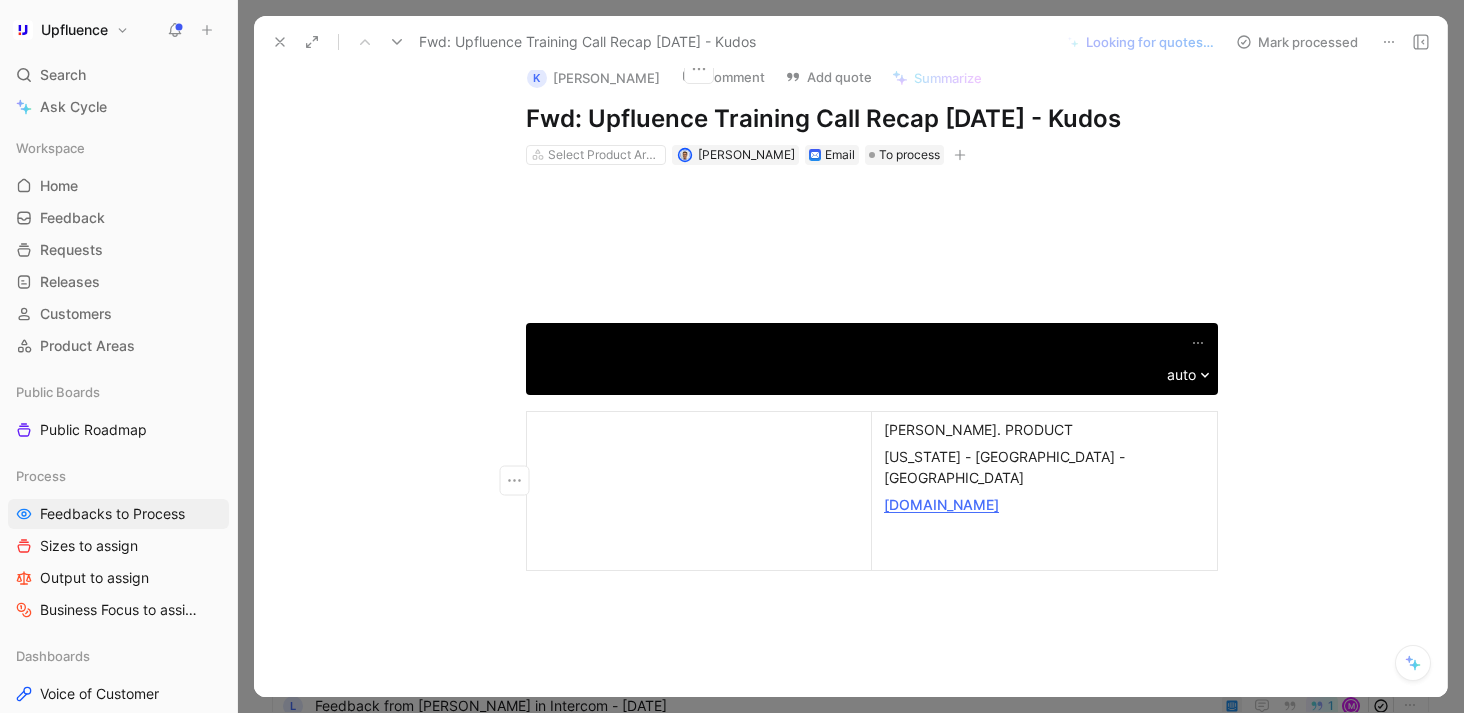 click at bounding box center [872, 359] 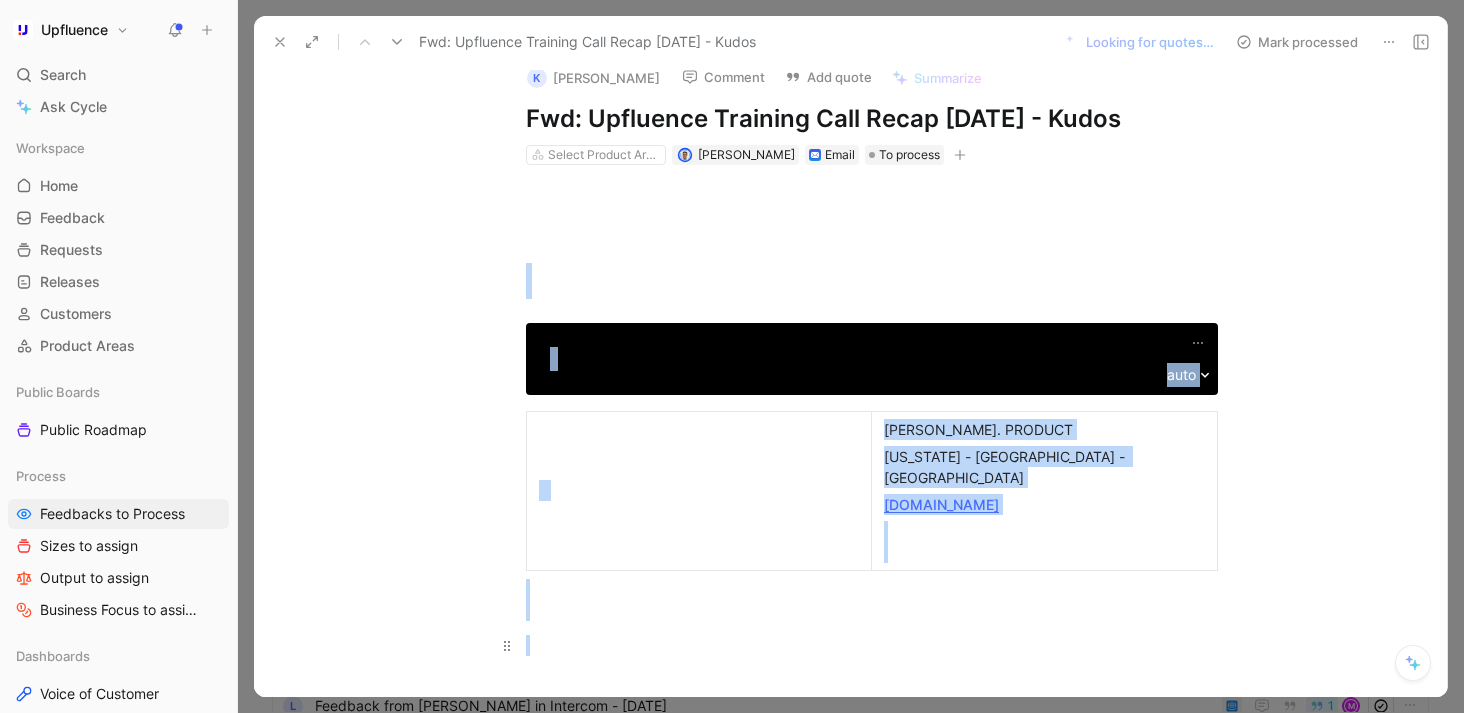 drag, startPoint x: 966, startPoint y: 271, endPoint x: 1105, endPoint y: 614, distance: 370.09457 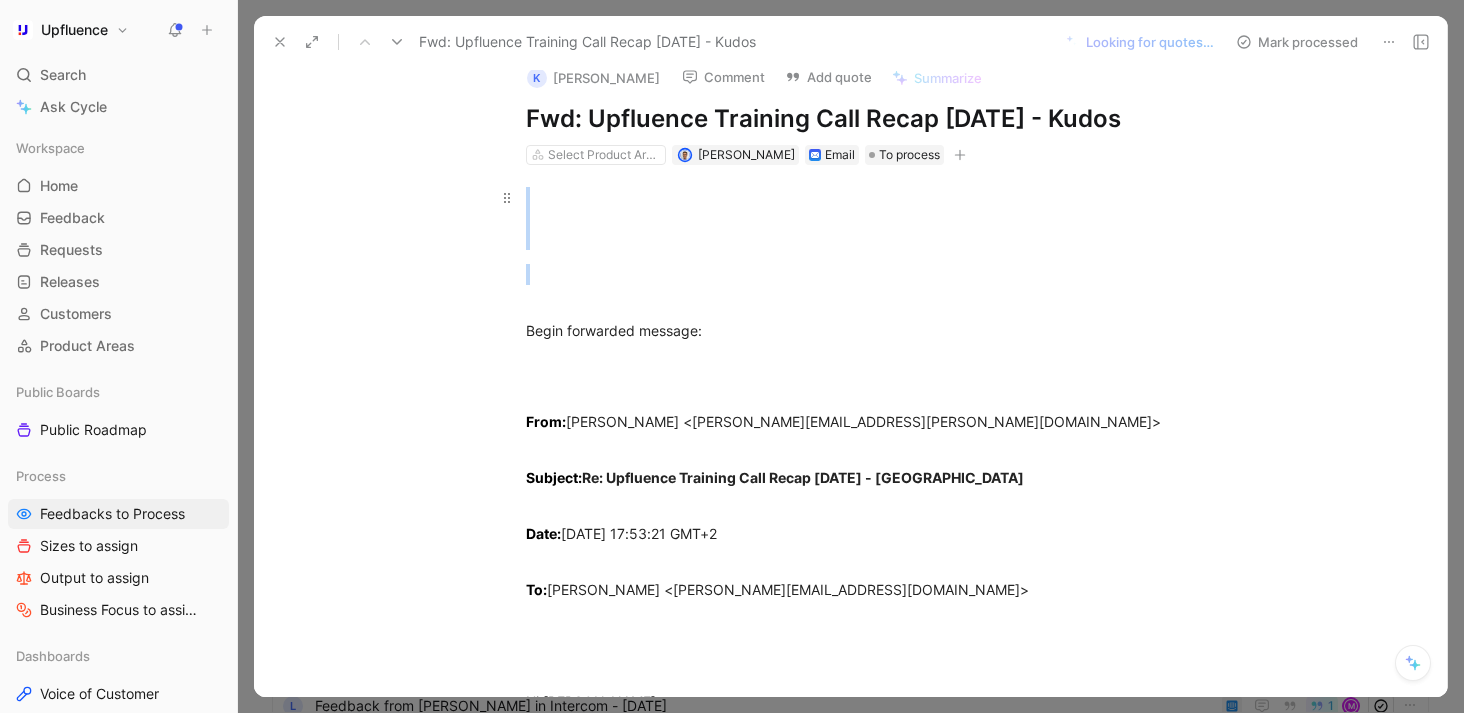 drag, startPoint x: 594, startPoint y: 266, endPoint x: 551, endPoint y: 190, distance: 87.32124 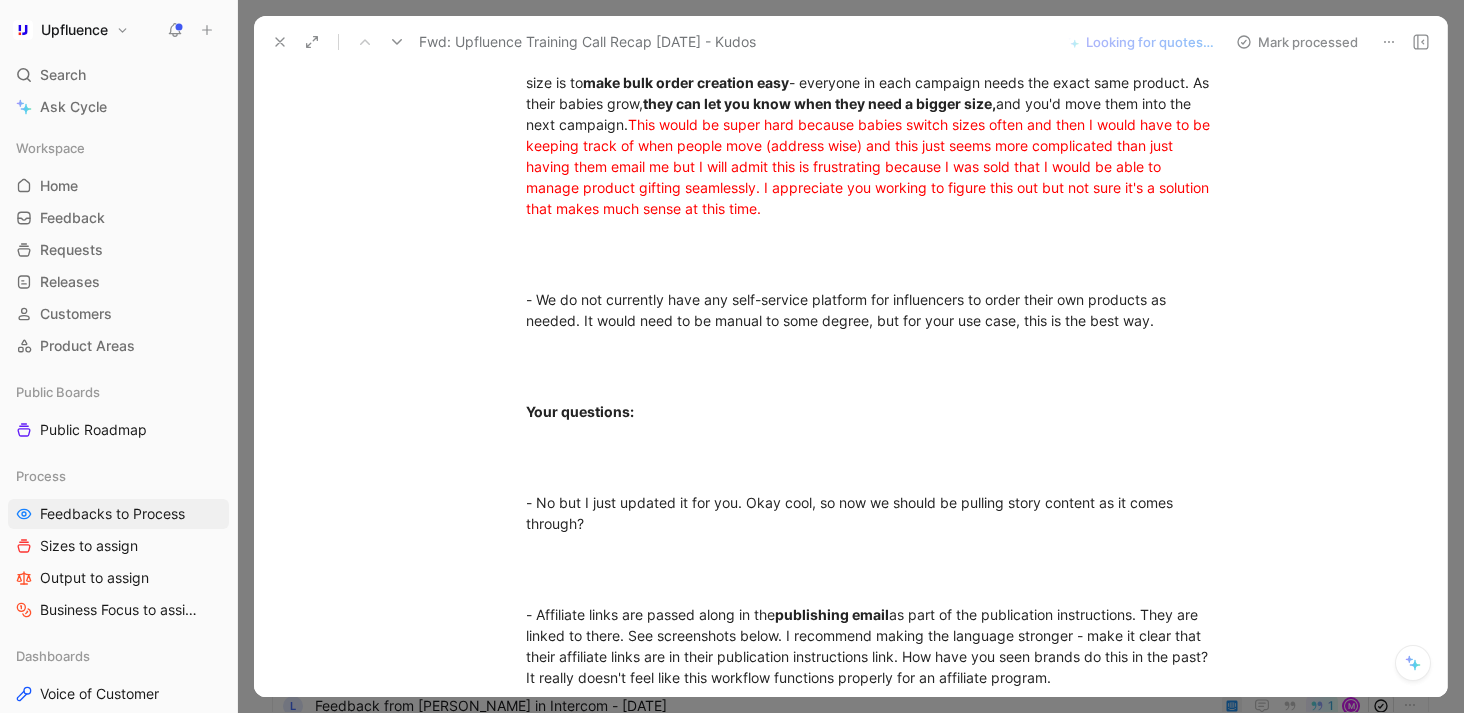 scroll, scrollTop: 3228, scrollLeft: 0, axis: vertical 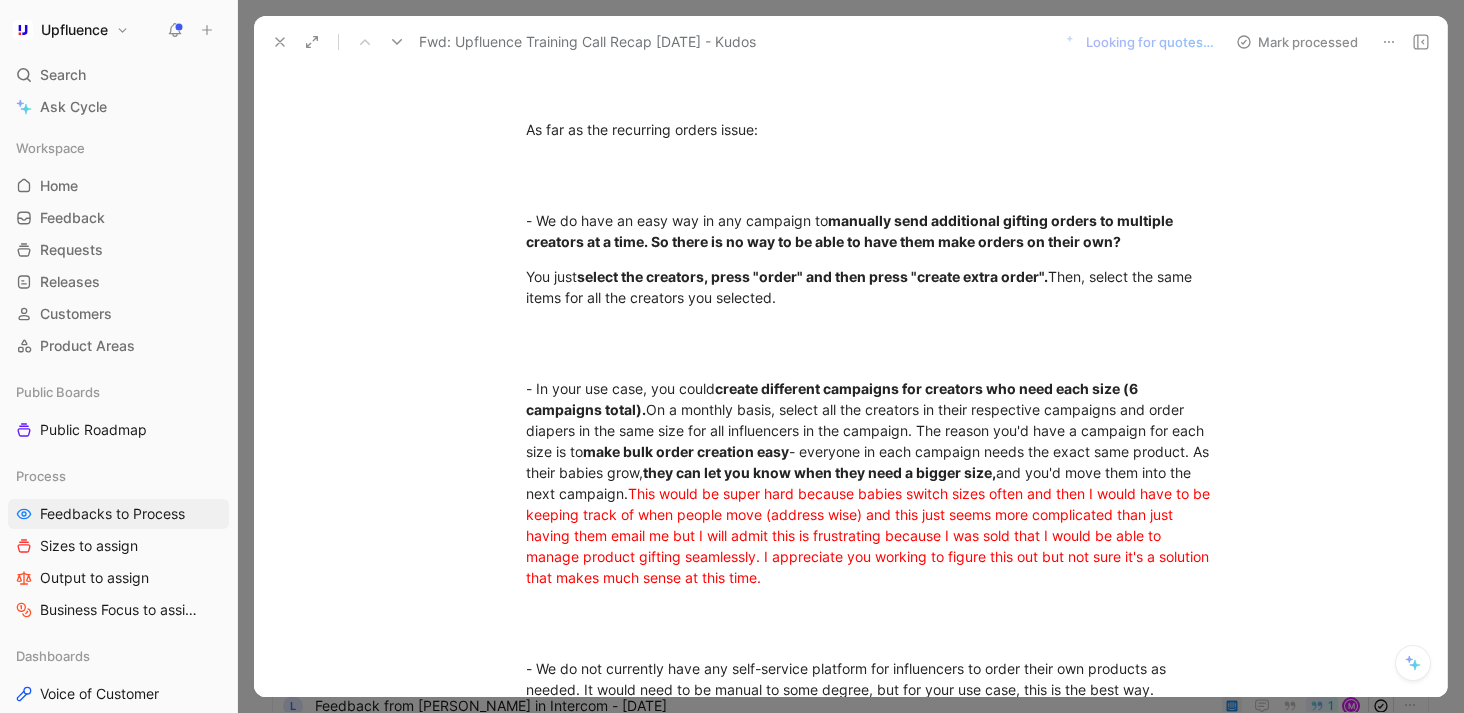 click 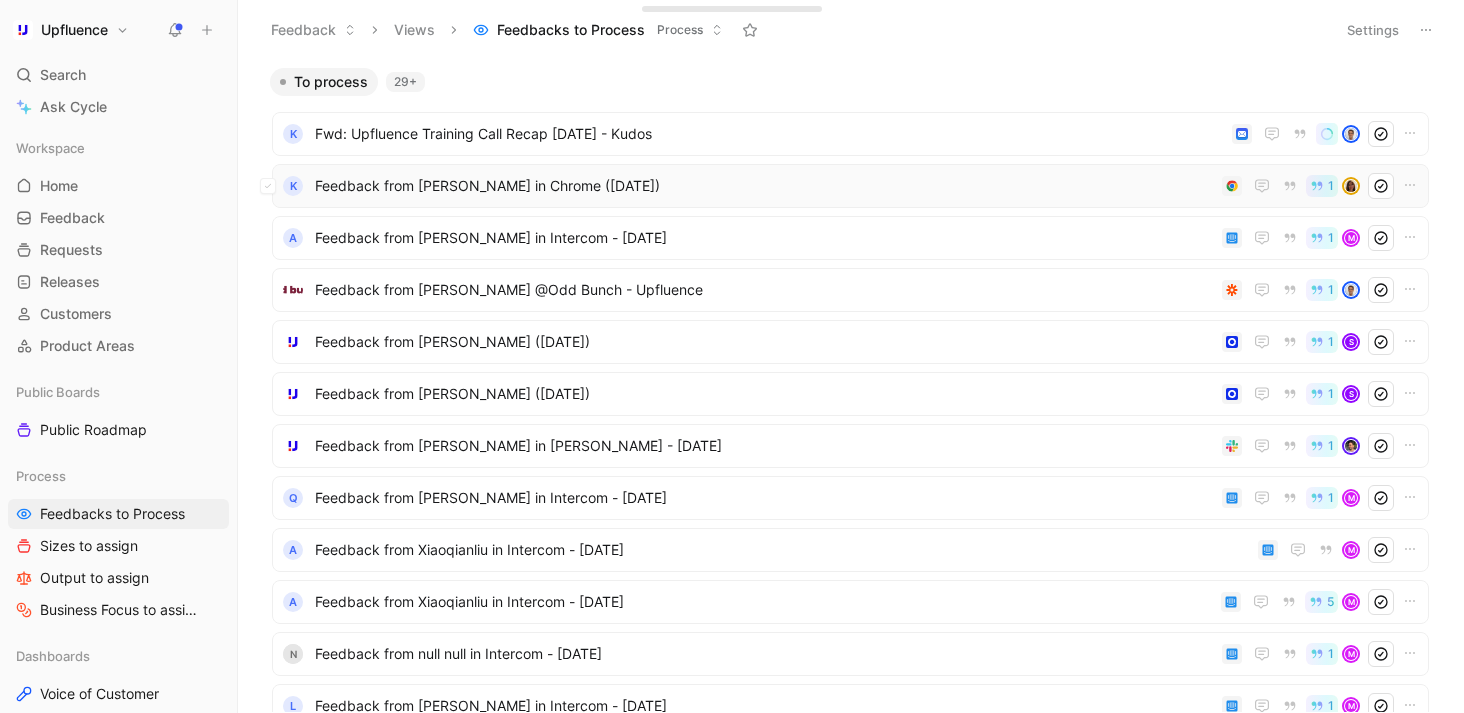 click on "Feedback from [PERSON_NAME] in Chrome ([DATE])" at bounding box center (764, 186) 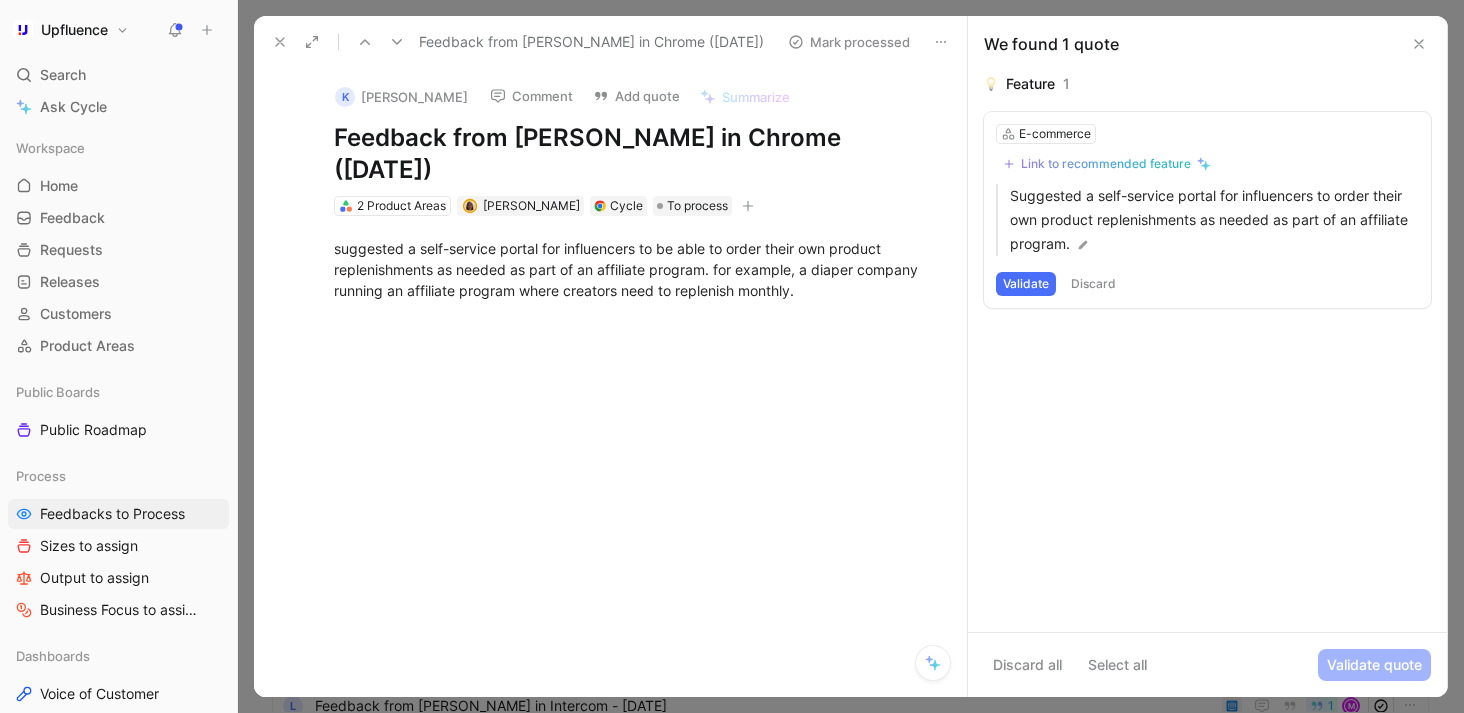 click 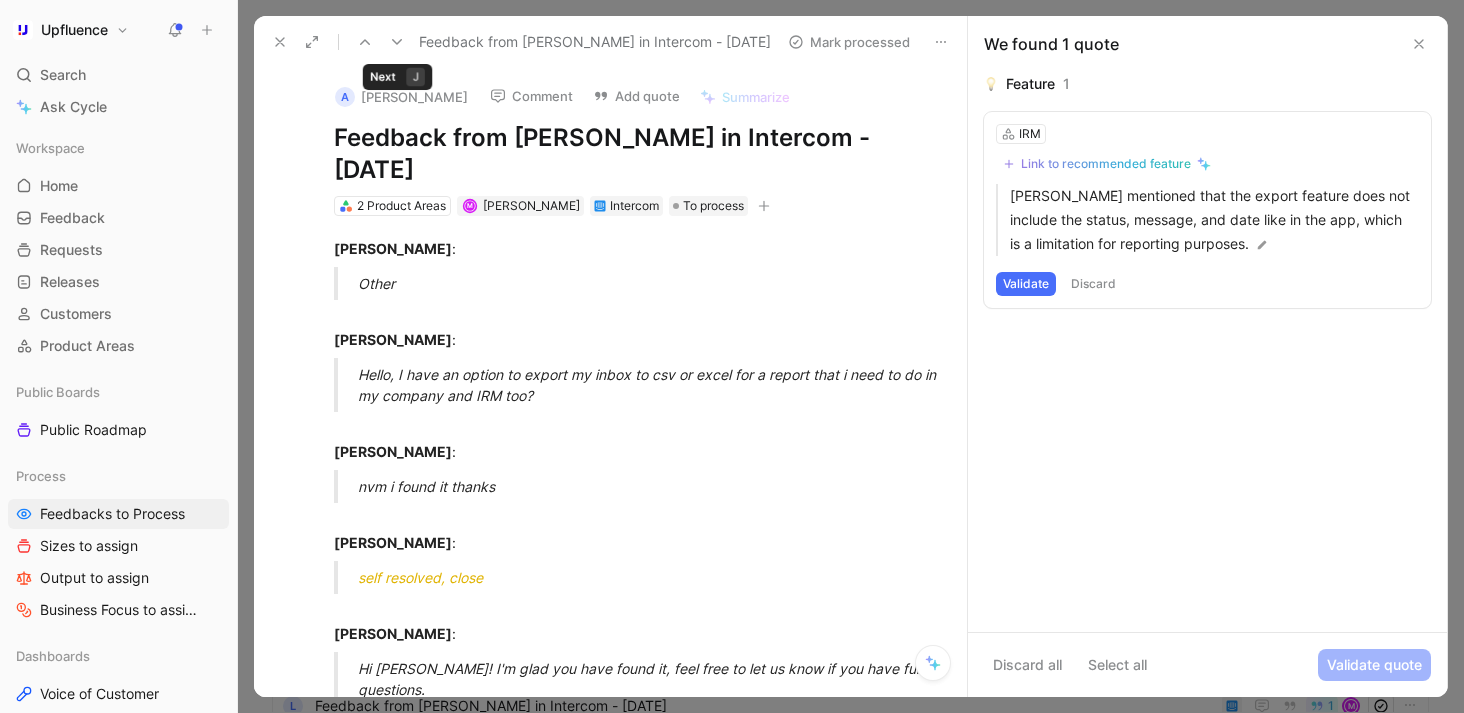 click 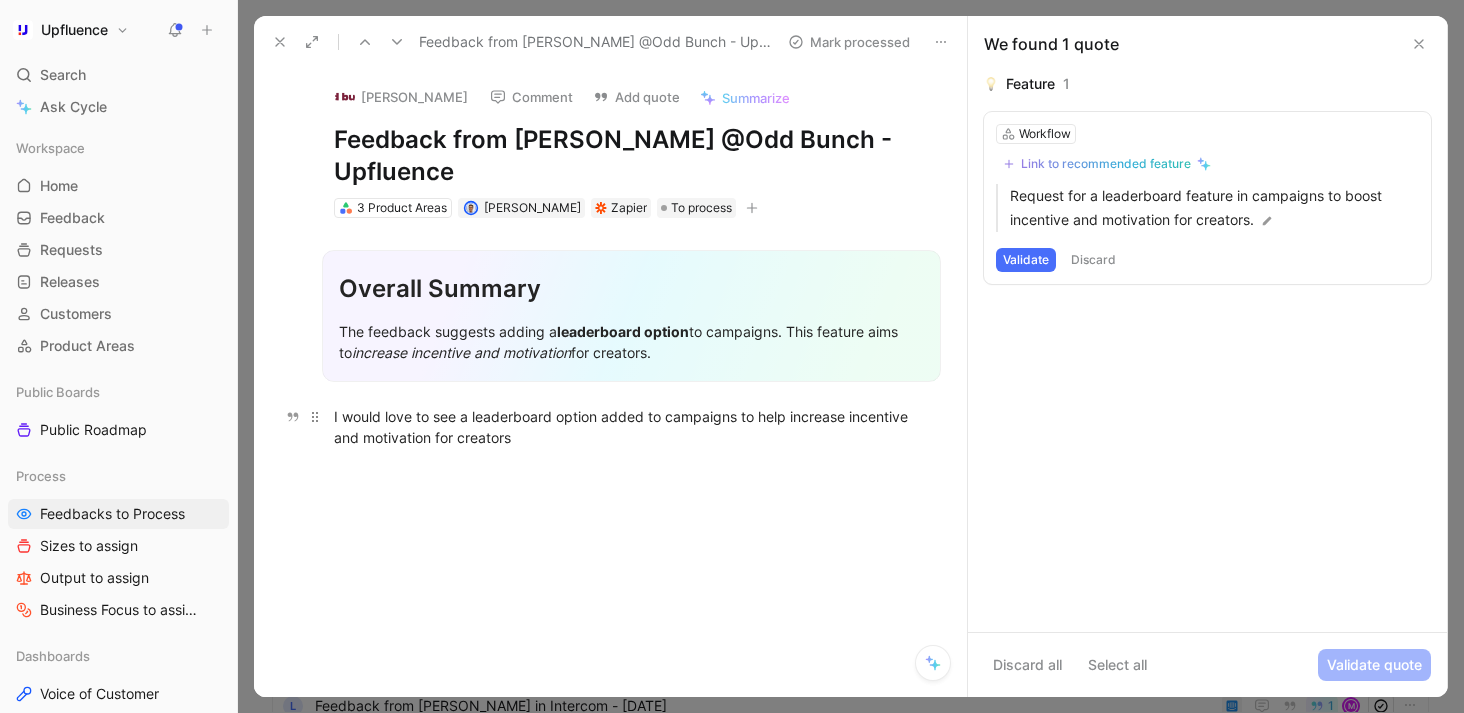 click on "I would love to see a leaderboard option added to campaigns to help increase incentive and motivation for creators" at bounding box center (631, 427) 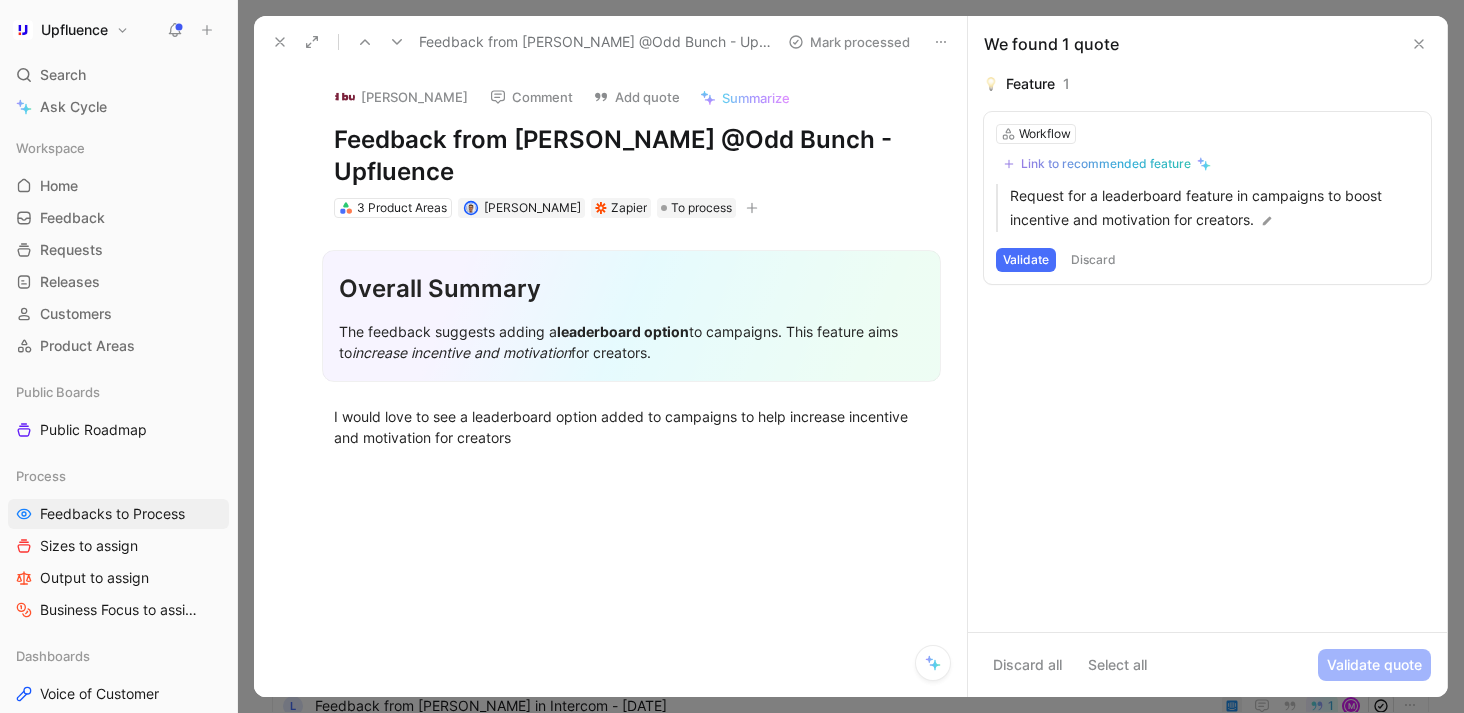 click 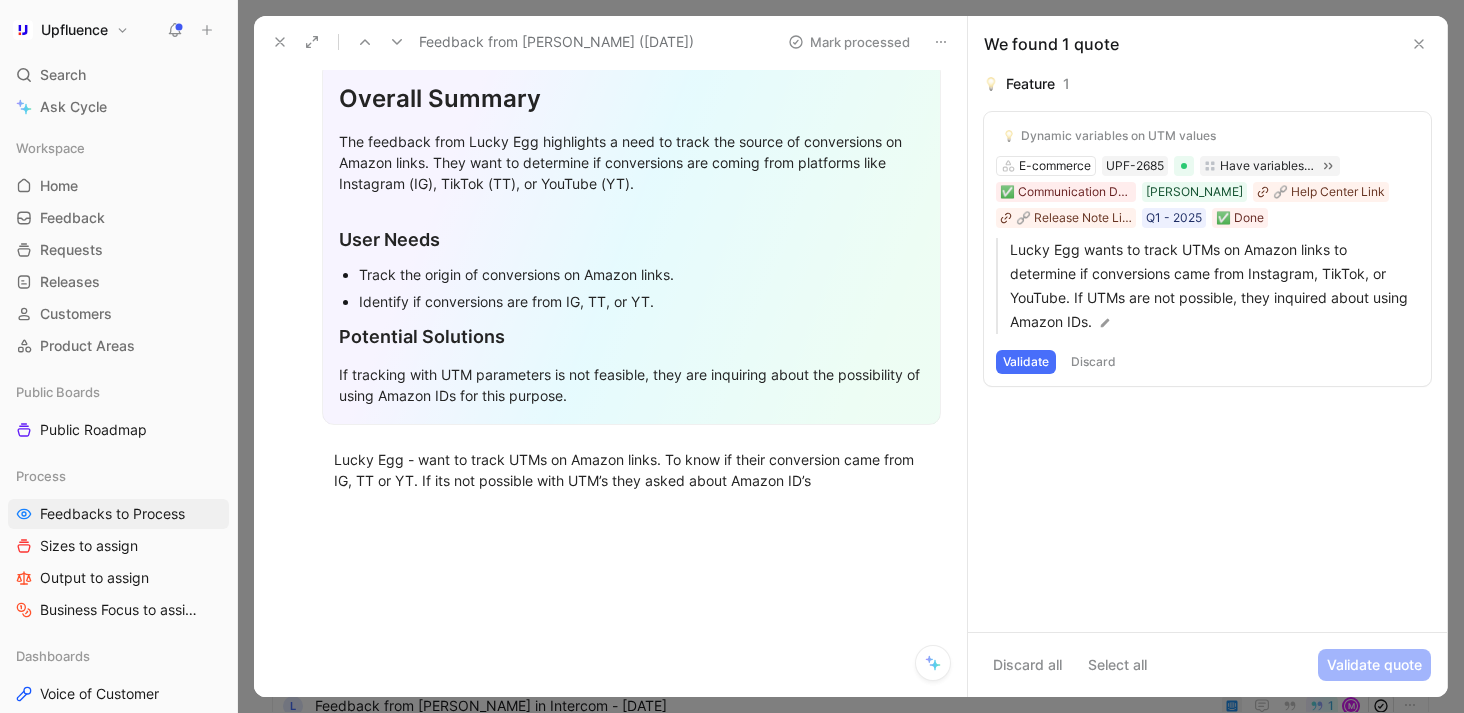 scroll, scrollTop: 187, scrollLeft: 0, axis: vertical 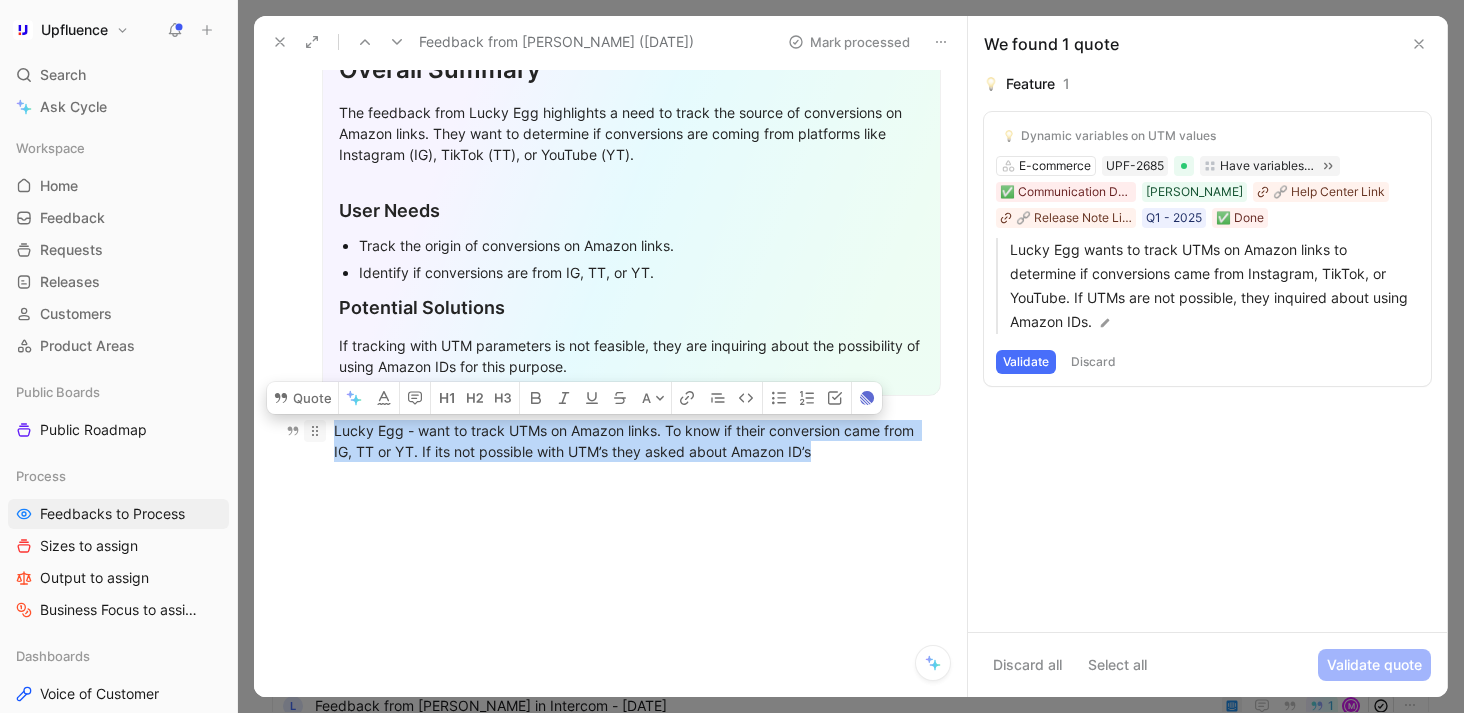 drag, startPoint x: 846, startPoint y: 451, endPoint x: 317, endPoint y: 425, distance: 529.63855 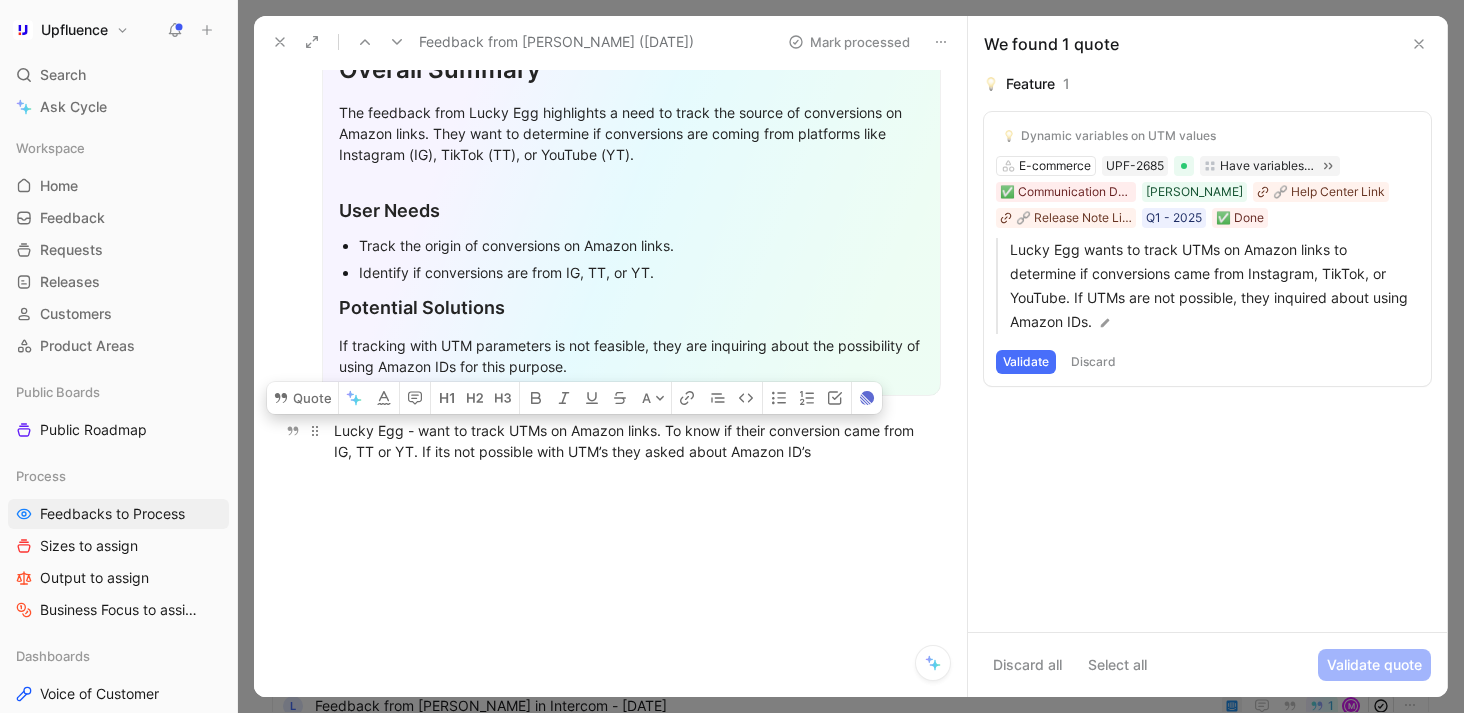 click on "Lucky Egg - want to track UTMs on Amazon links. To know if their conversion came from IG, TT or YT. If its not possible with UTM’s they asked about Amazon ID’s" at bounding box center (631, 441) 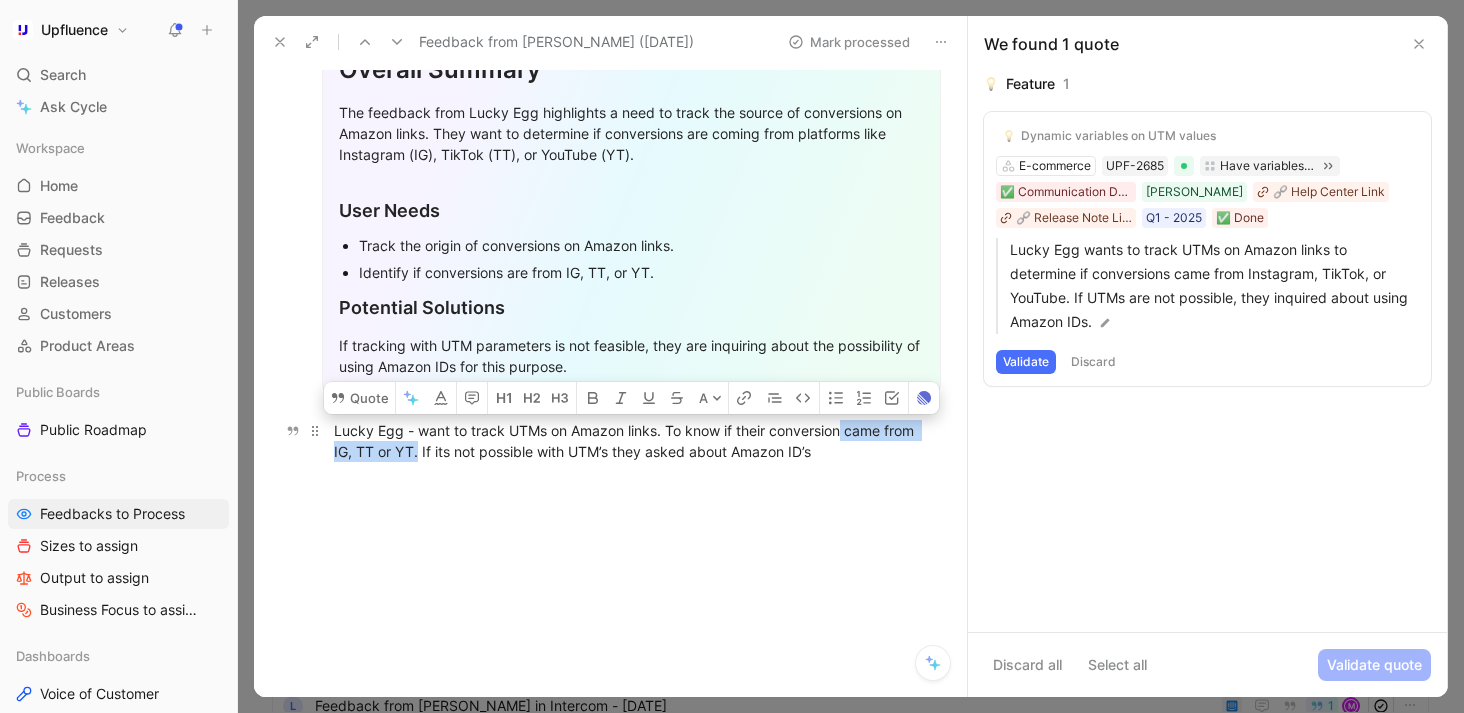 drag, startPoint x: 417, startPoint y: 449, endPoint x: 842, endPoint y: 440, distance: 425.09528 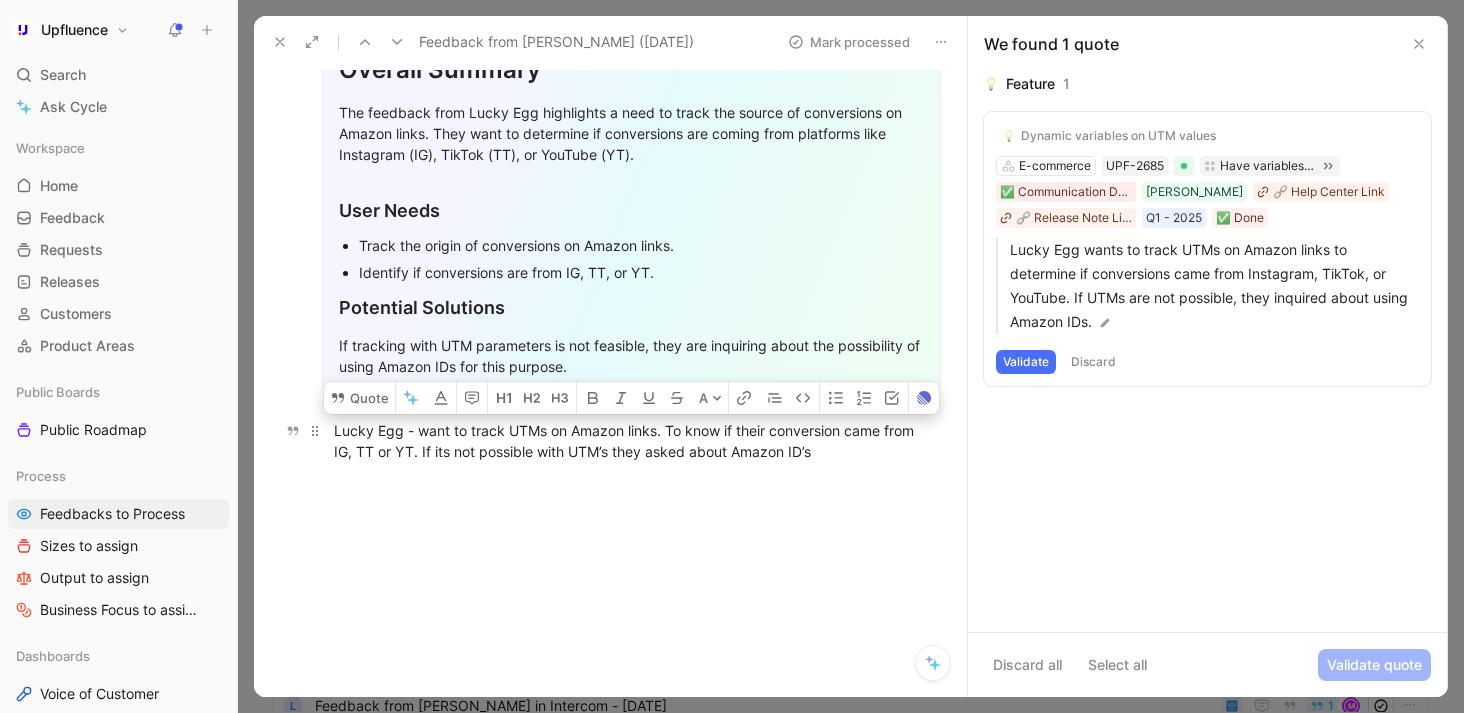 click on "Lucky Egg - want to track UTMs on Amazon links. To know if their conversion came from IG, TT or YT. If its not possible with UTM’s they asked about Amazon ID’s" at bounding box center (631, 441) 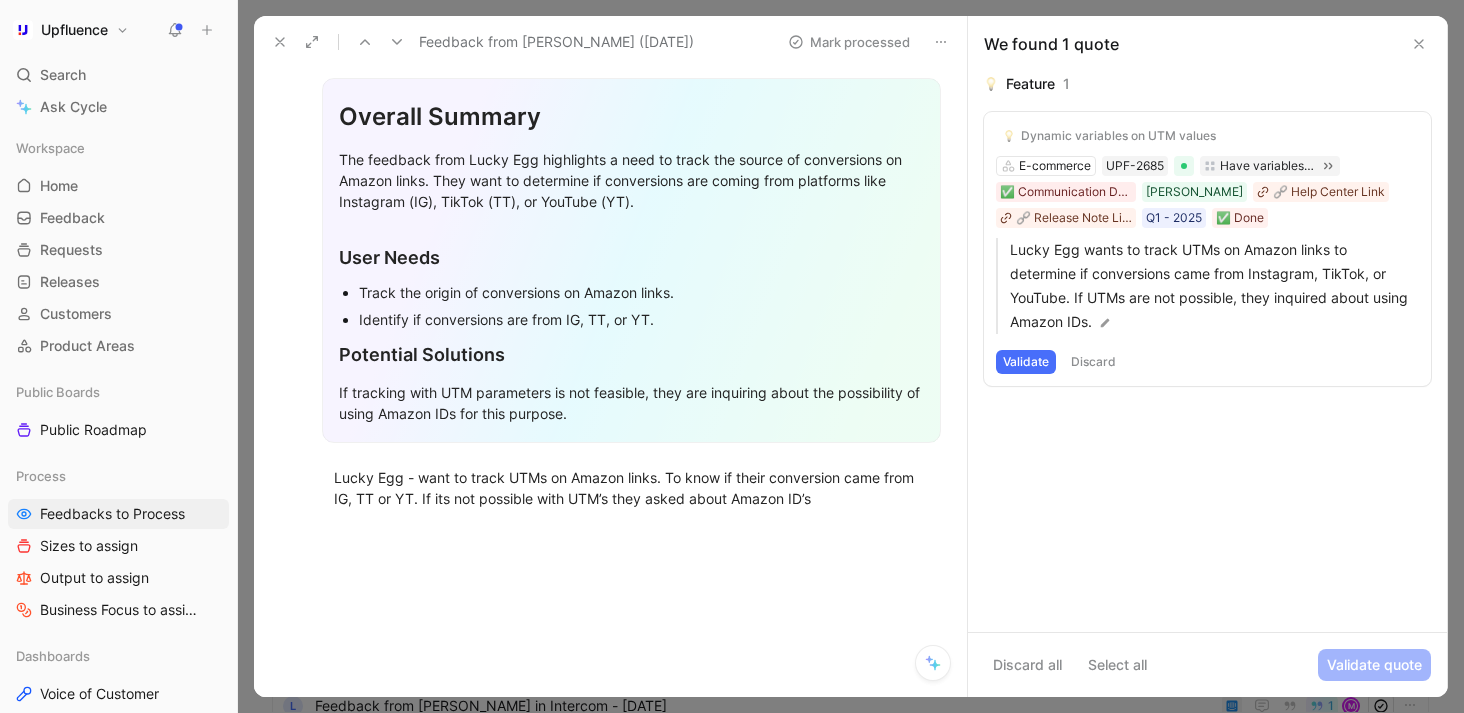 scroll, scrollTop: 126, scrollLeft: 0, axis: vertical 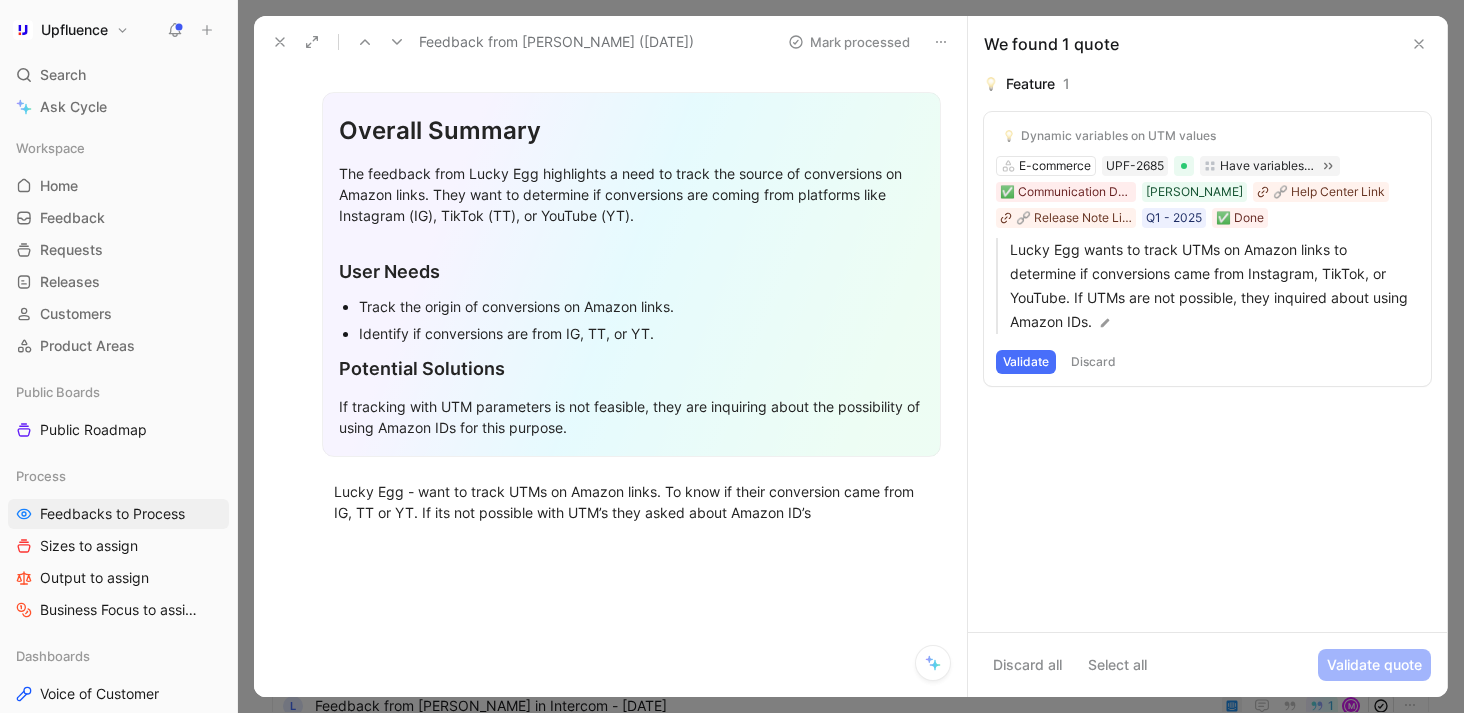 click on "Discard" at bounding box center [1093, 362] 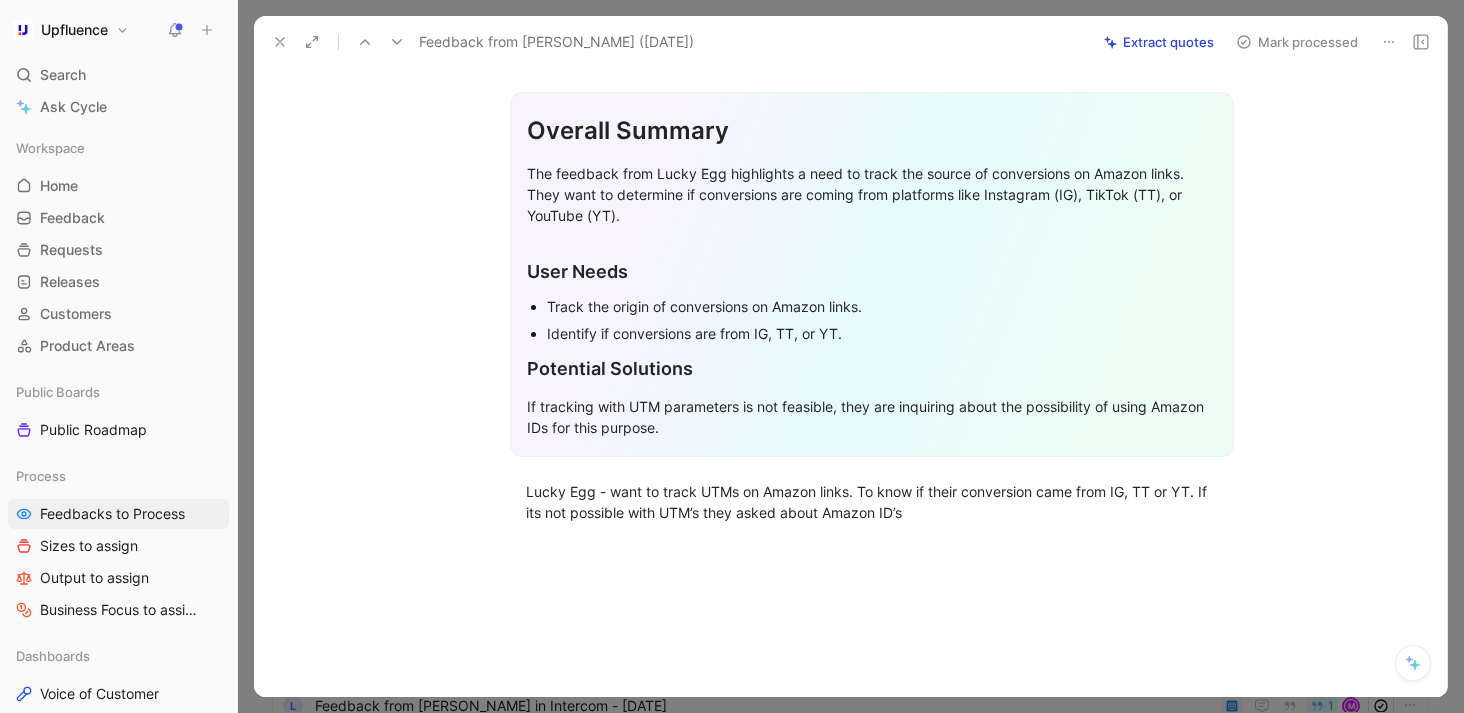 click 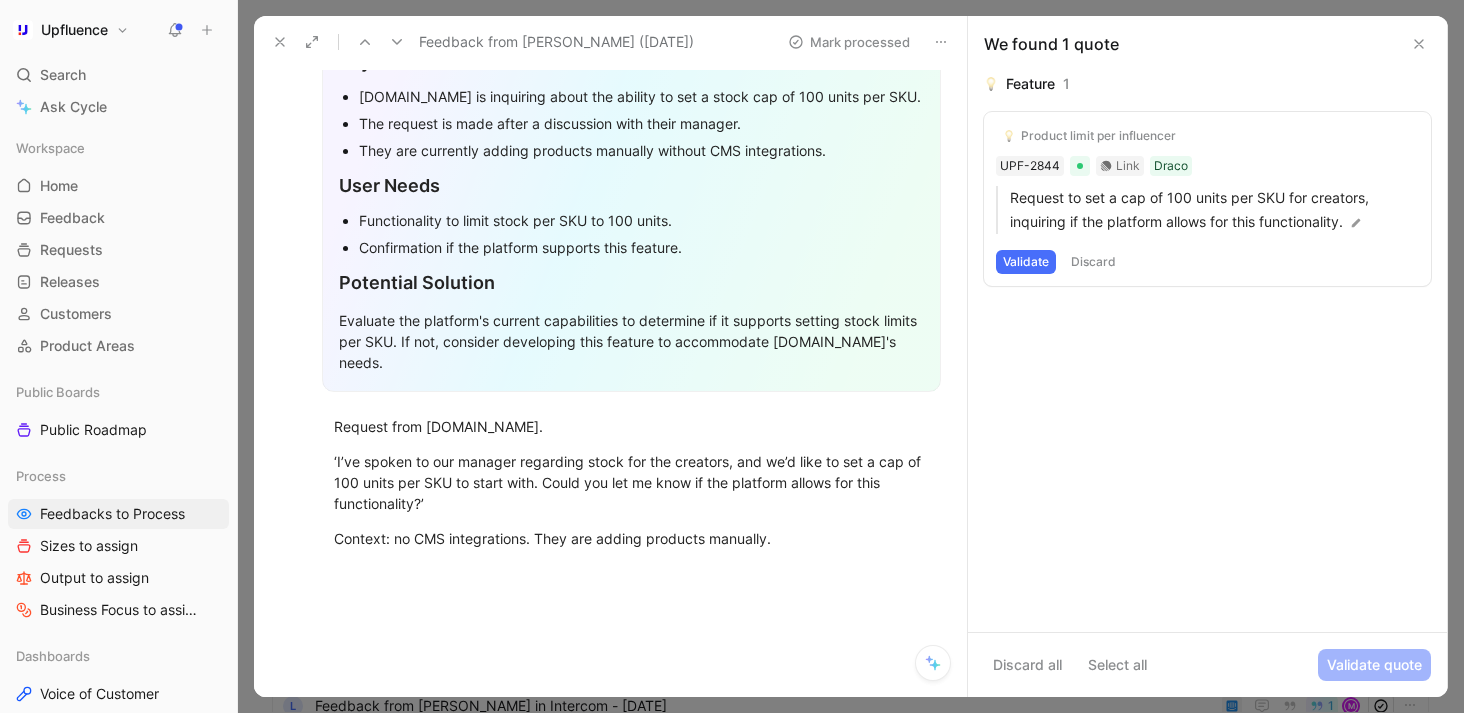 scroll, scrollTop: 532, scrollLeft: 0, axis: vertical 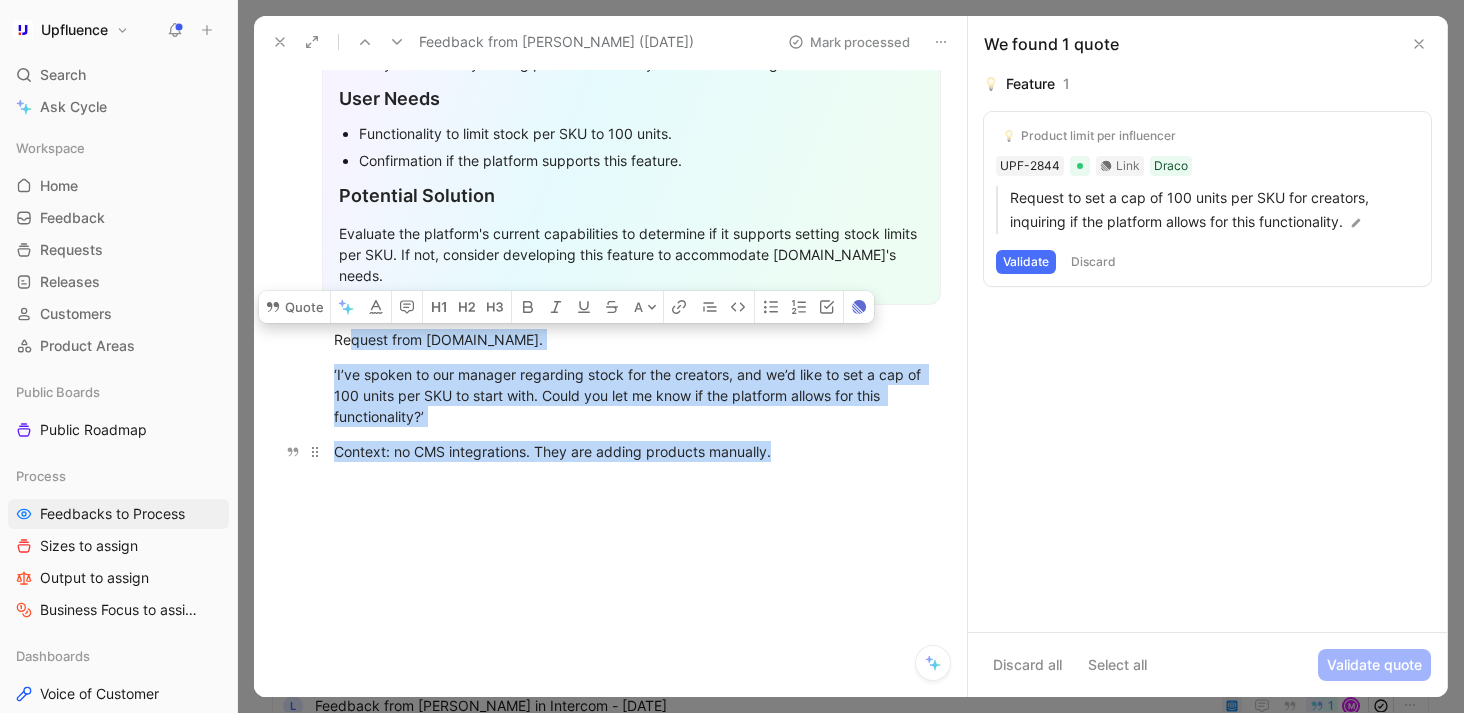 drag, startPoint x: 349, startPoint y: 335, endPoint x: 783, endPoint y: 453, distance: 449.7555 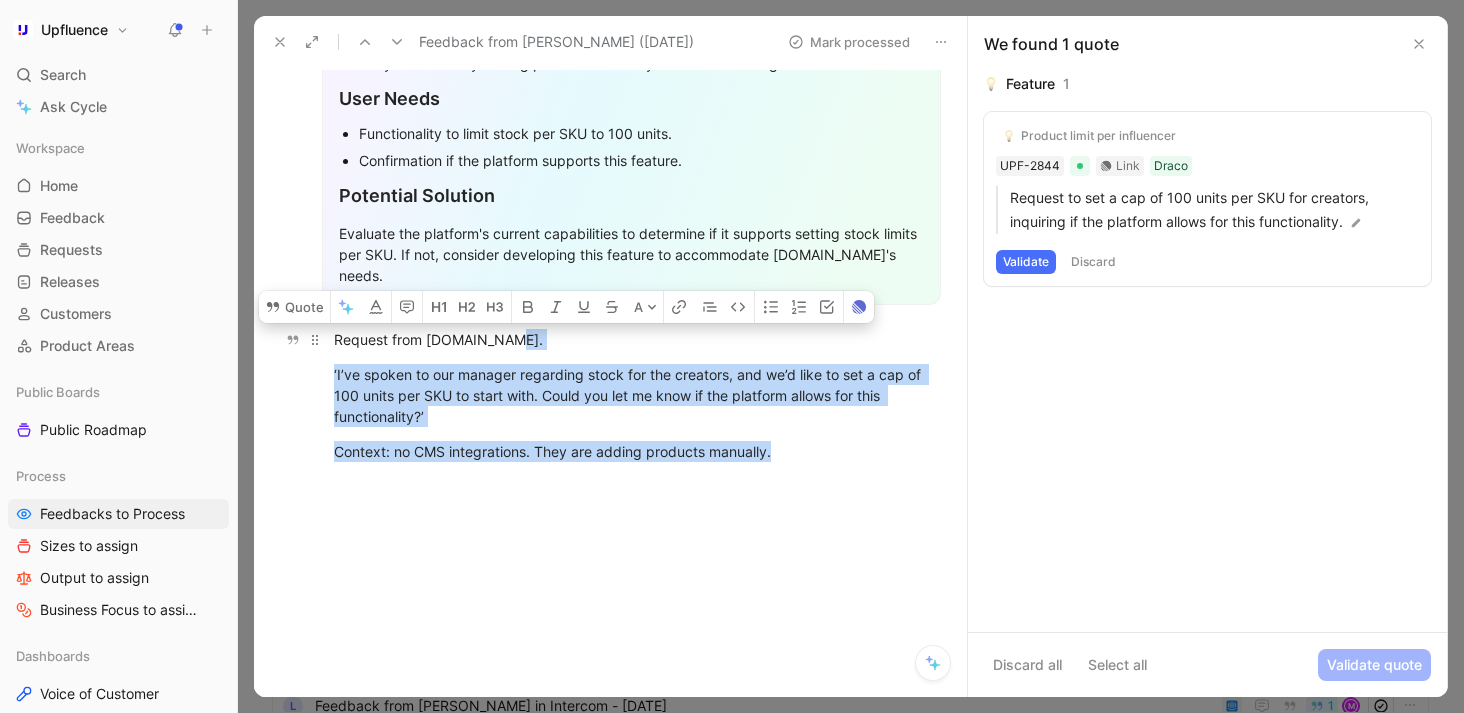 drag, startPoint x: 827, startPoint y: 455, endPoint x: 326, endPoint y: 349, distance: 512.0908 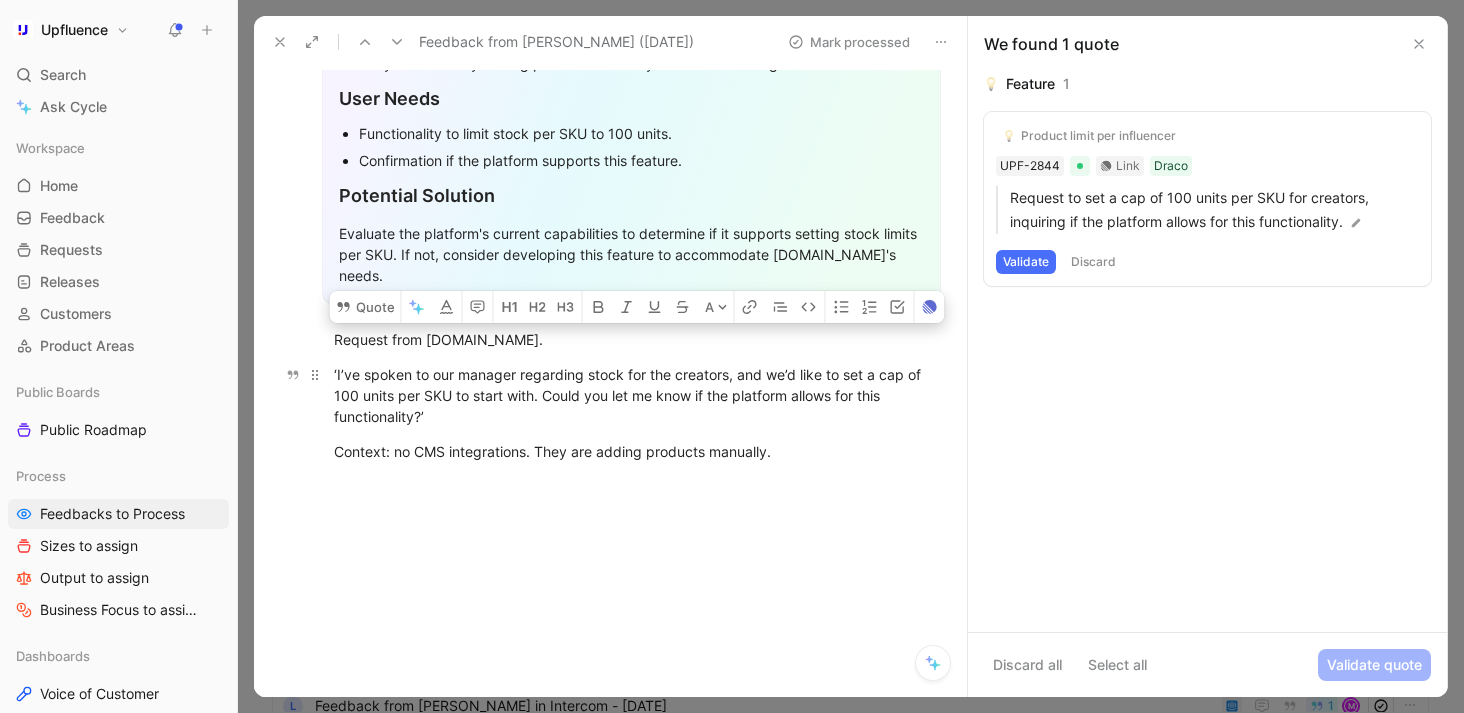 click on "‘I’ve spoken to our manager regarding stock for the creators, and we’d like to set a cap of 100 units per SKU to start with. Could you let me know if the platform allows for this functionality?’" at bounding box center [631, 395] 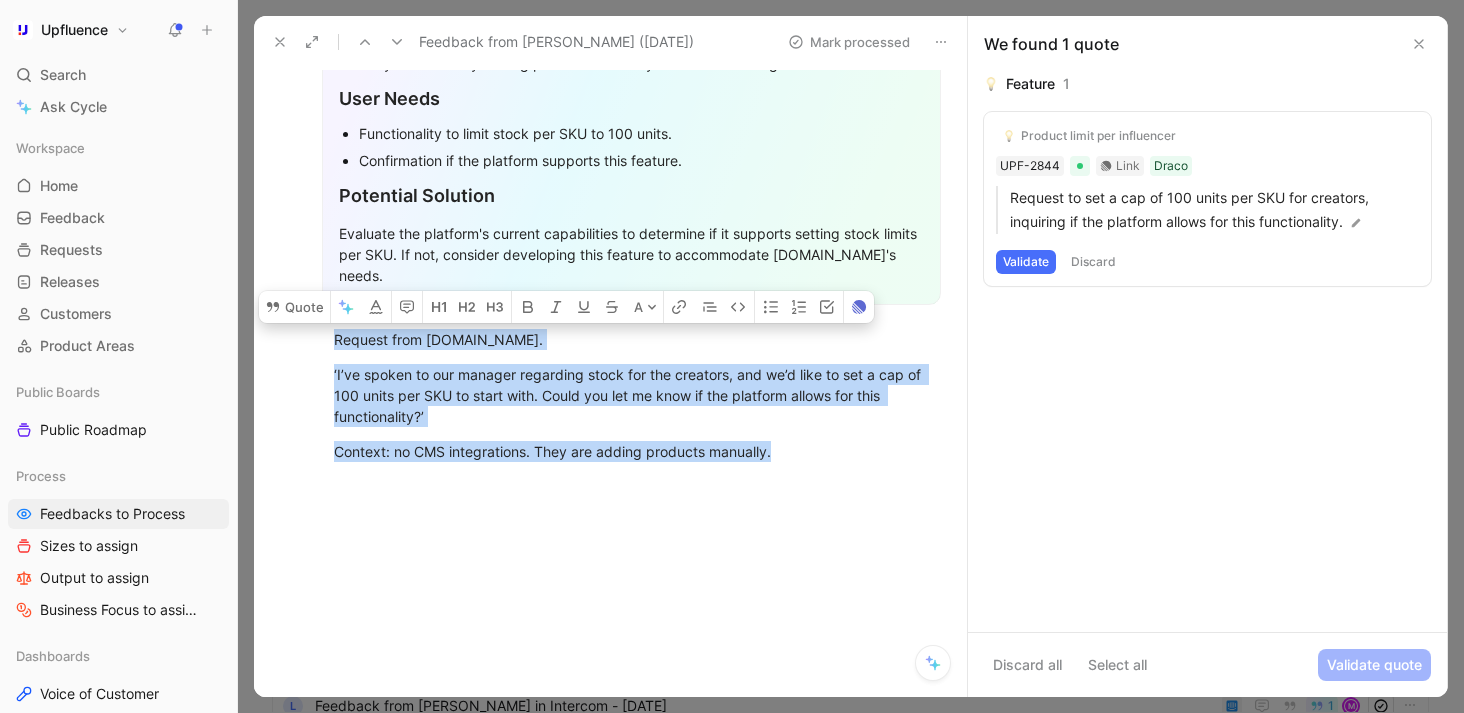 drag, startPoint x: 334, startPoint y: 336, endPoint x: 793, endPoint y: 468, distance: 477.6034 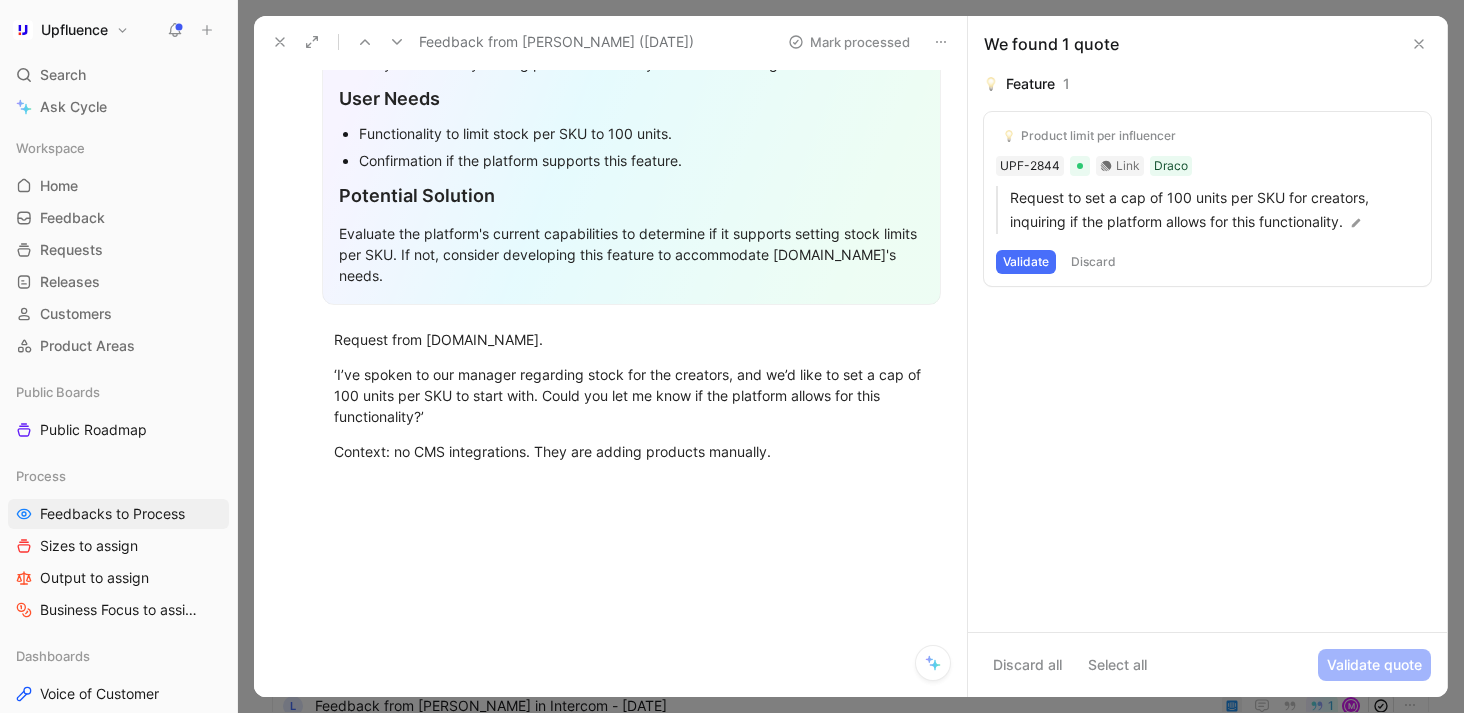 click 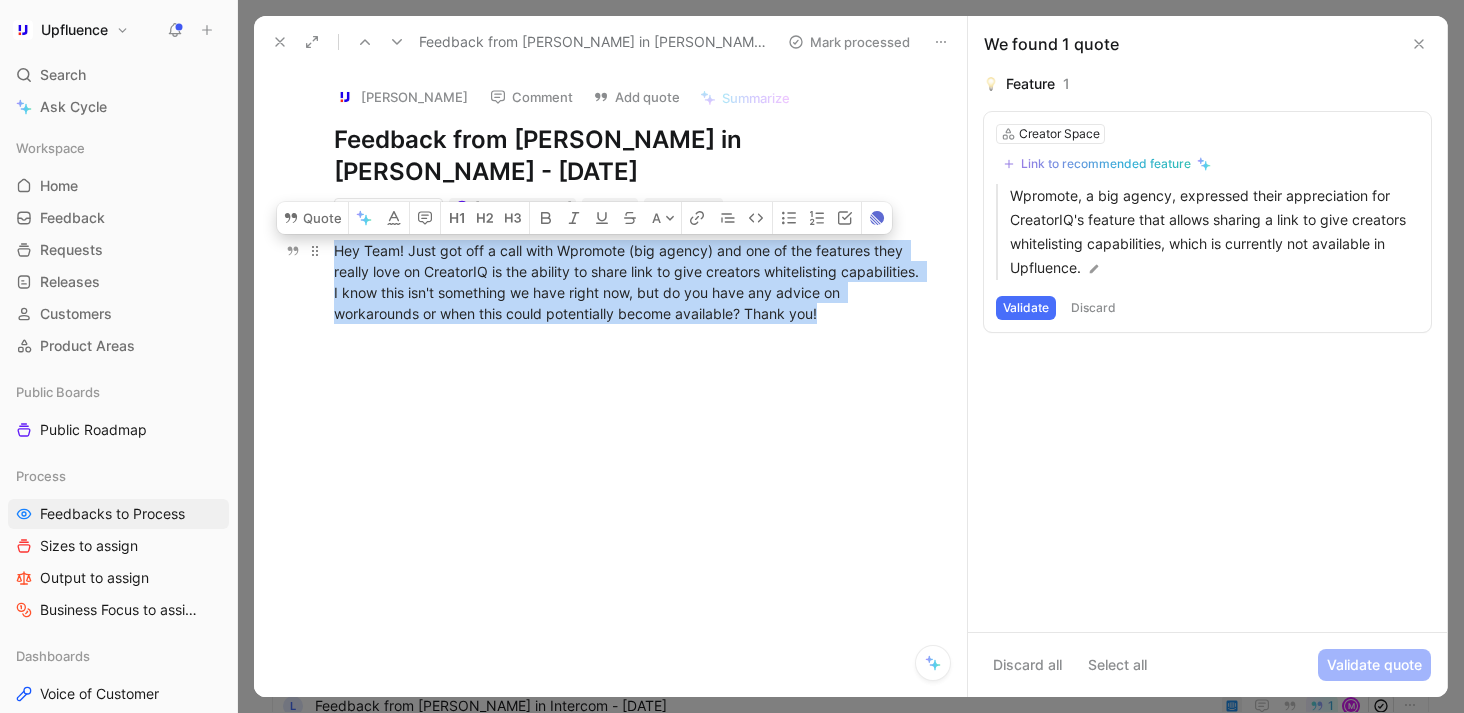 drag, startPoint x: 331, startPoint y: 248, endPoint x: 846, endPoint y: 300, distance: 517.6186 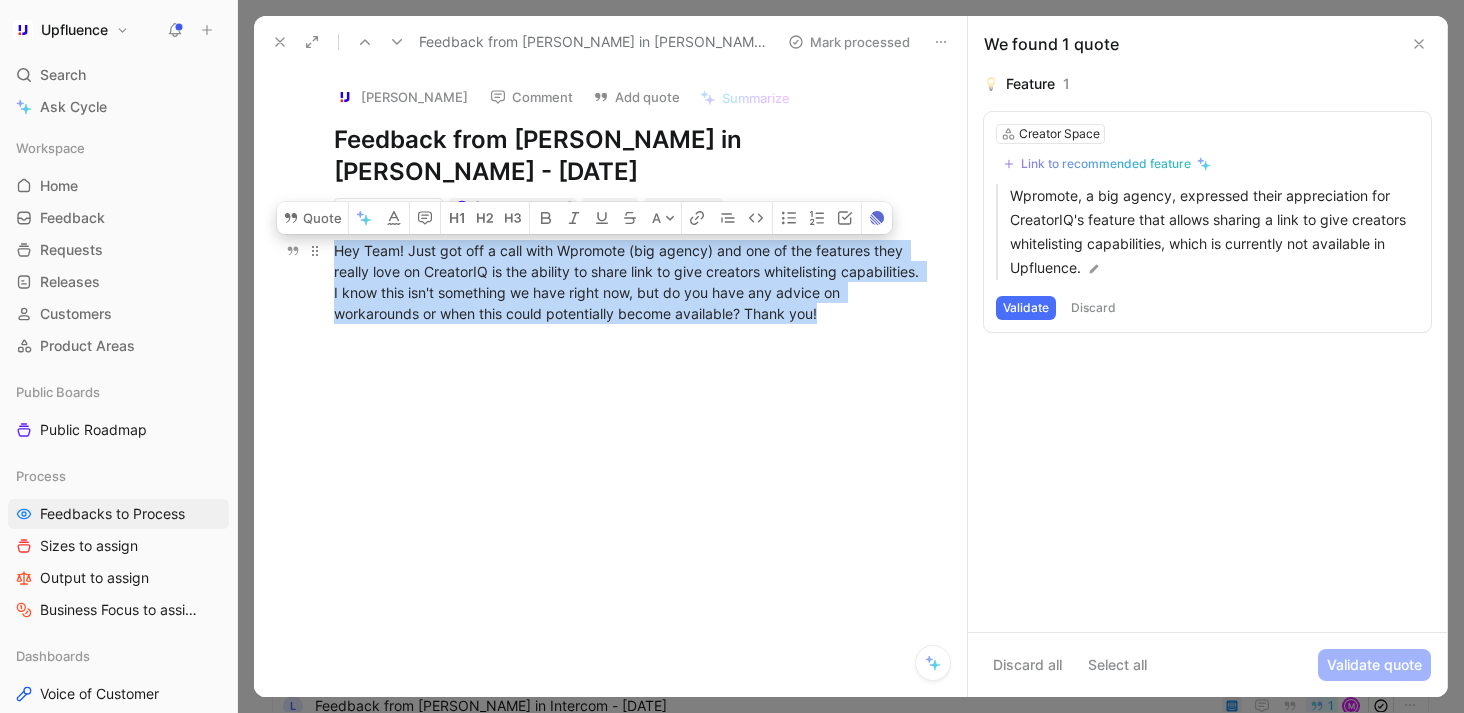 click on "Hey Team! Just got off a call with Wpromote (big agency) and one of the features they really love on CreatorIQ is the ability to share link to give creators whitelisting capabilities. I know this isn't something we have right now, but do you have any advice on workarounds or when this could potentially become available? Thank you!" at bounding box center (631, 282) 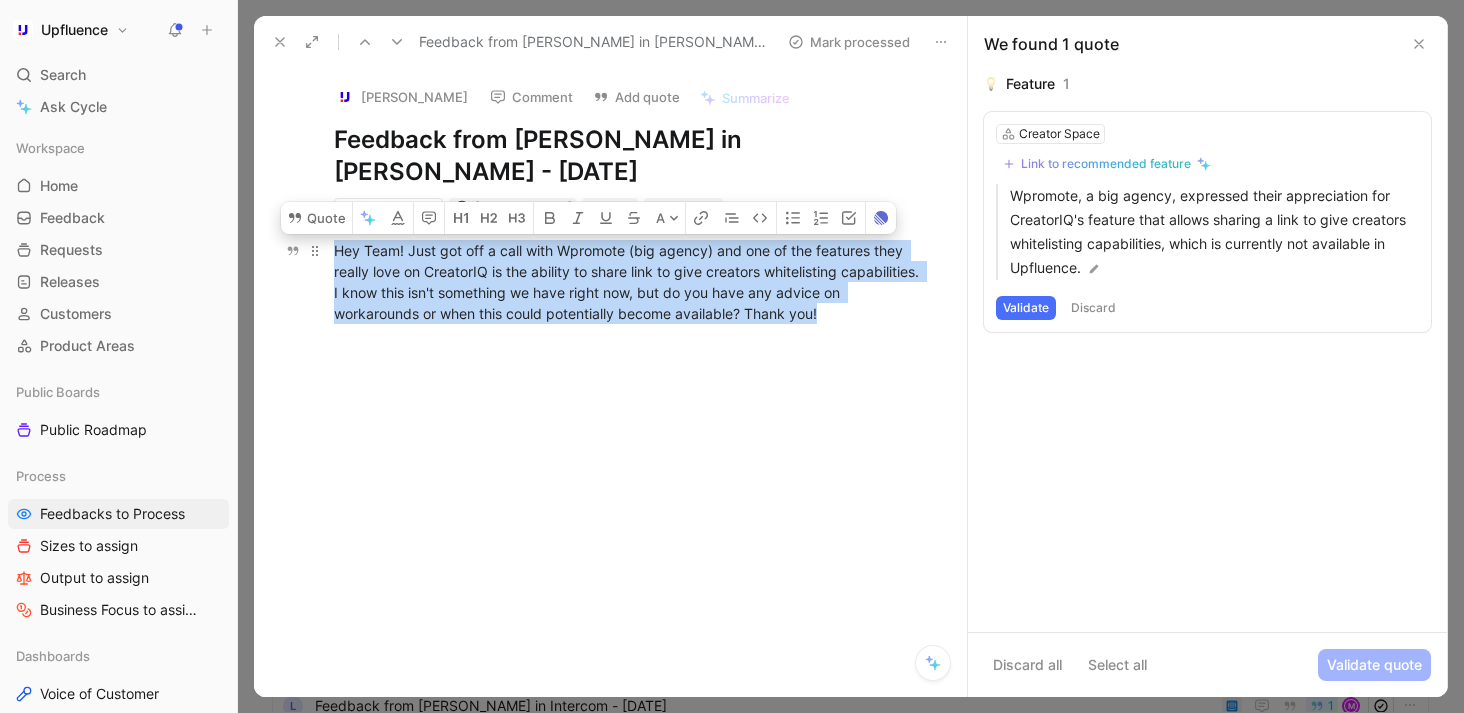 click on "Hey Team! Just got off a call with Wpromote (big agency) and one of the features they really love on CreatorIQ is the ability to share link to give creators whitelisting capabilities. I know this isn't something we have right now, but do you have any advice on workarounds or when this could potentially become available? Thank you!" at bounding box center [631, 282] 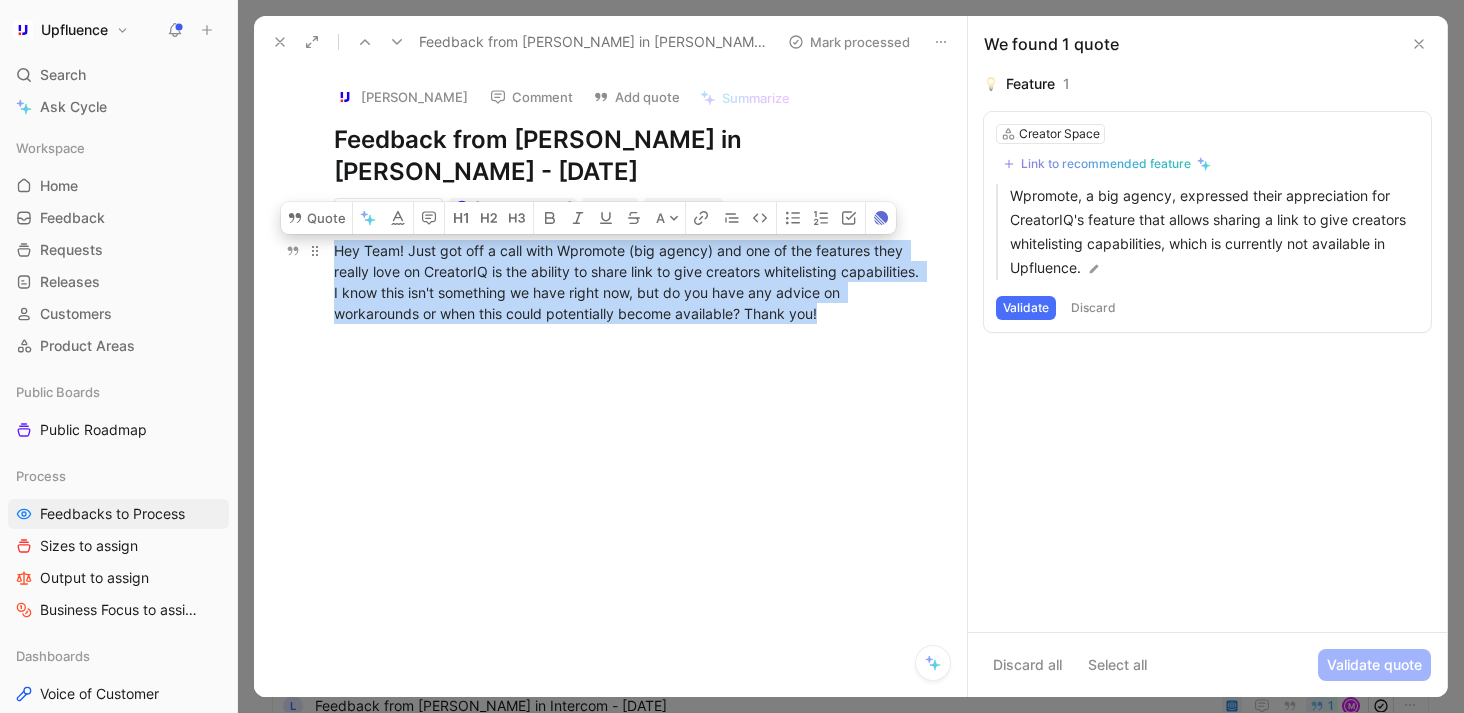 drag, startPoint x: 882, startPoint y: 317, endPoint x: 336, endPoint y: 251, distance: 549.97455 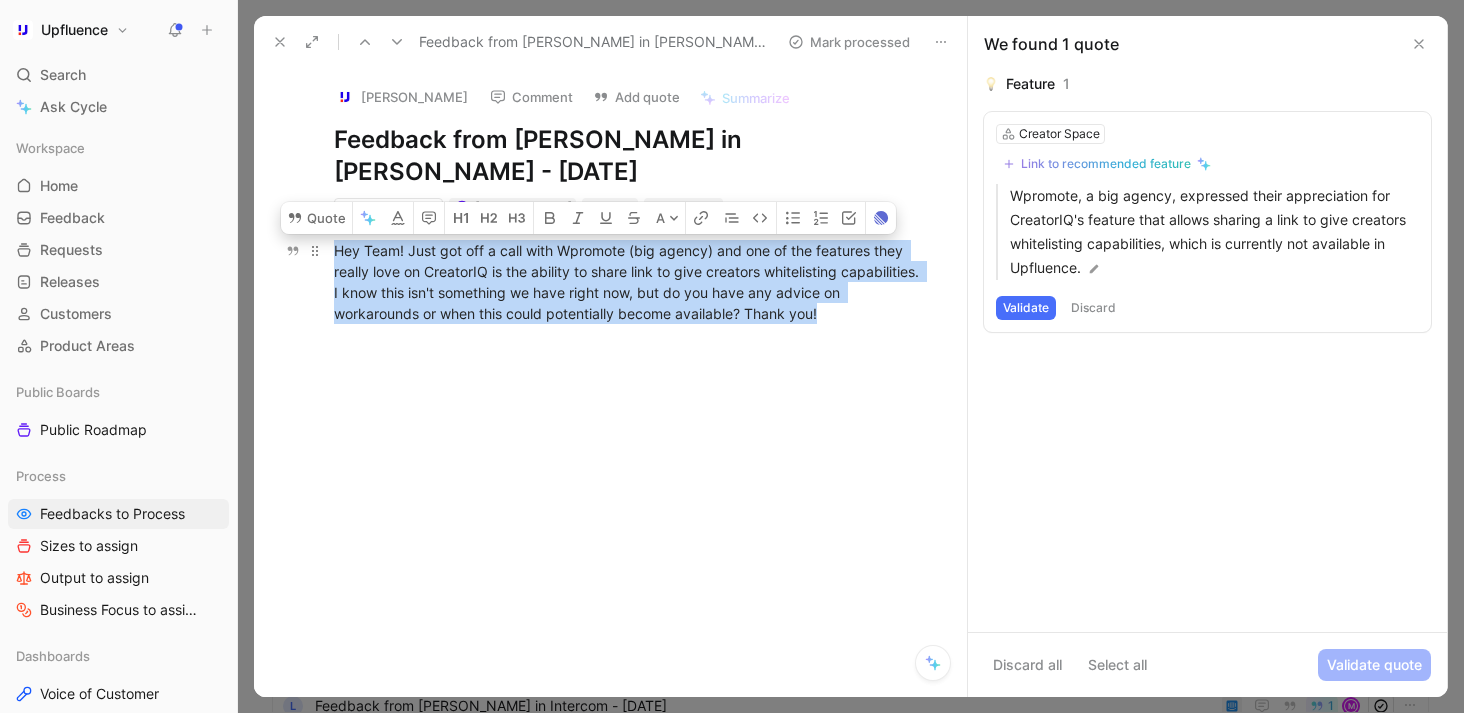 click on "Hey Team! Just got off a call with Wpromote (big agency) and one of the features they really love on CreatorIQ is the ability to share link to give creators whitelisting capabilities. I know this isn't something we have right now, but do you have any advice on workarounds or when this could potentially become available? Thank you!" at bounding box center (631, 282) 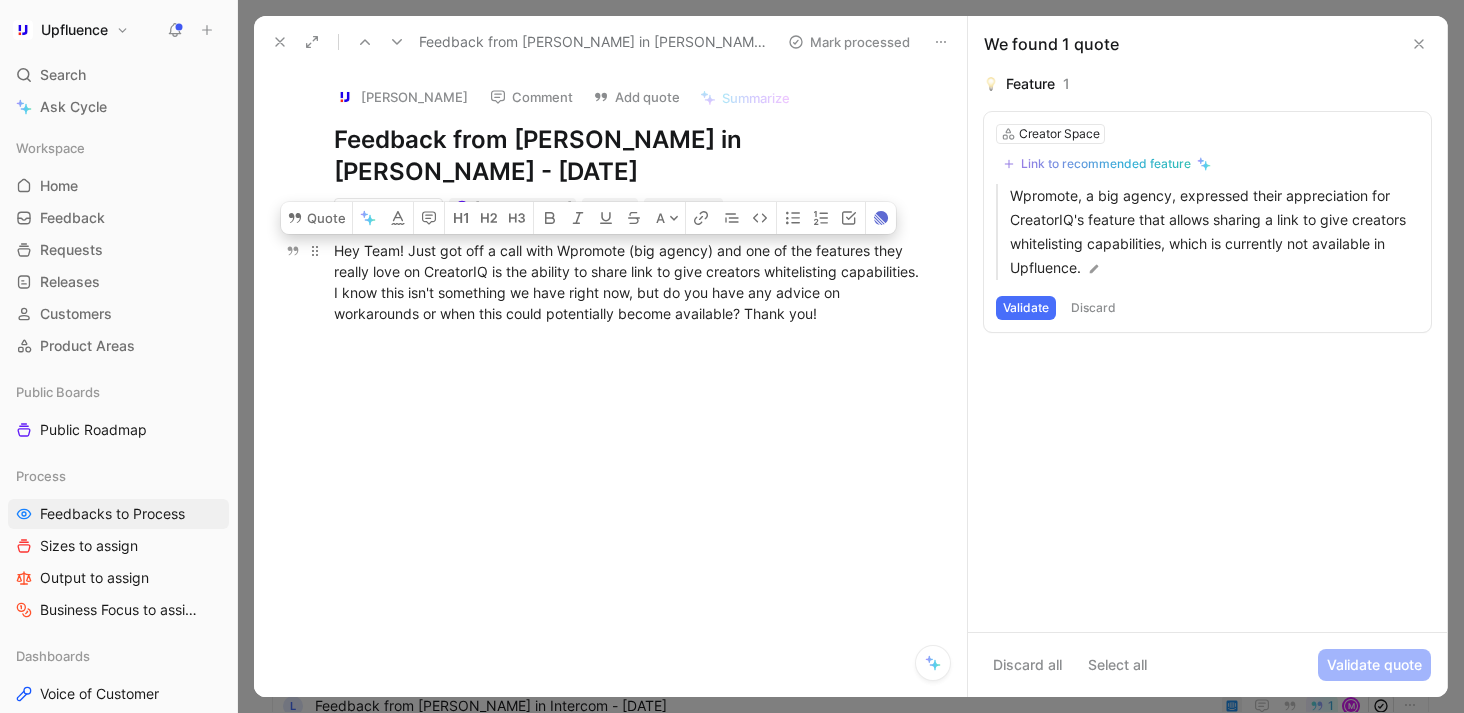 click on "Hey Team! Just got off a call with Wpromote (big agency) and one of the features they really love on CreatorIQ is the ability to share link to give creators whitelisting capabilities. I know this isn't something we have right now, but do you have any advice on workarounds or when this could potentially become available? Thank you!" at bounding box center [631, 282] 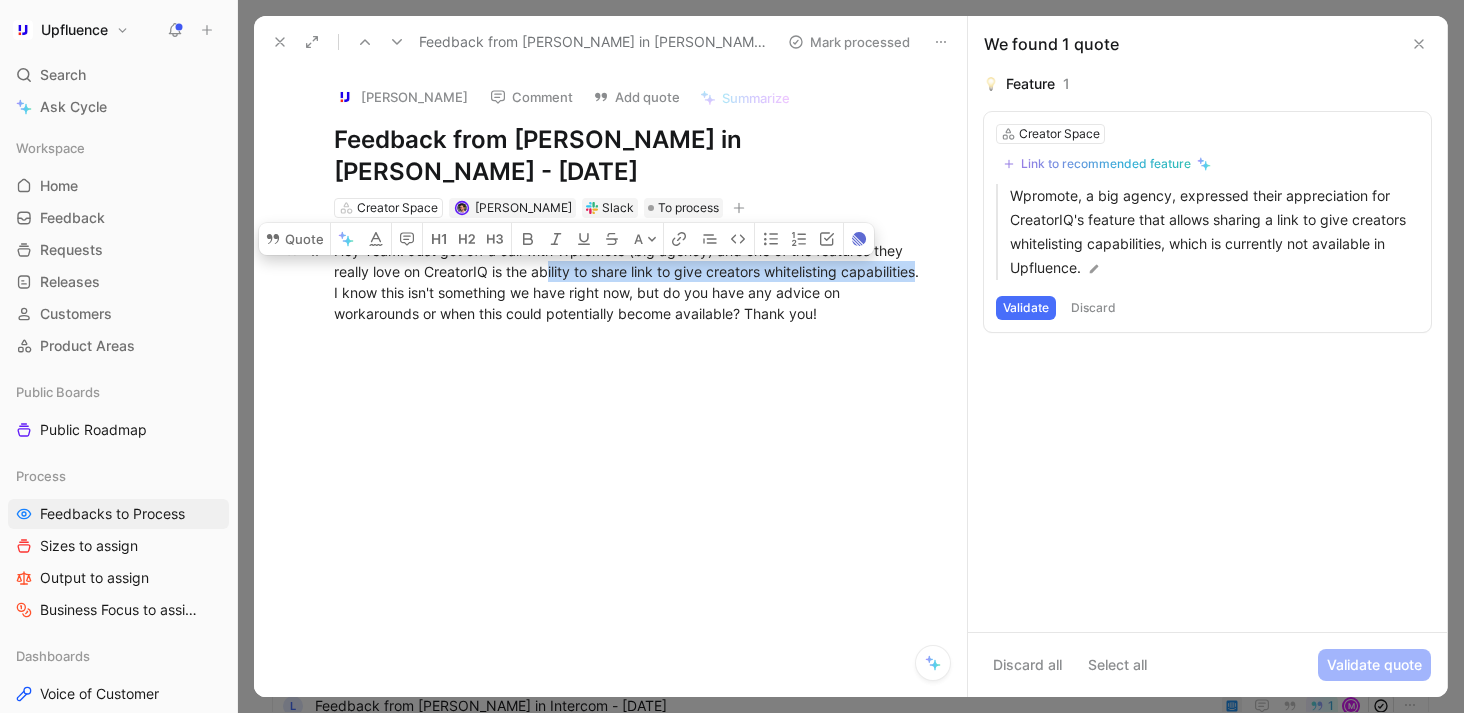 drag, startPoint x: 549, startPoint y: 270, endPoint x: 409, endPoint y: 298, distance: 142.77255 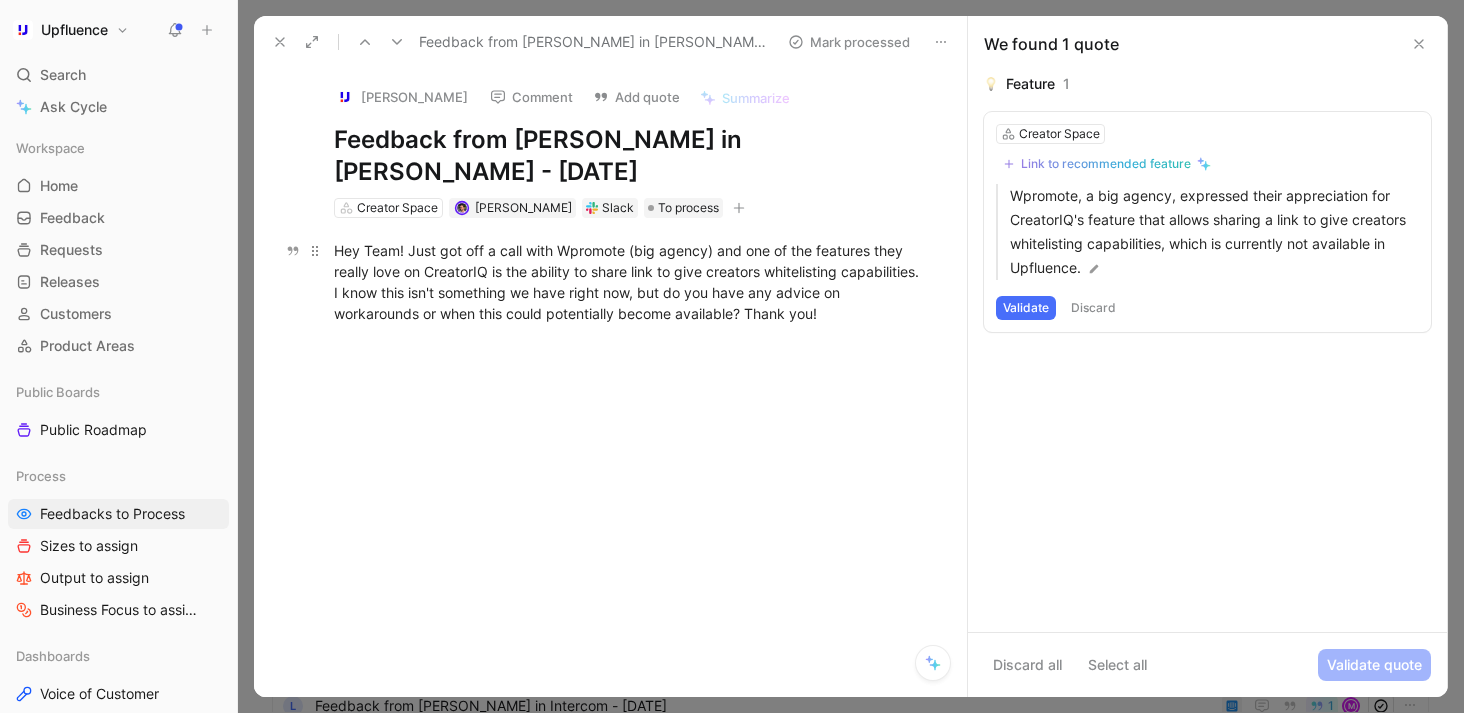 click on "Hey Team! Just got off a call with Wpromote (big agency) and one of the features they really love on CreatorIQ is the ability to share link to give creators whitelisting capabilities. I know this isn't something we have right now, but do you have any advice on workarounds or when this could potentially become available? Thank you!" at bounding box center (631, 282) 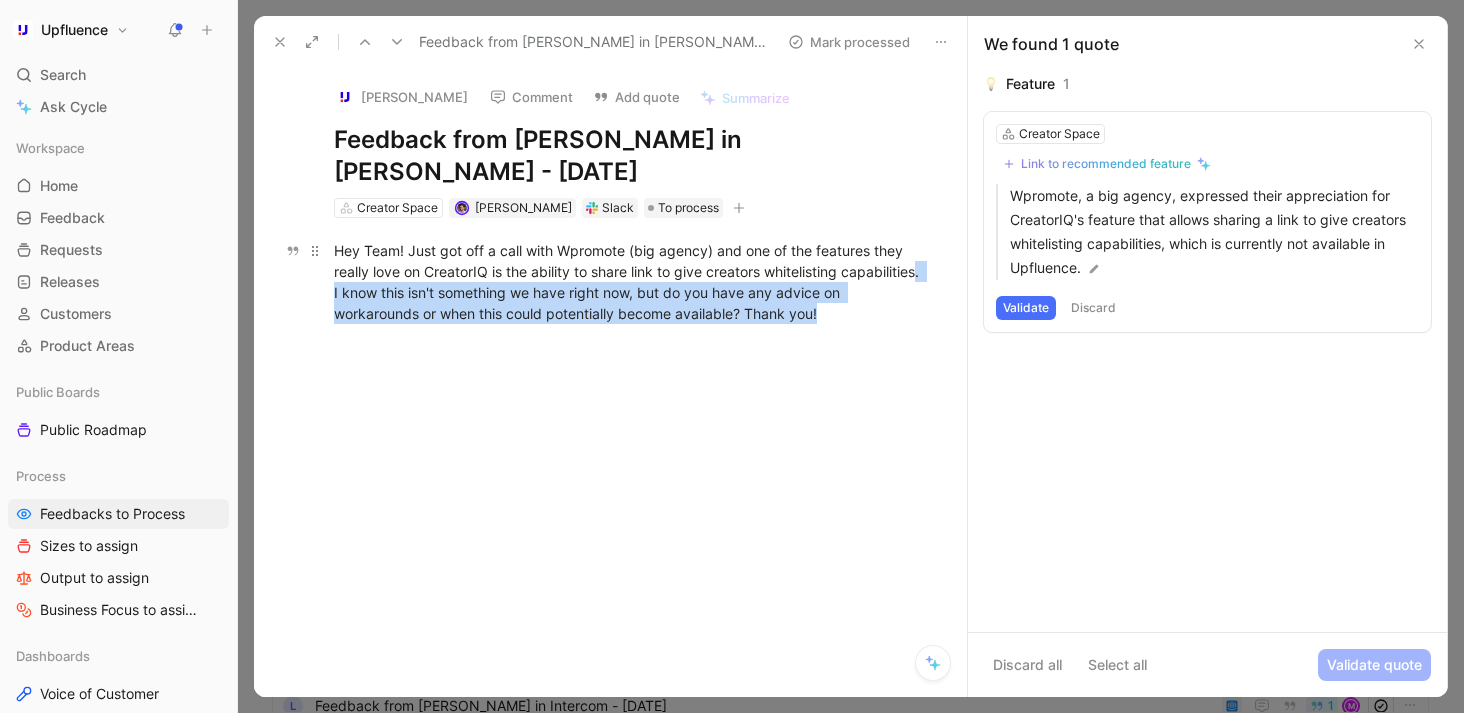 drag, startPoint x: 408, startPoint y: 290, endPoint x: 867, endPoint y: 317, distance: 459.79343 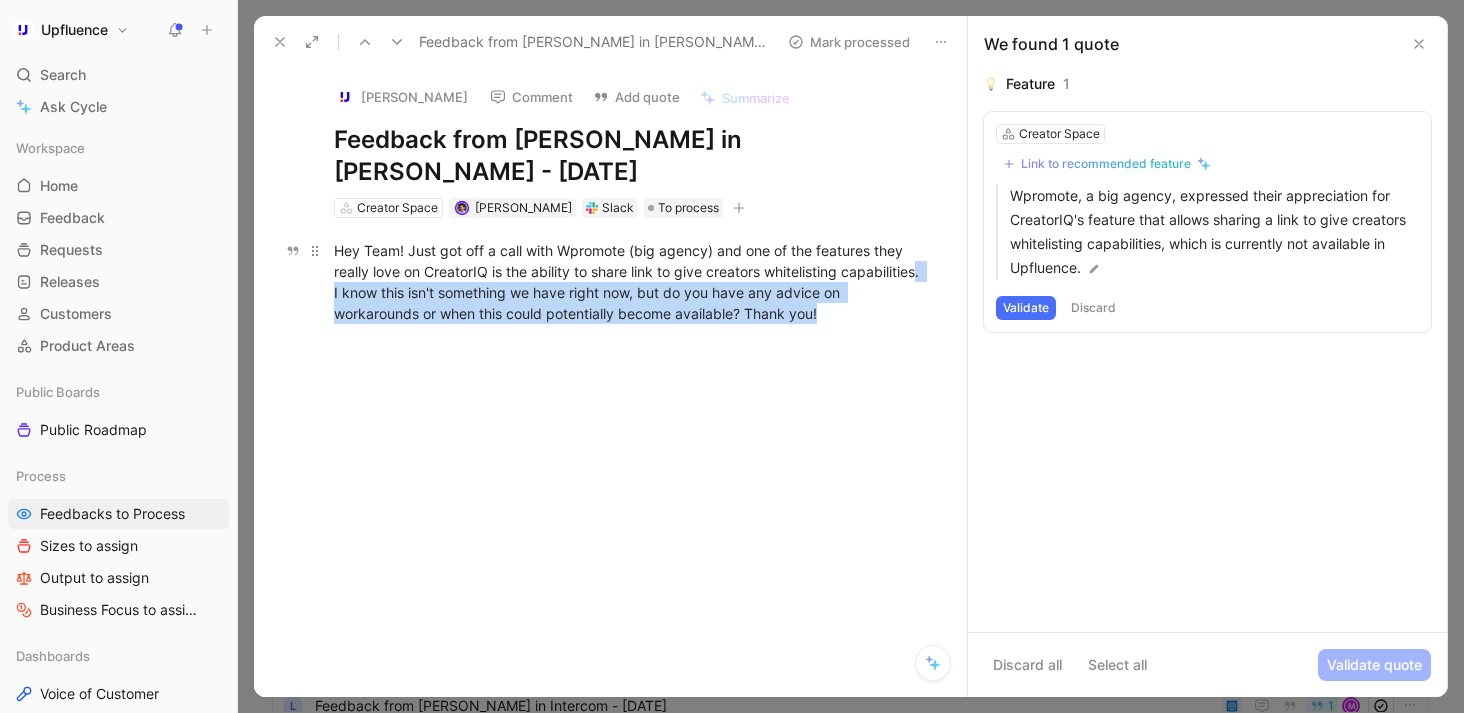 click on "Hey Team! Just got off a call with Wpromote (big agency) and one of the features they really love on CreatorIQ is the ability to share link to give creators whitelisting capabilities. I know this isn't something we have right now, but do you have any advice on workarounds or when this could potentially become available? Thank you!" at bounding box center (631, 282) 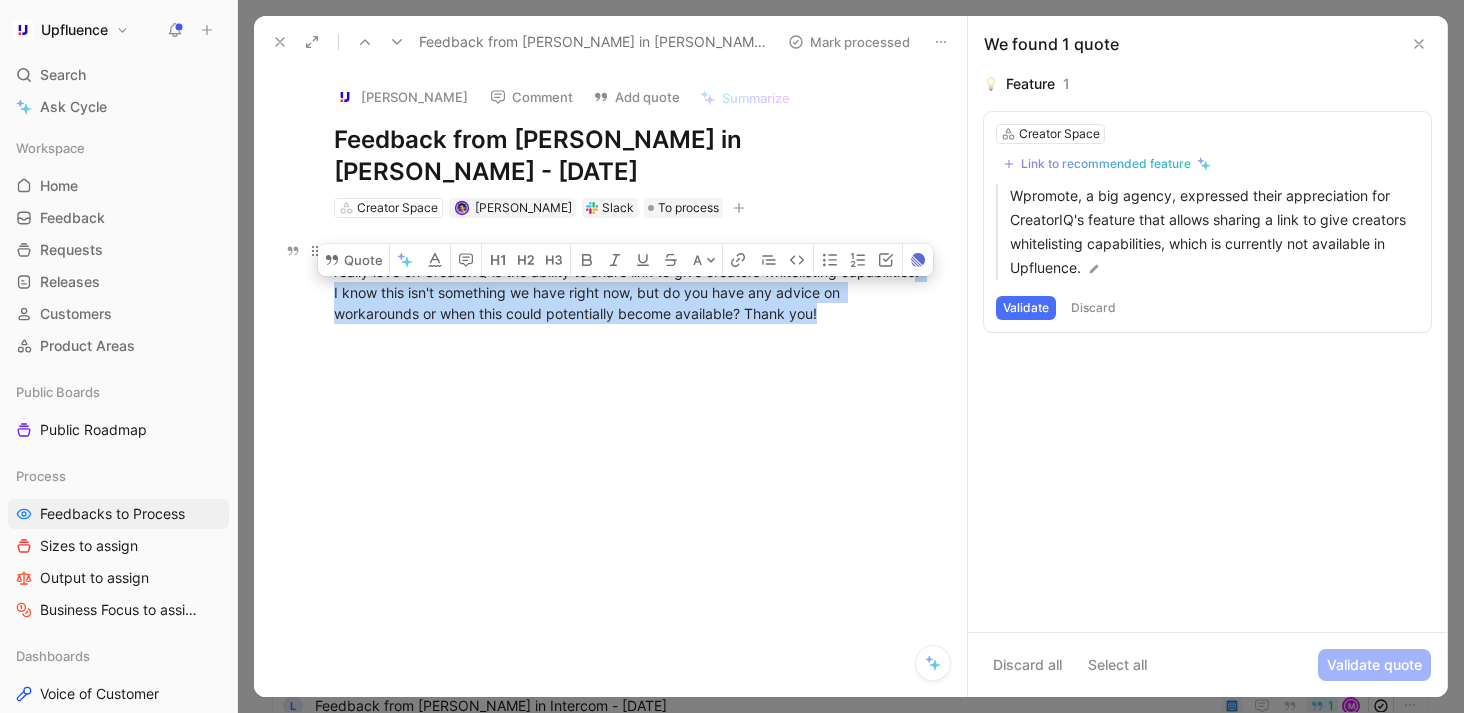 click on "Hey Team! Just got off a call with Wpromote (big agency) and one of the features they really love on CreatorIQ is the ability to share link to give creators whitelisting capabilities. I know this isn't something we have right now, but do you have any advice on workarounds or when this could potentially become available? Thank you!" at bounding box center [631, 282] 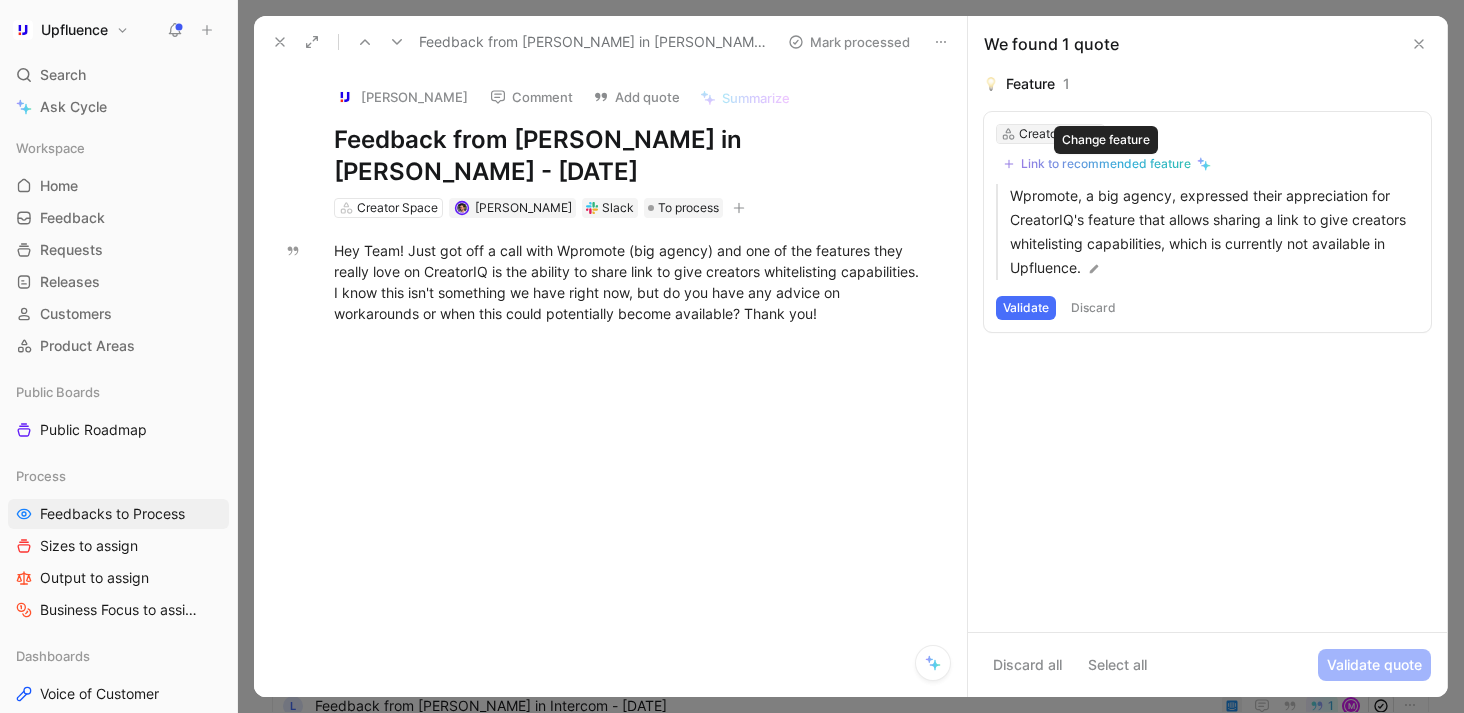 click on "Creator Space" at bounding box center (1059, 134) 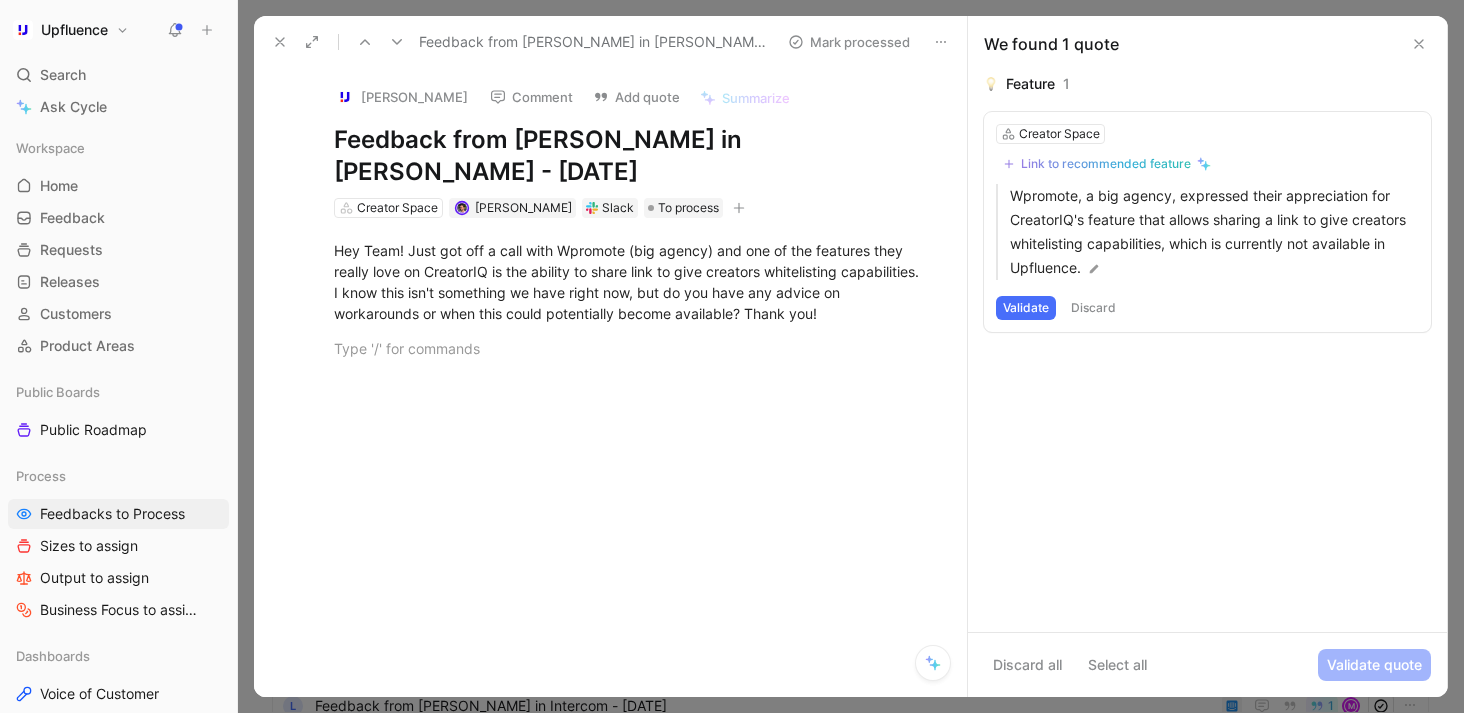 click on "Link to recommended feature" at bounding box center [1106, 164] 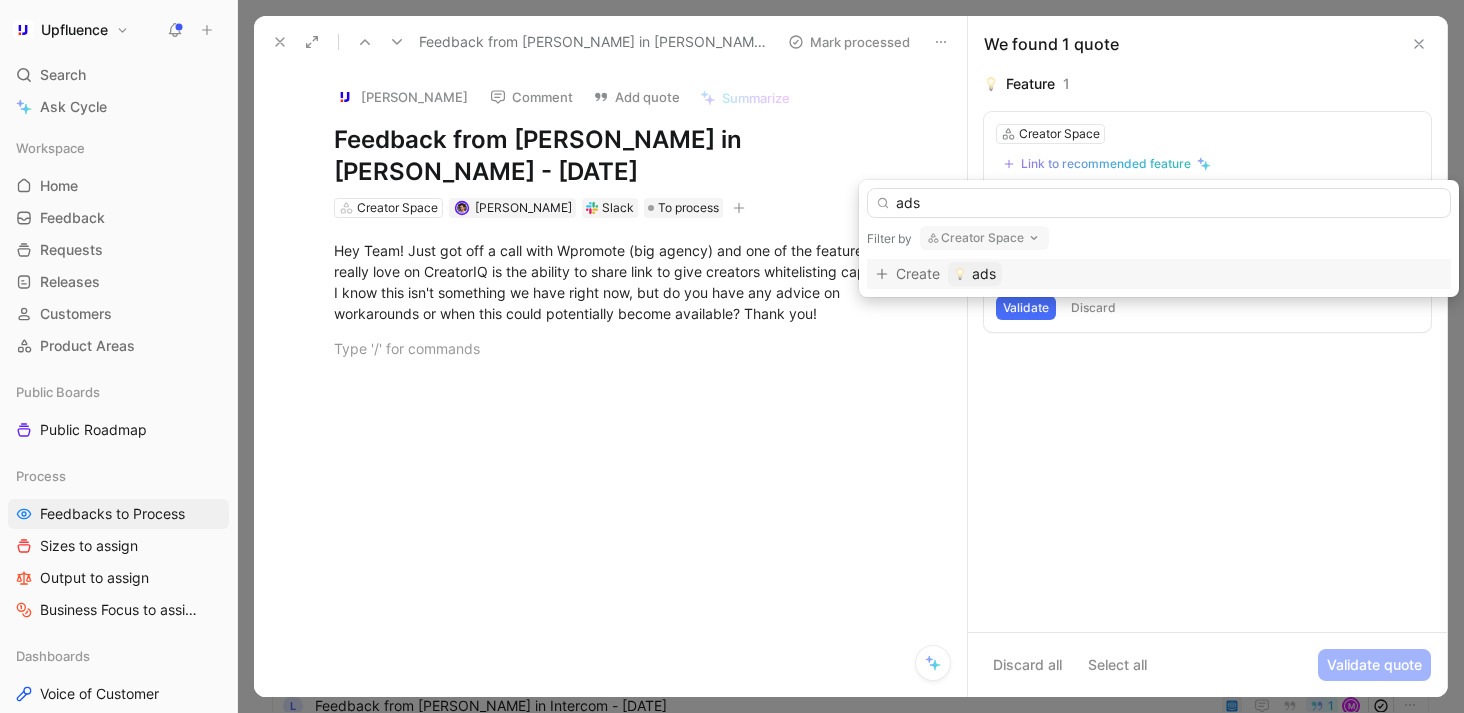 type on "ads" 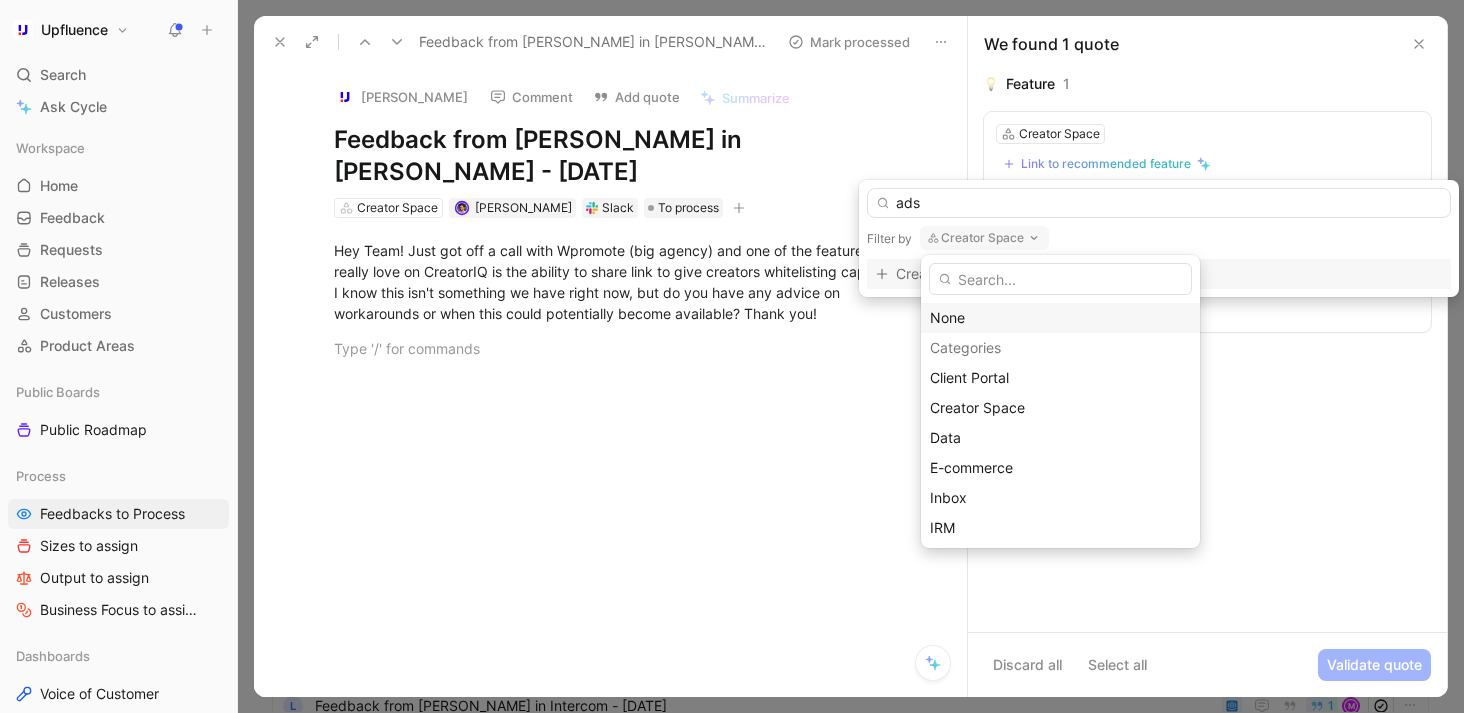 click on "None" at bounding box center [1060, 318] 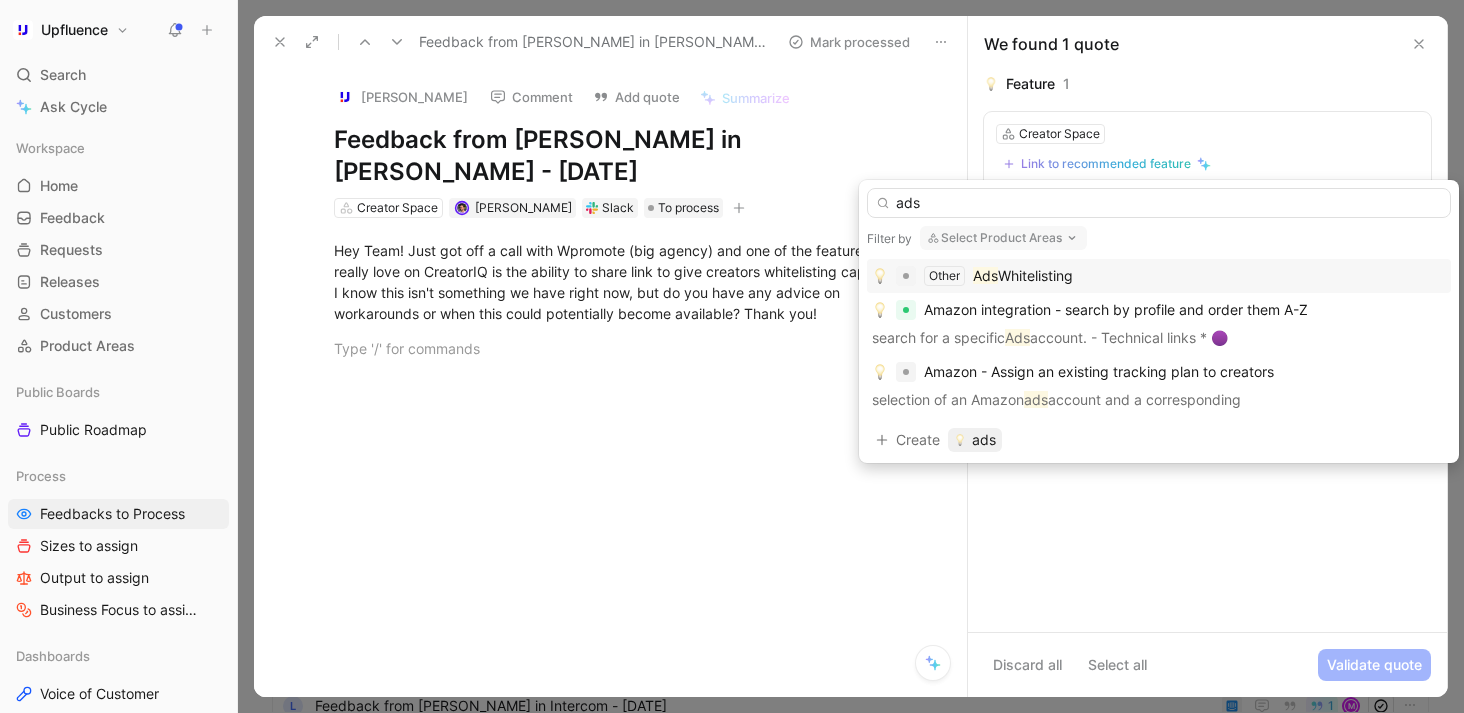 click on "Other Ads  Whitelisting" at bounding box center [1159, 276] 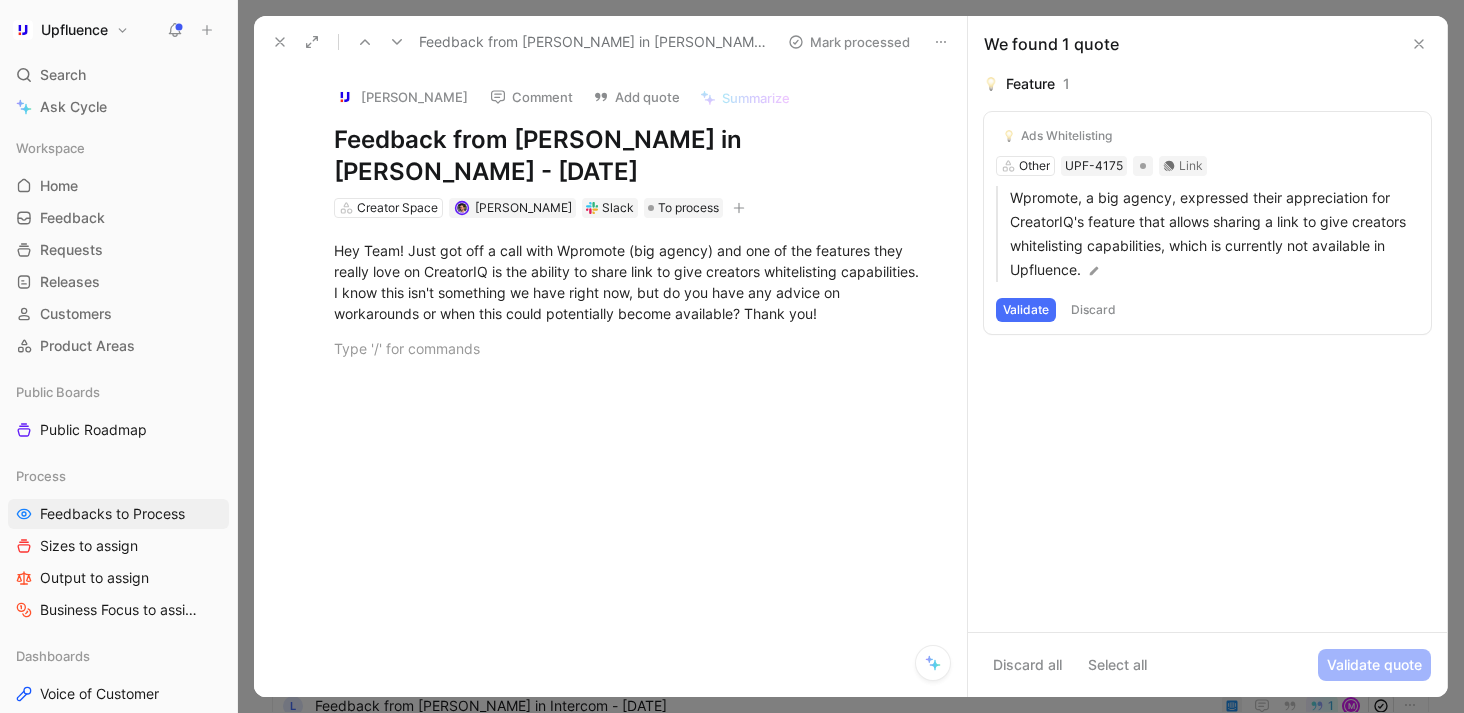 click on "Validate" at bounding box center [1026, 310] 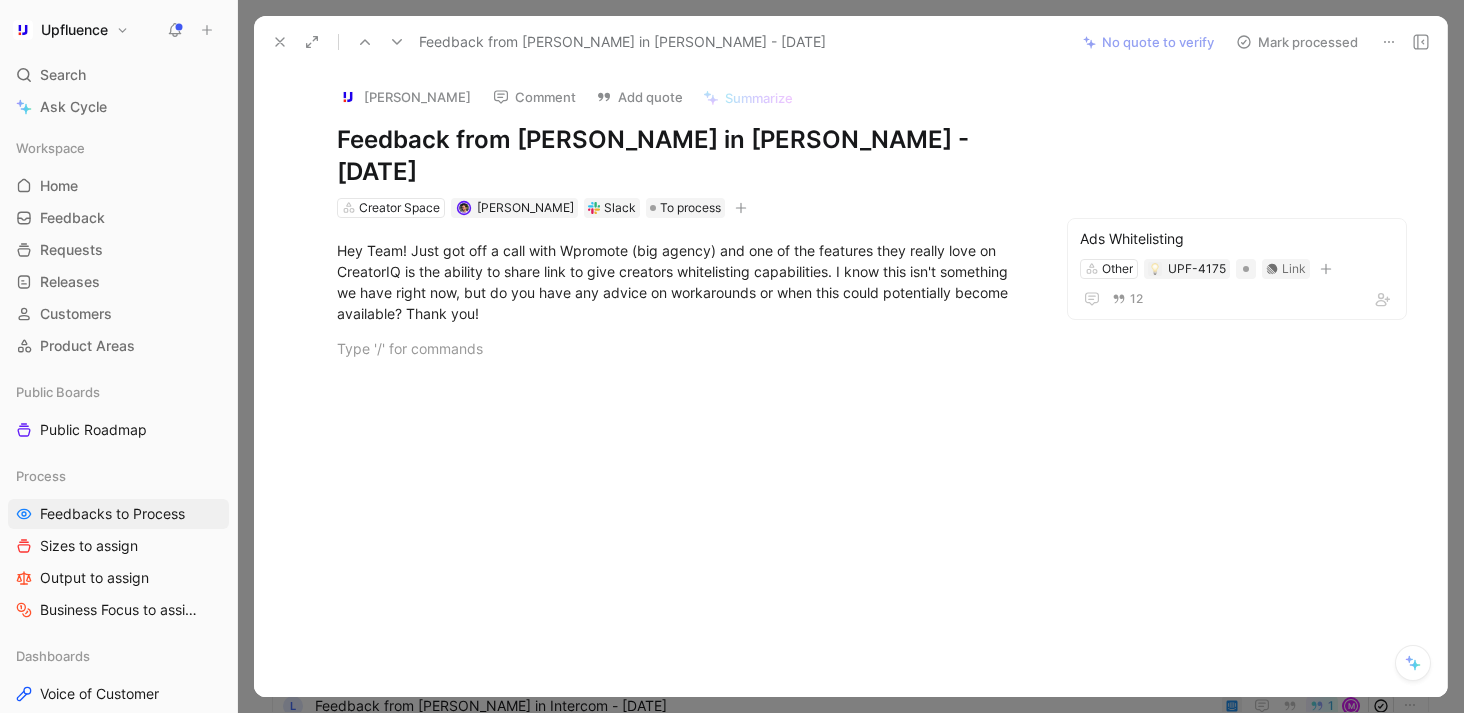 click on "Mark processed" at bounding box center (1297, 42) 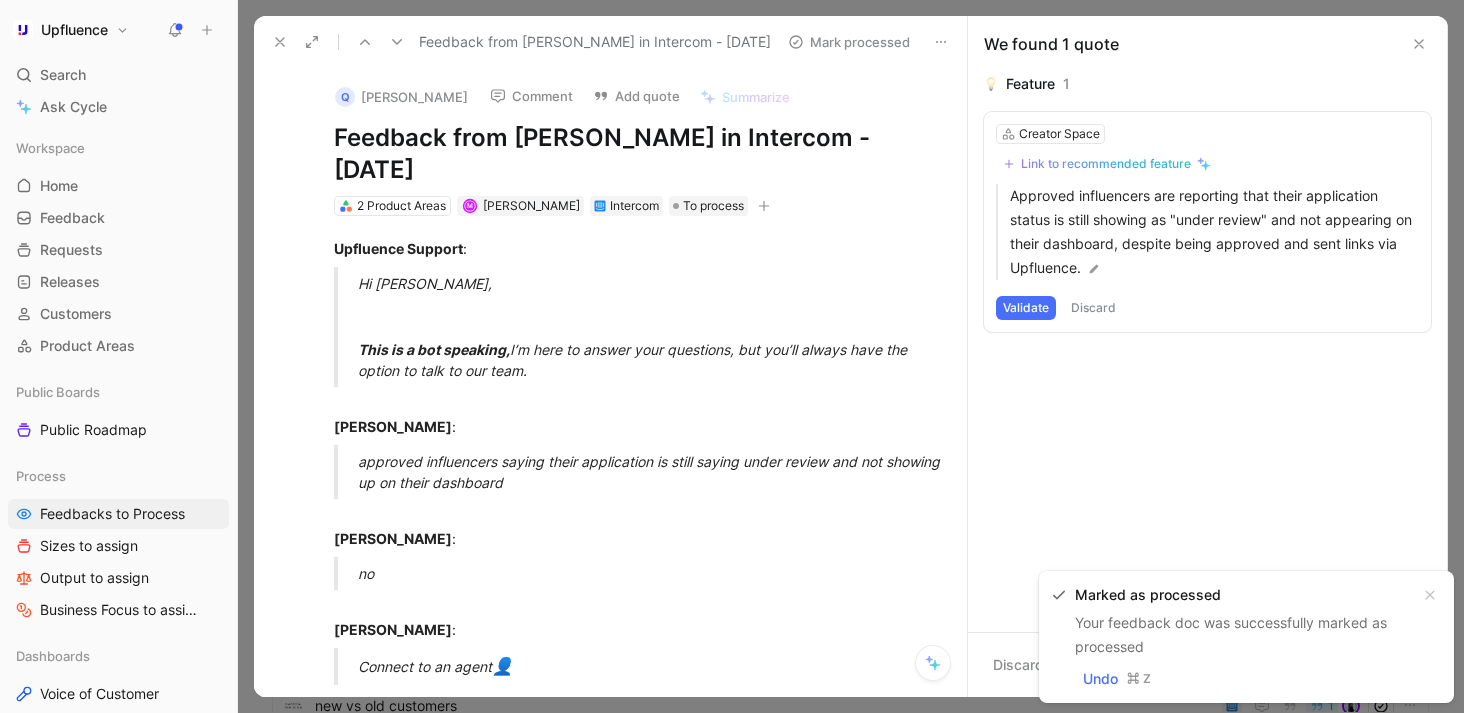click 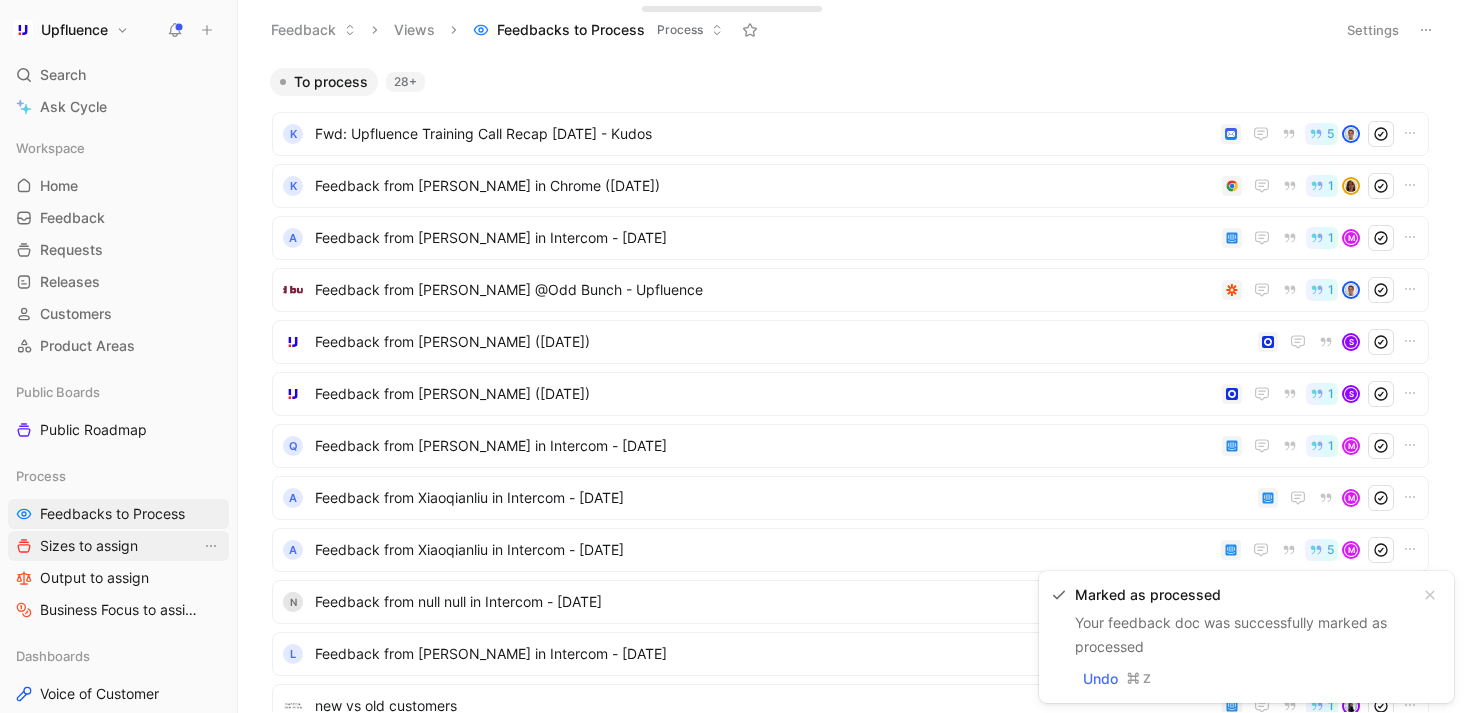 click on "Sizes to assign" at bounding box center (89, 546) 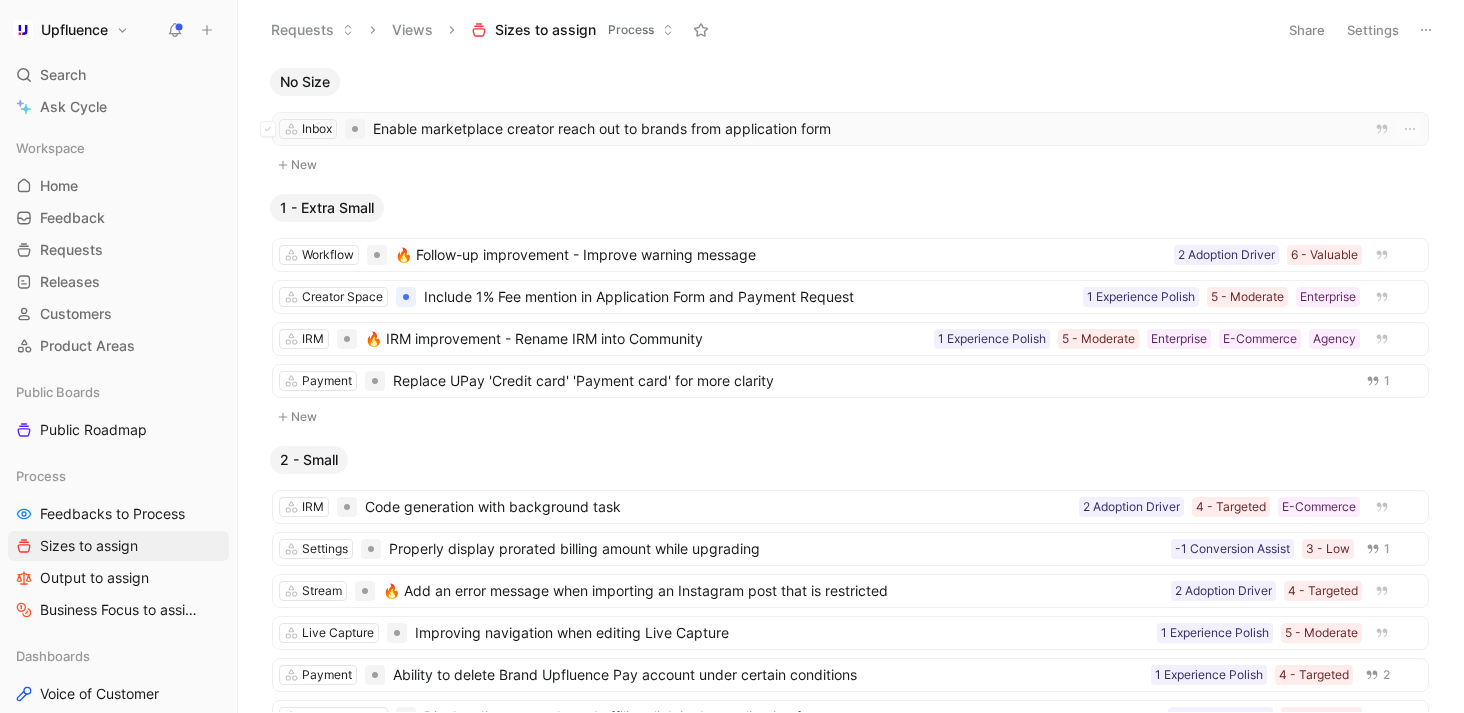 click on "Enable marketplace creator reach out to brands from application form" at bounding box center (863, 129) 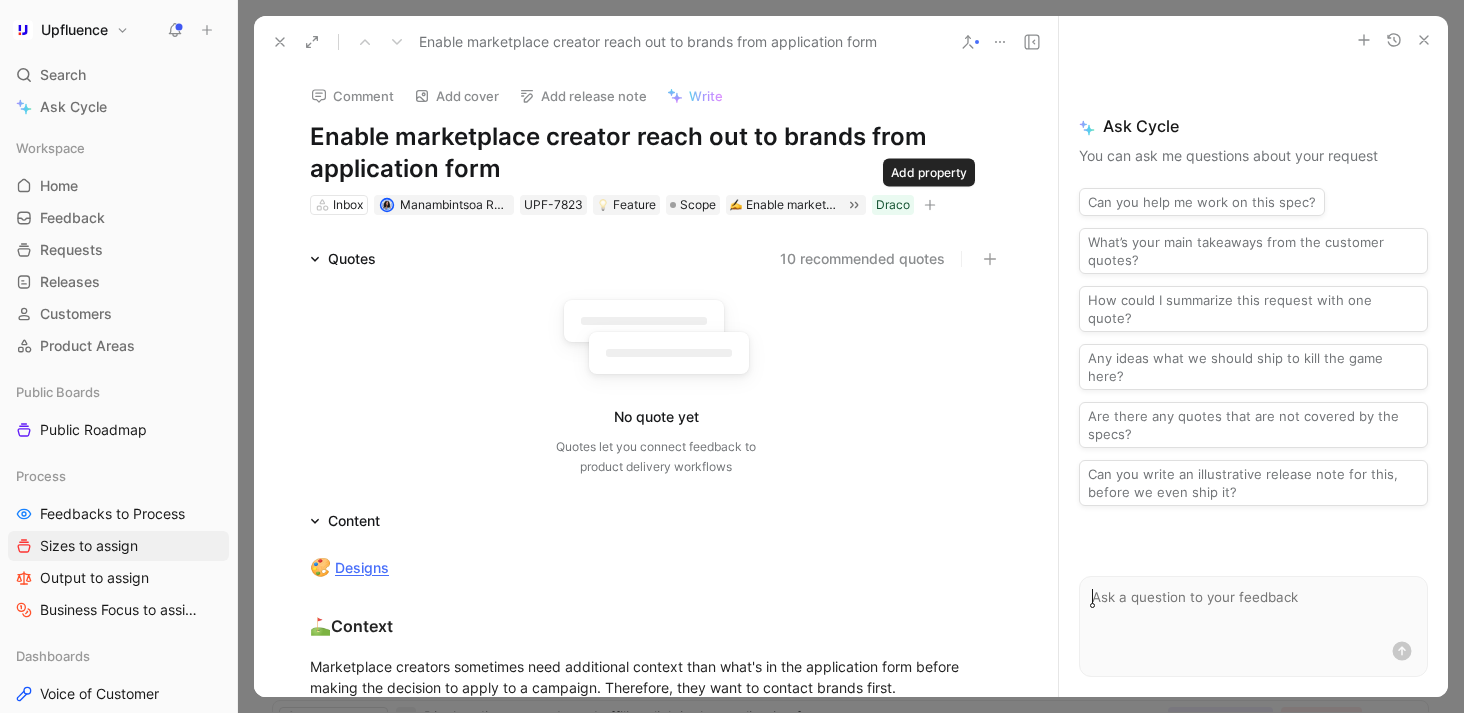 click 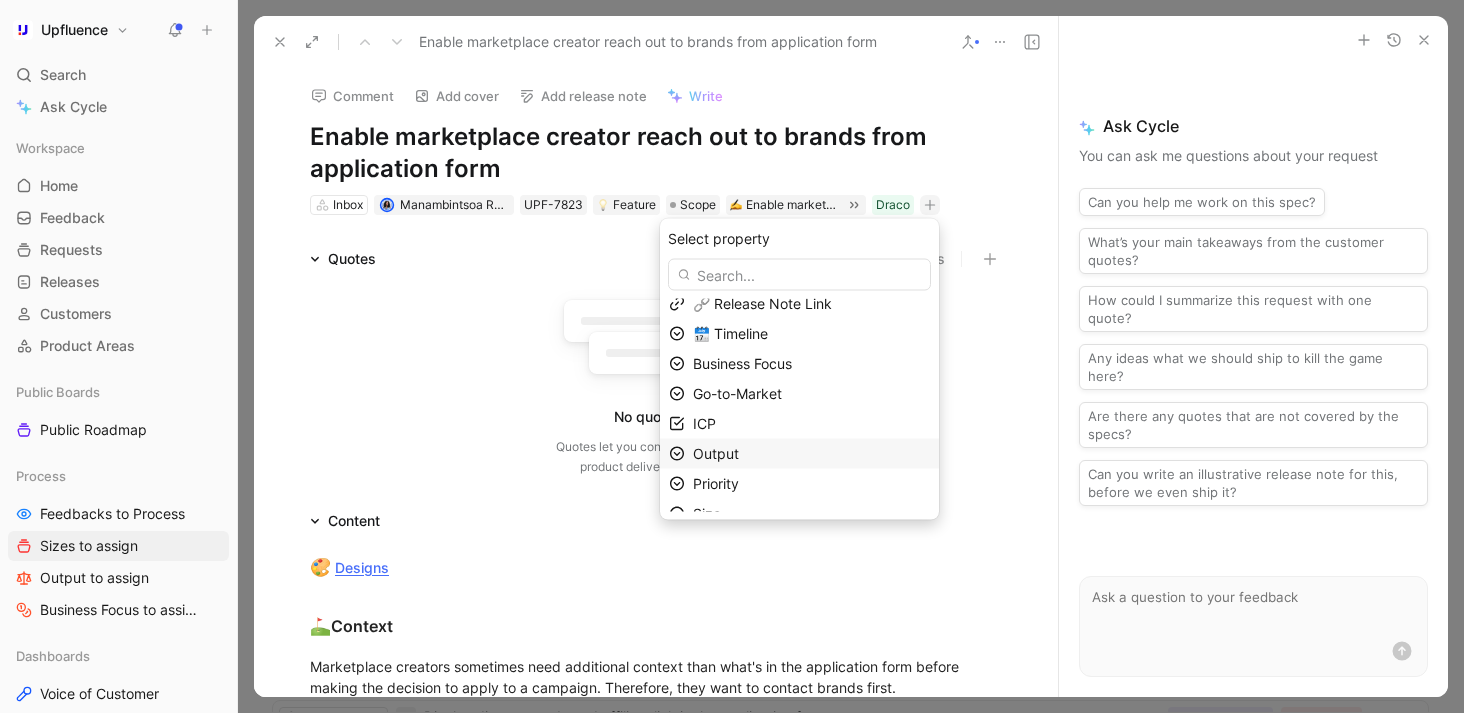scroll, scrollTop: 87, scrollLeft: 0, axis: vertical 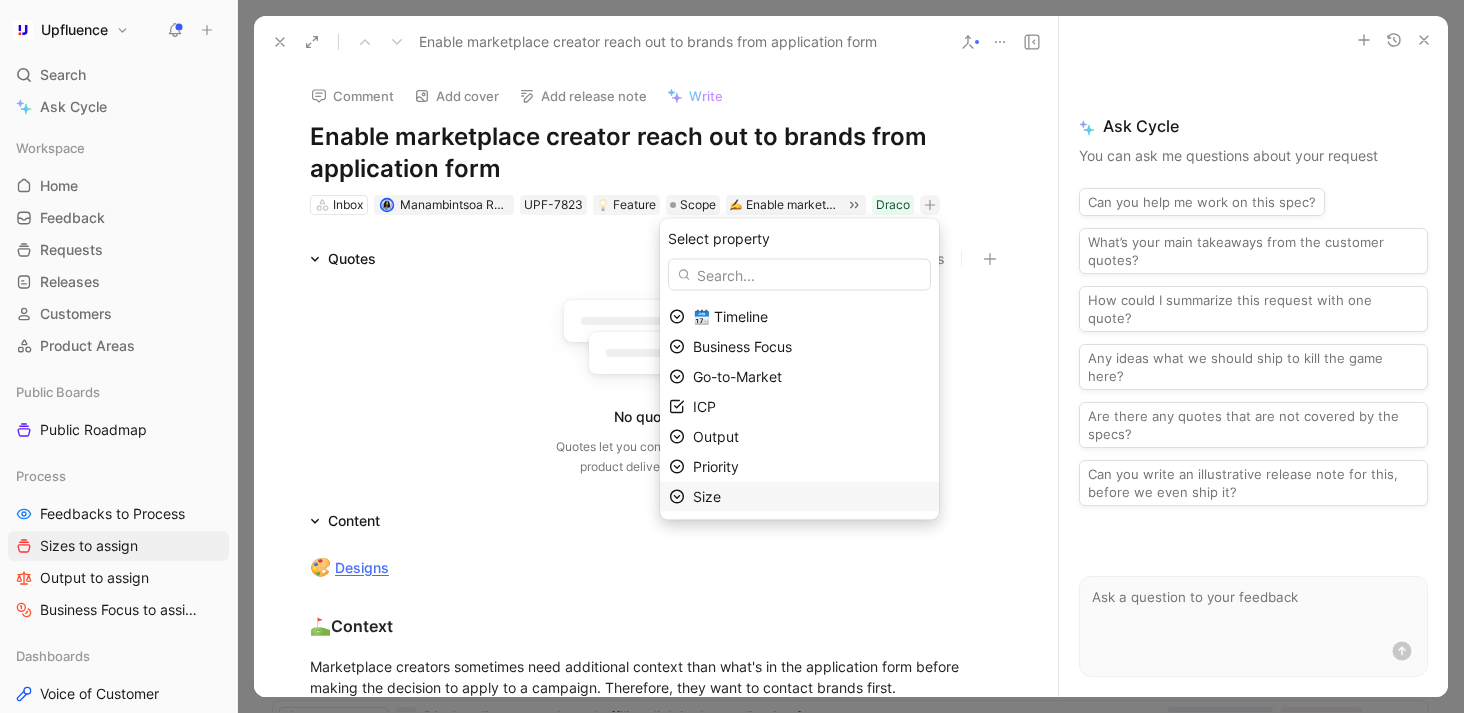 click on "Size" at bounding box center (811, 497) 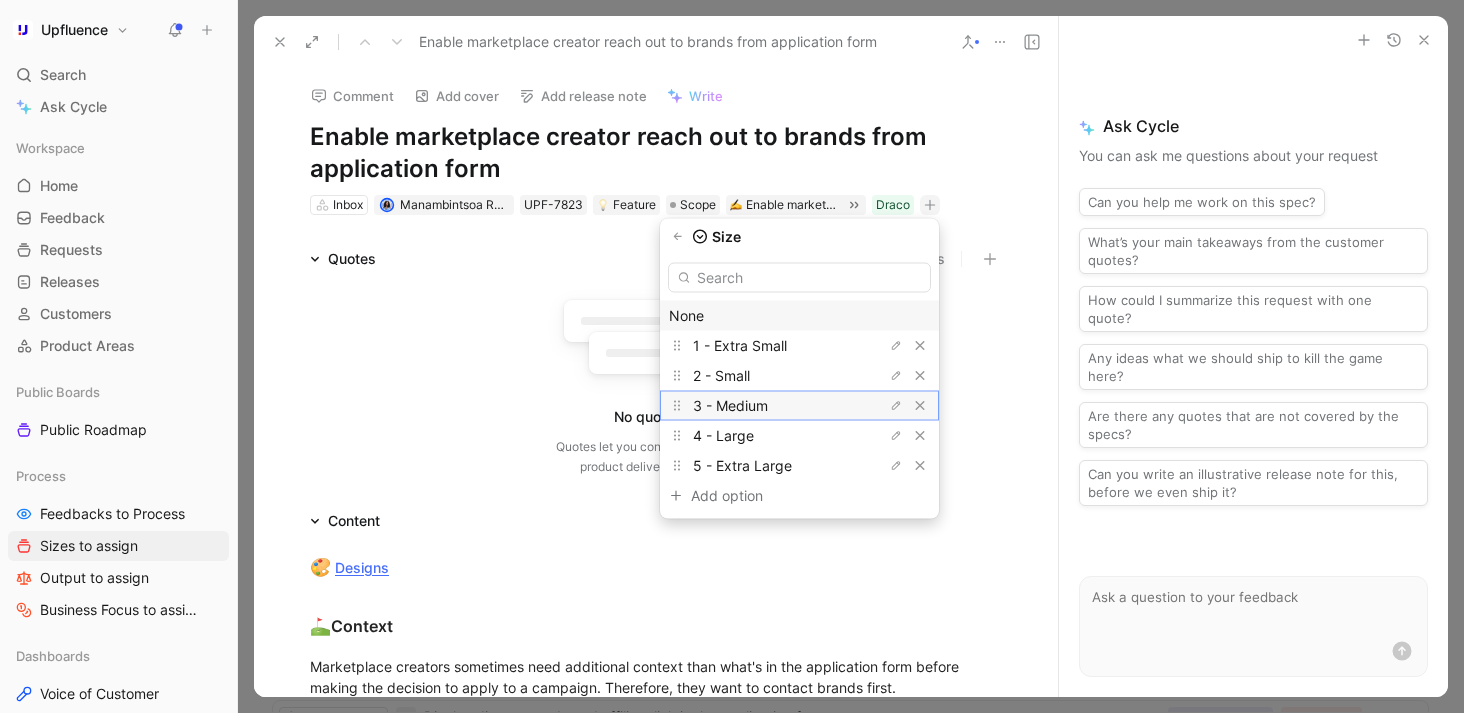 click on "3 - Medium" at bounding box center [768, 406] 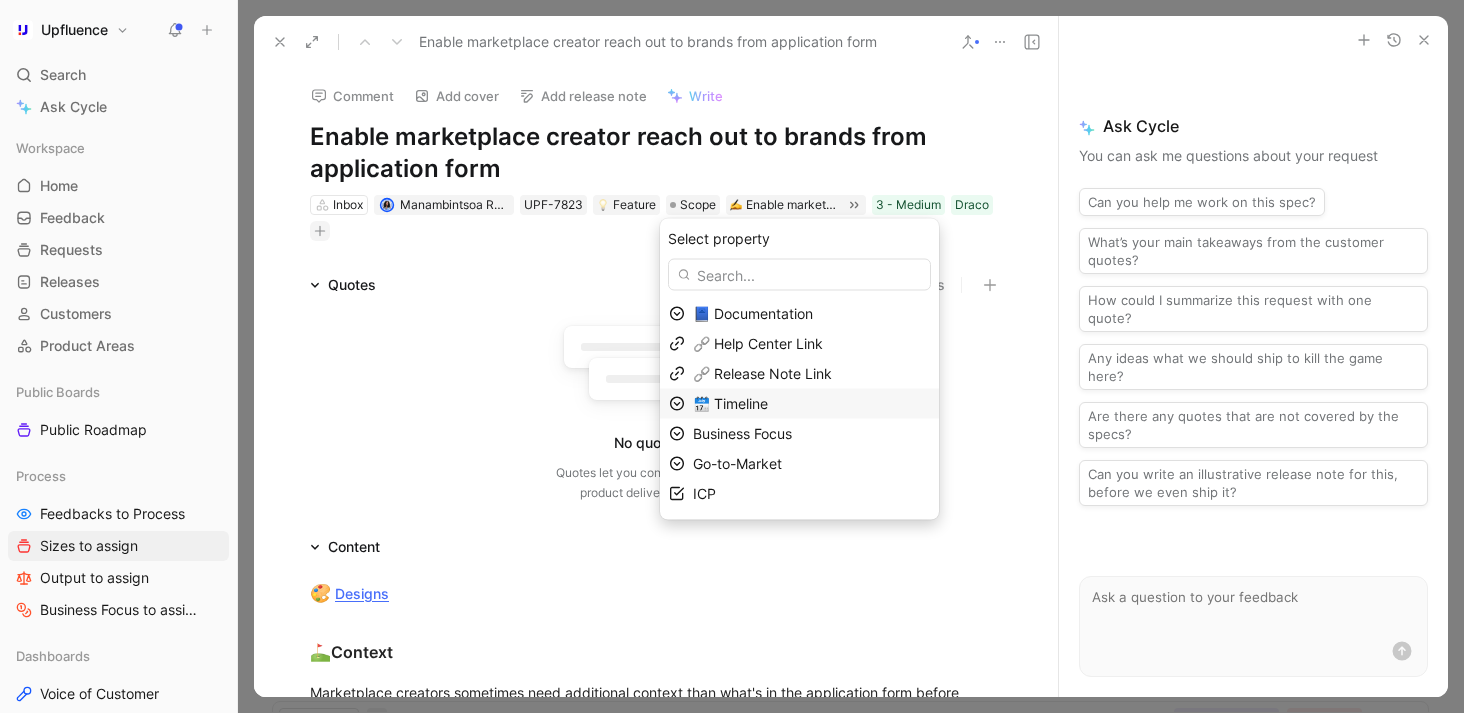 scroll, scrollTop: 57, scrollLeft: 0, axis: vertical 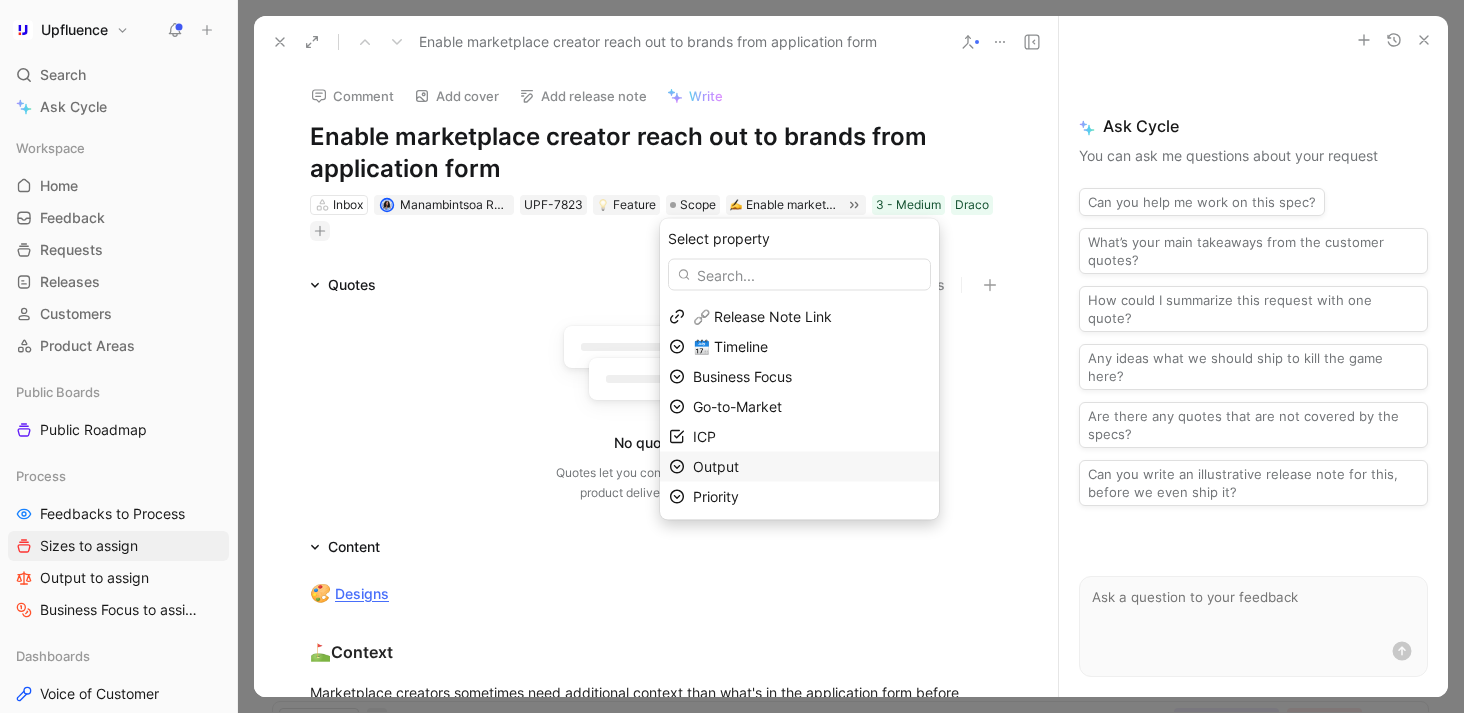 click on "Output" at bounding box center [811, 467] 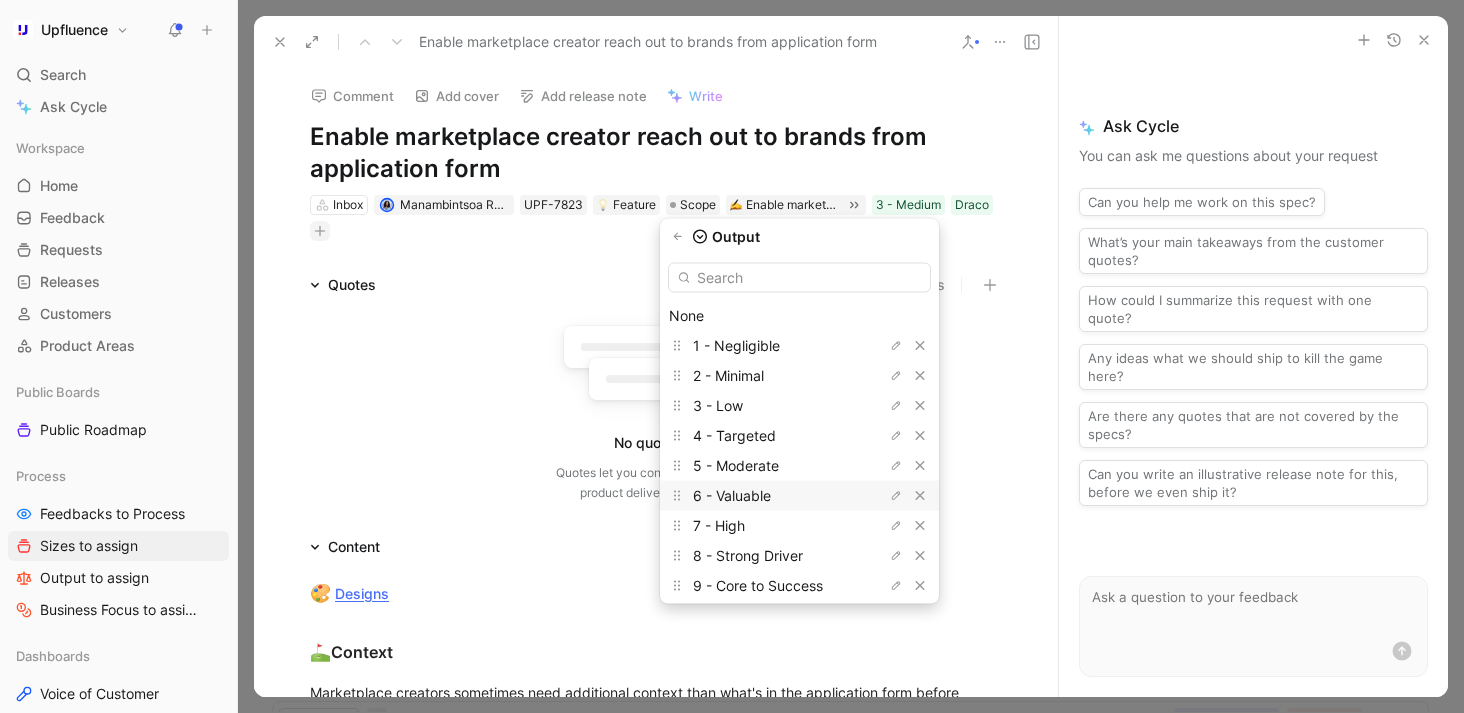 scroll, scrollTop: 64, scrollLeft: 0, axis: vertical 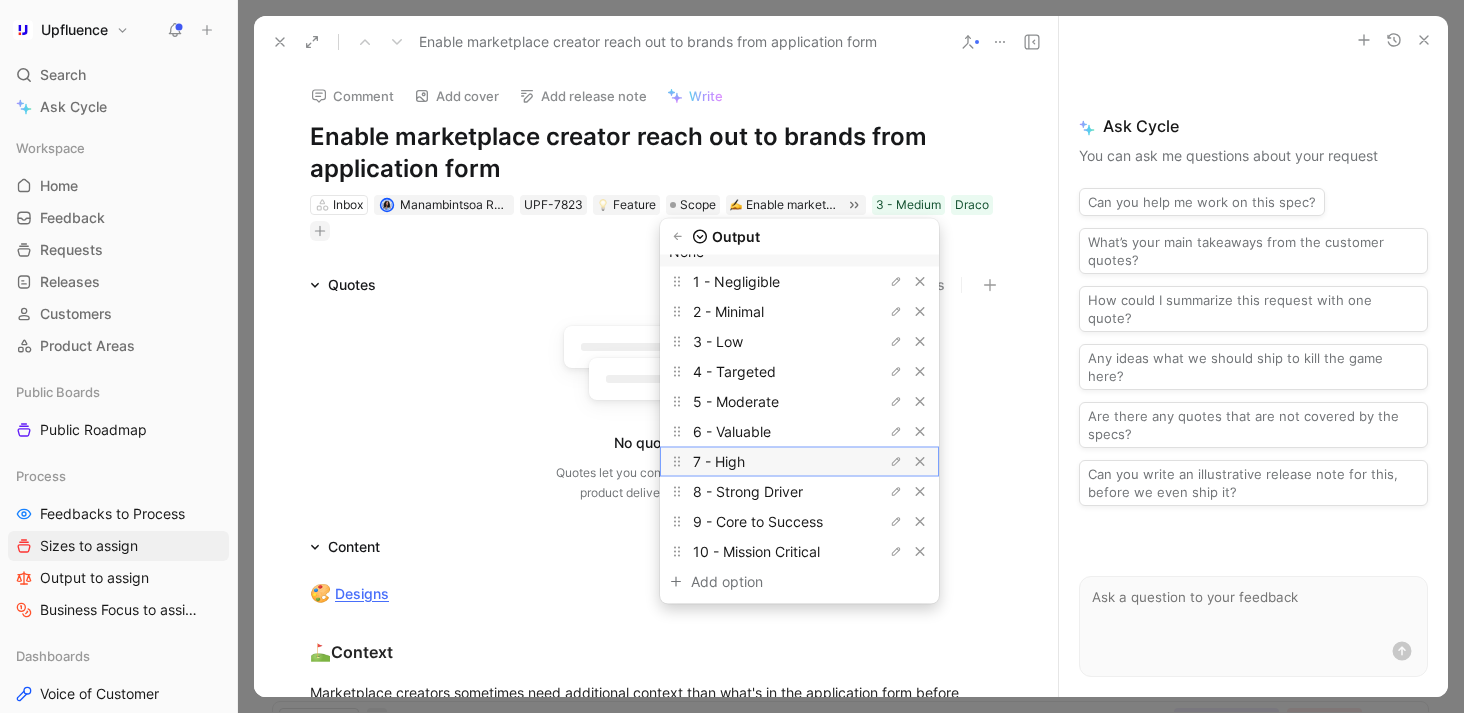 click on "7 - High" at bounding box center [768, 462] 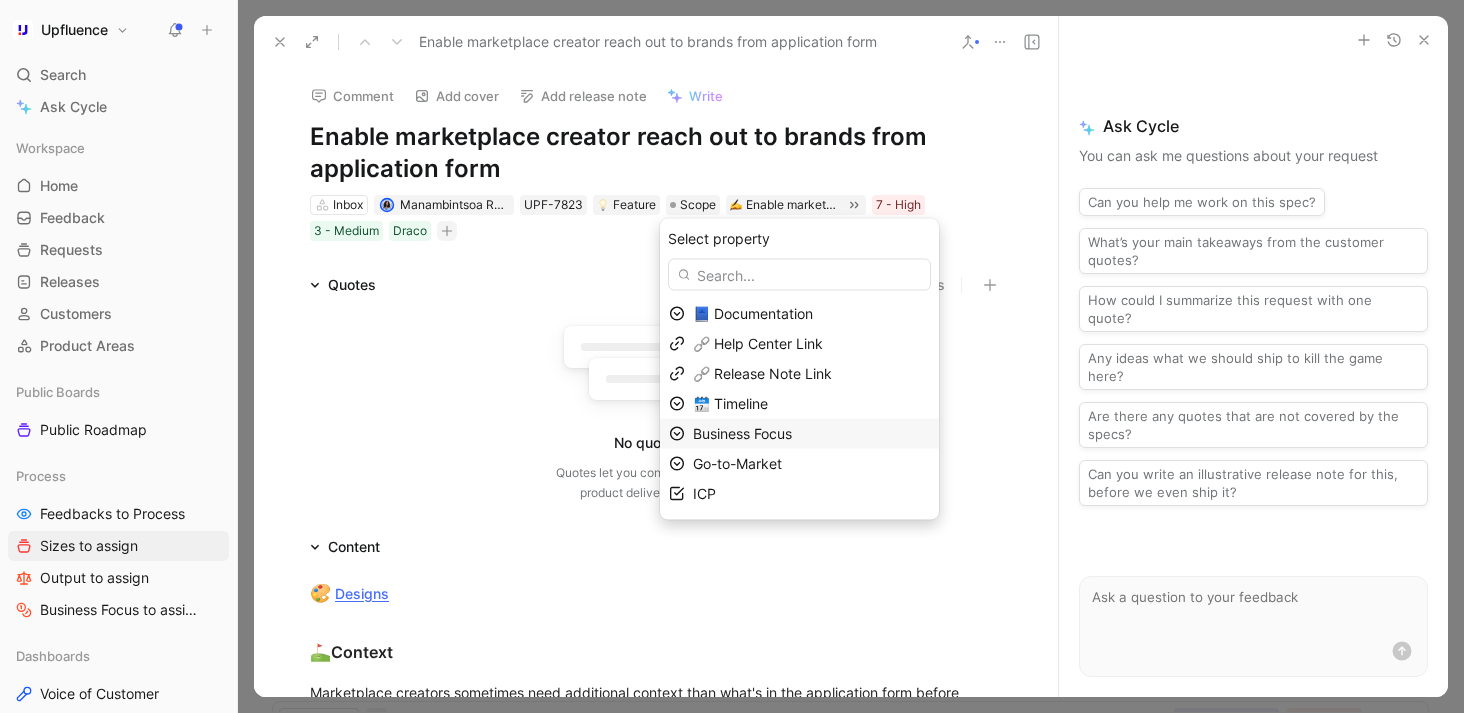scroll, scrollTop: 27, scrollLeft: 0, axis: vertical 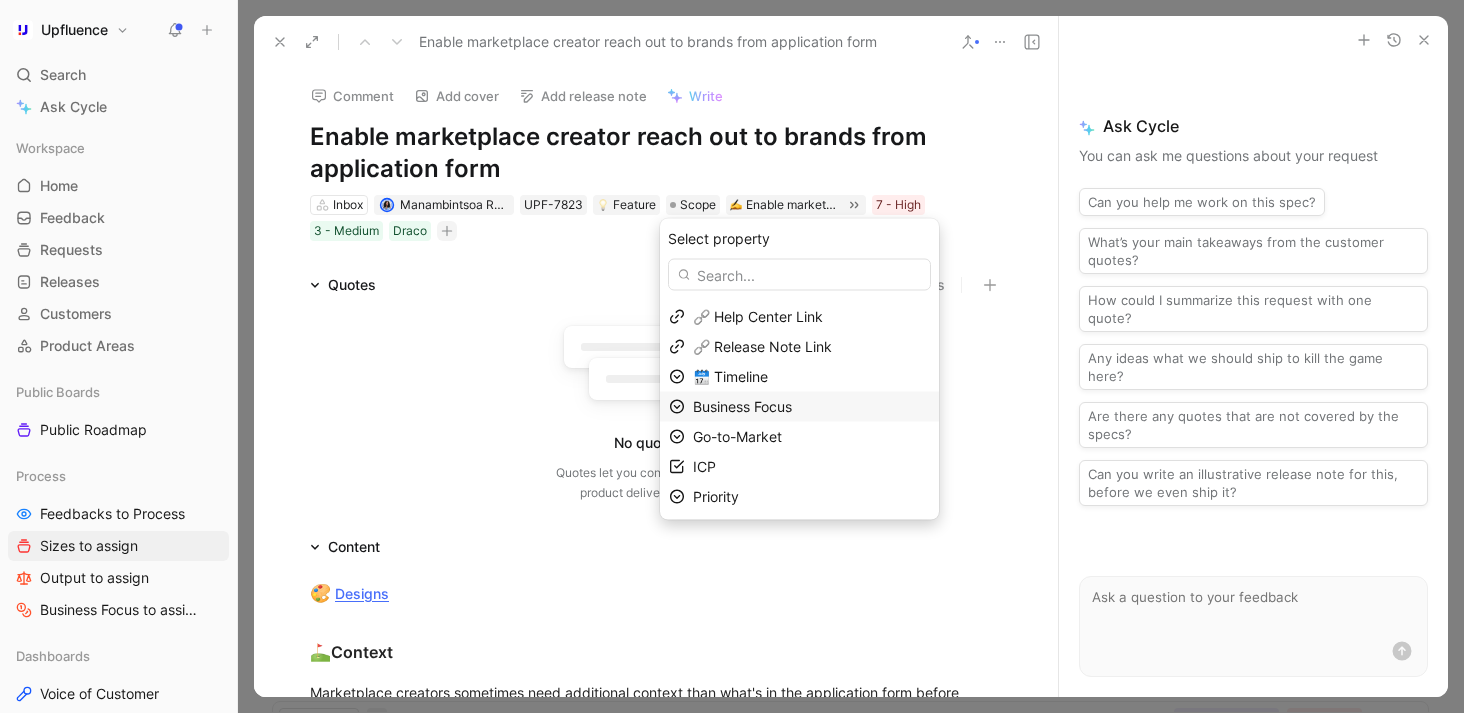click on "Business Focus" at bounding box center (742, 406) 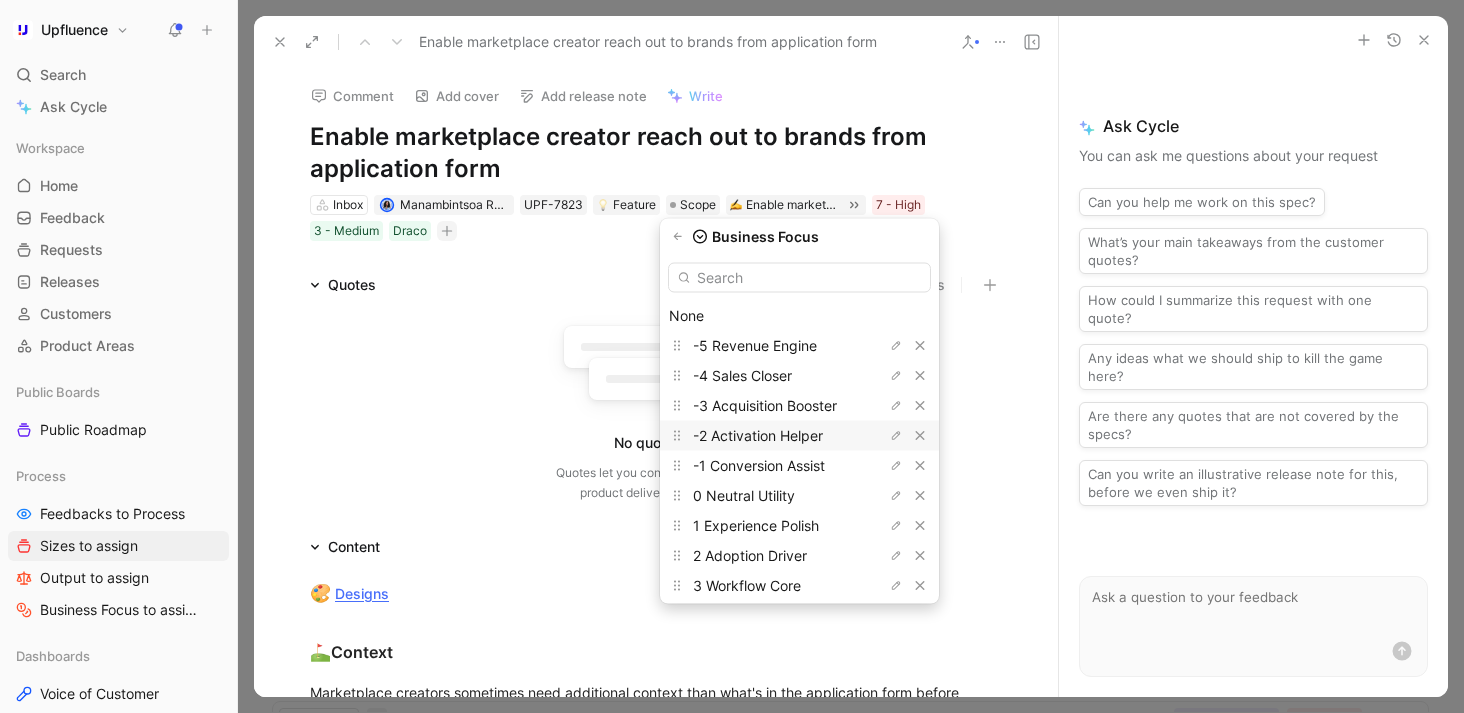 scroll, scrollTop: 94, scrollLeft: 0, axis: vertical 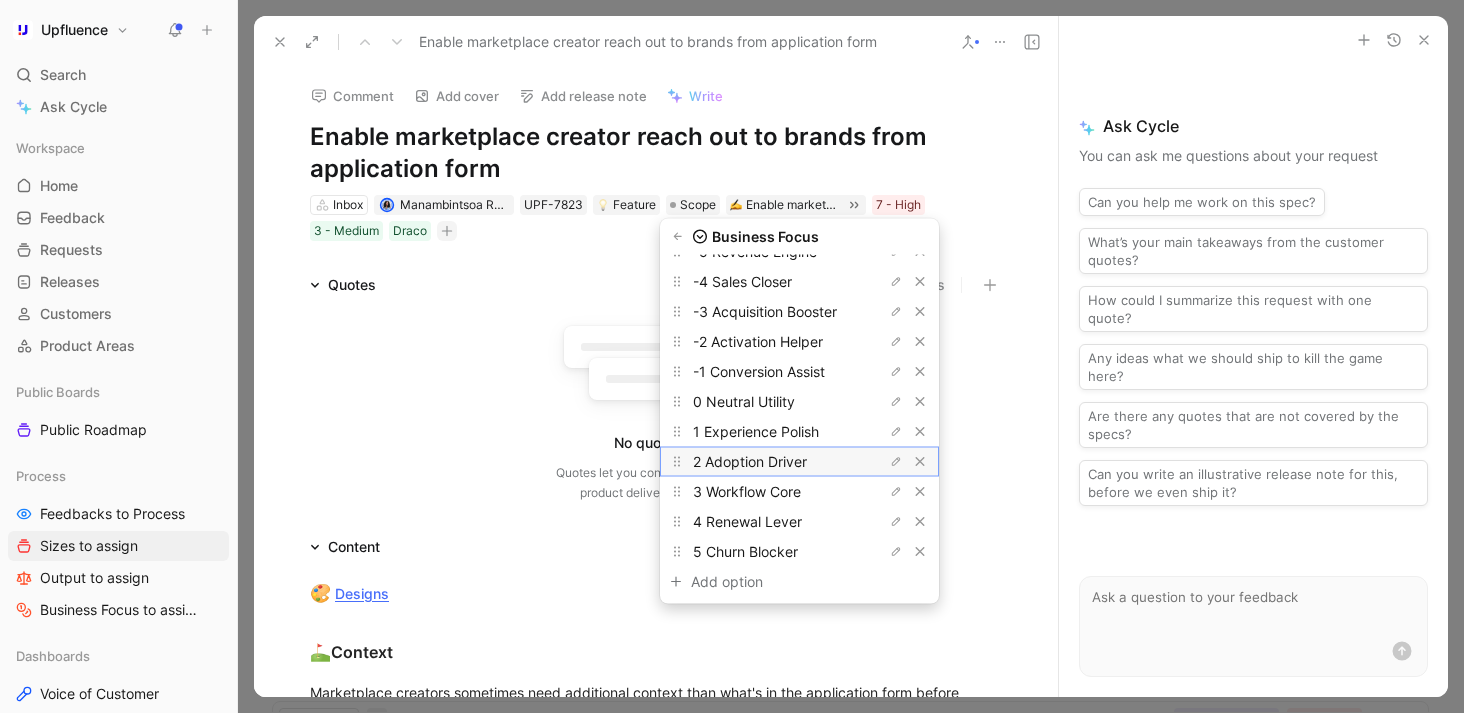 click on "2  Adoption Driver" at bounding box center (750, 461) 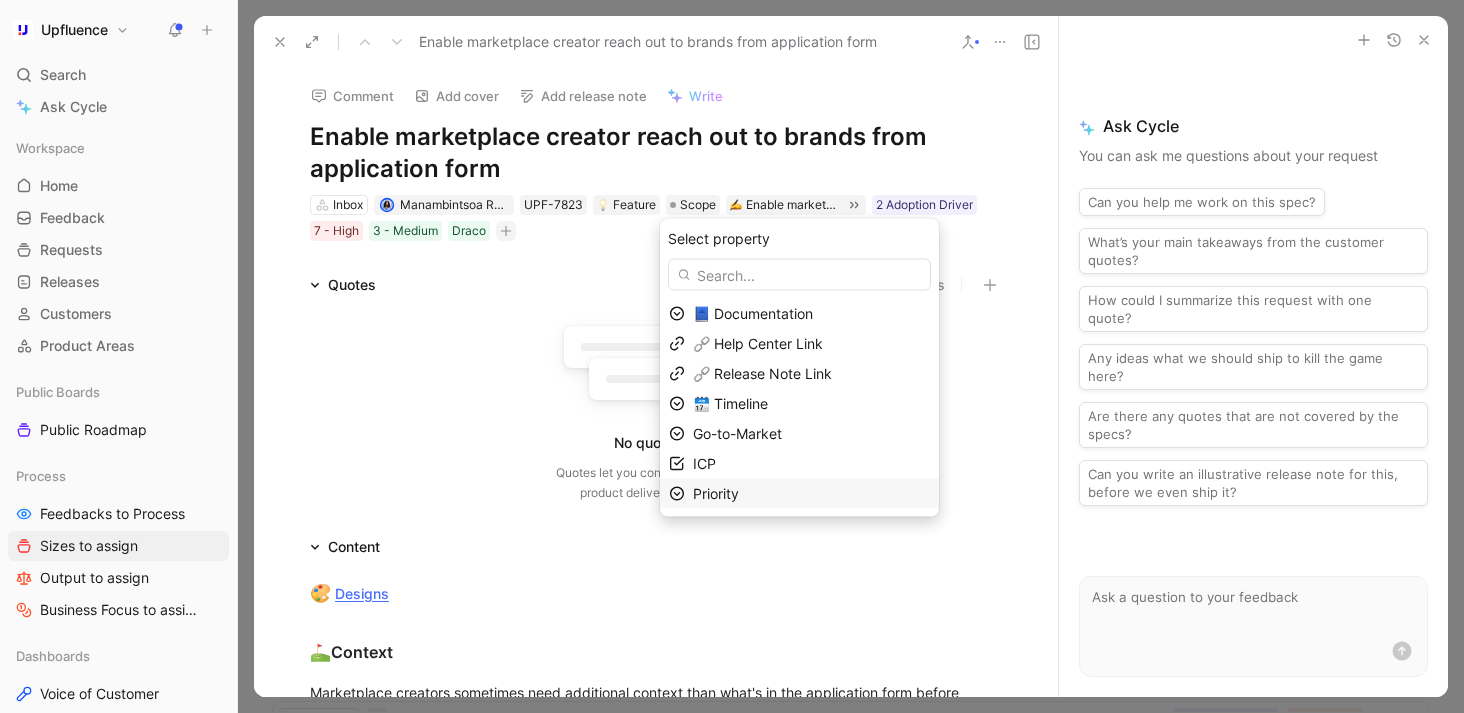 click on "Priority" at bounding box center [811, 494] 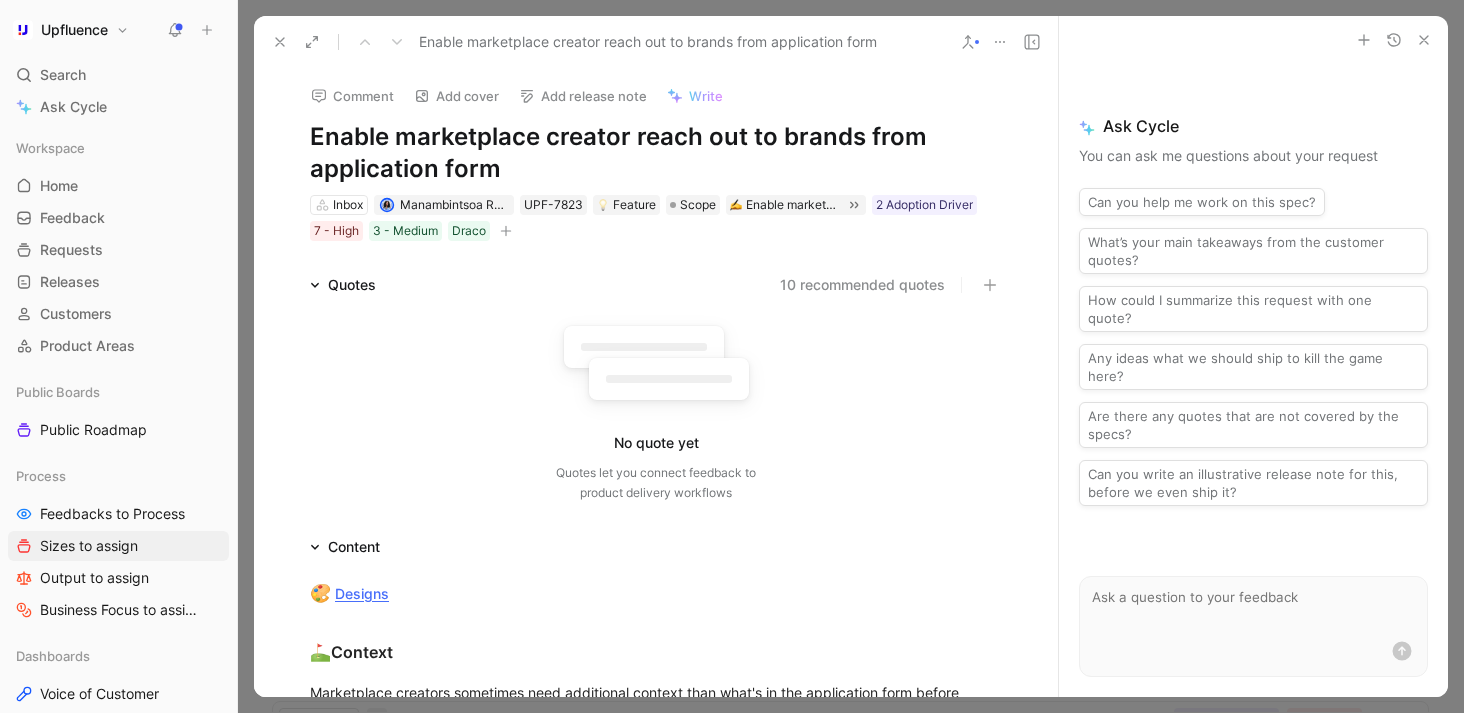 click 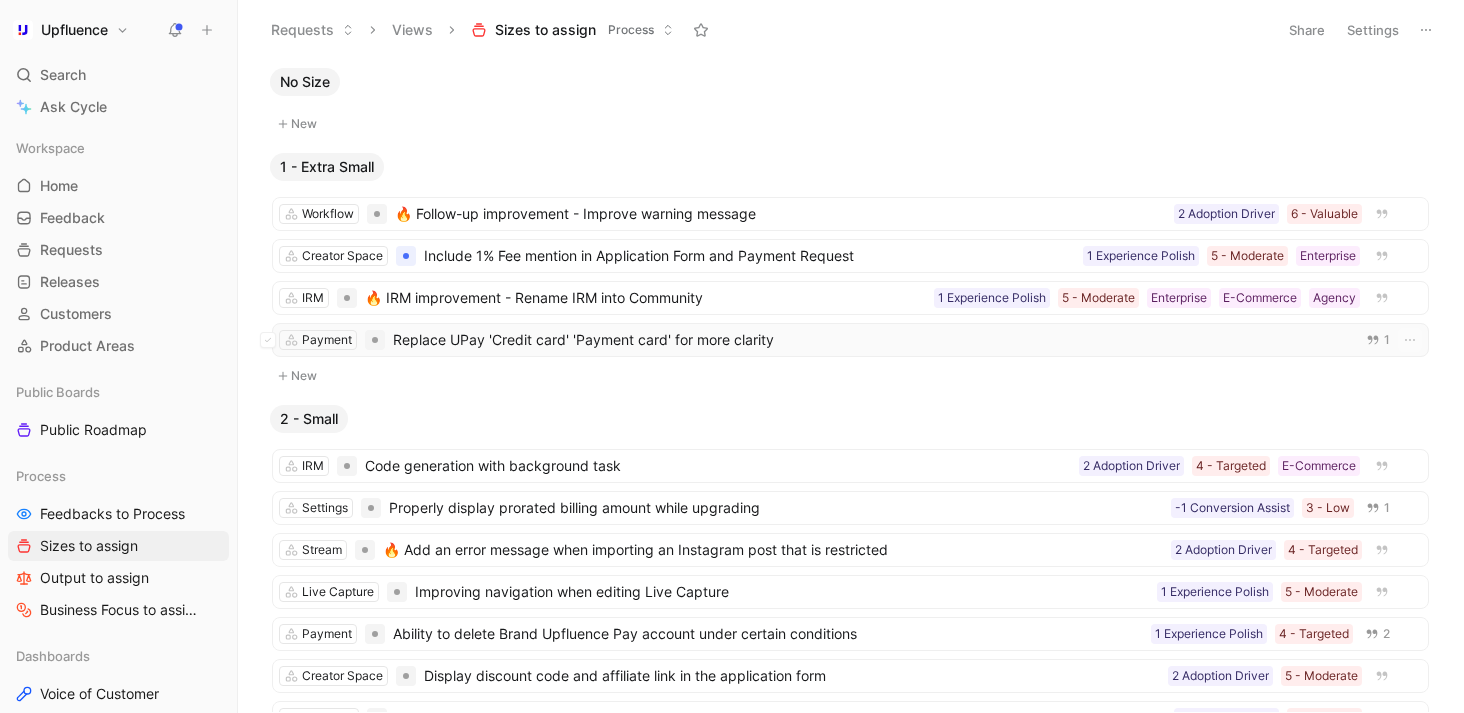 click on "Replace UPay 'Credit card' 'Payment card' for more clarity" at bounding box center (869, 340) 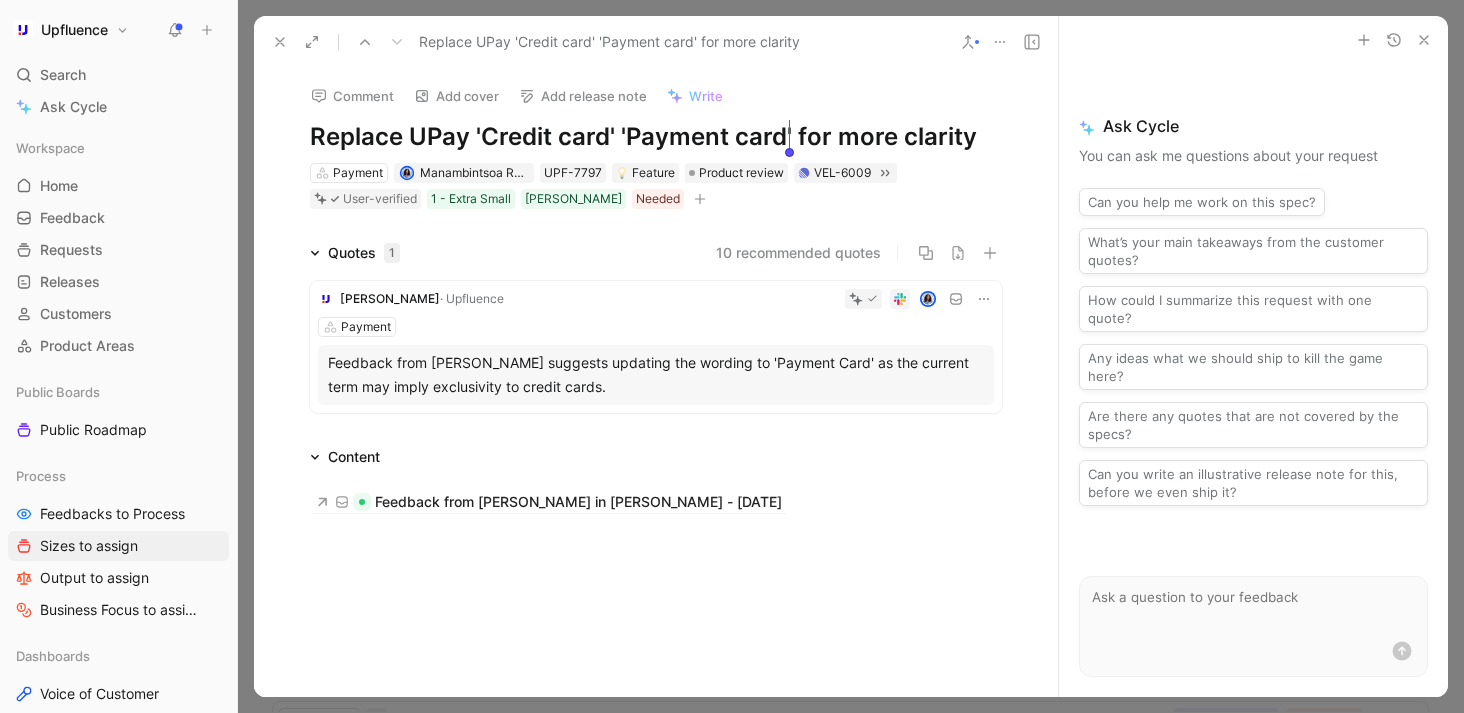 drag, startPoint x: 632, startPoint y: 136, endPoint x: 788, endPoint y: 133, distance: 156.02884 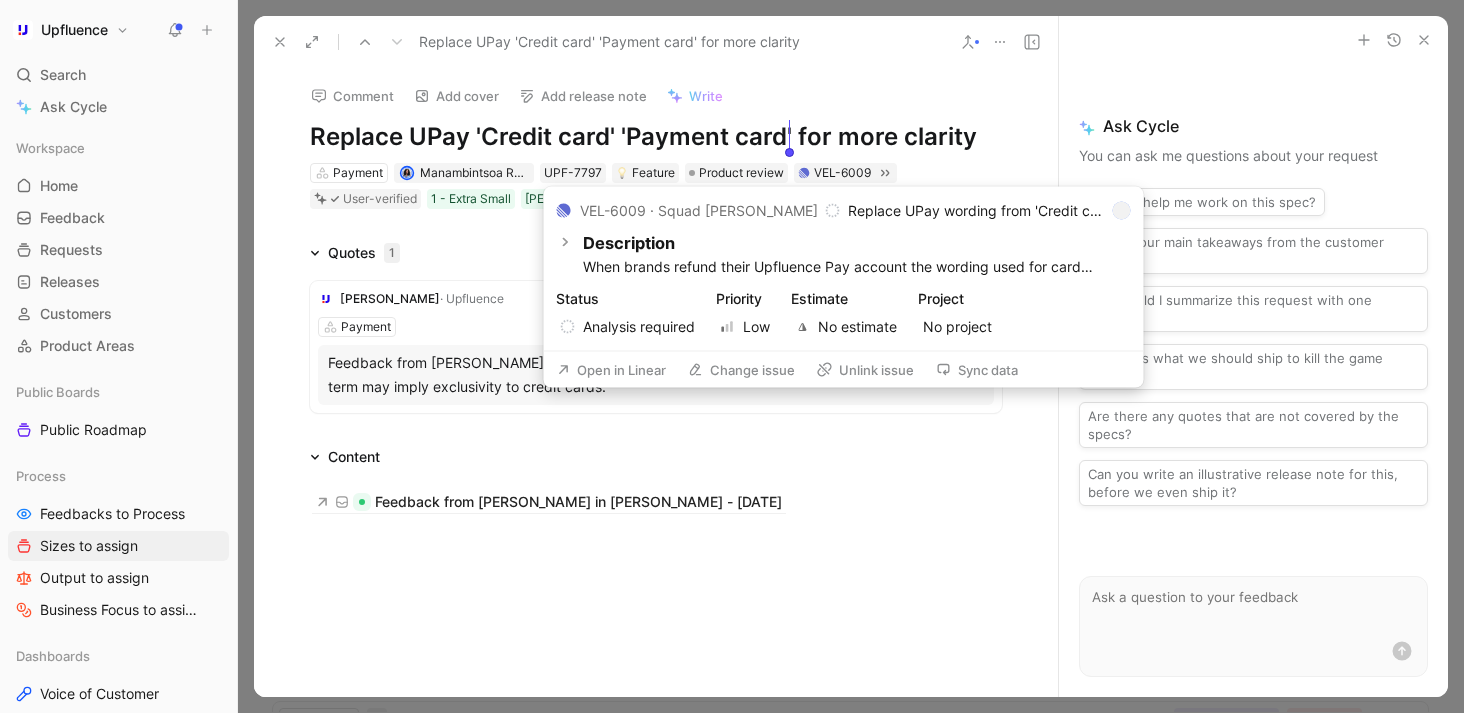 click on "Open in Linear" at bounding box center (611, 370) 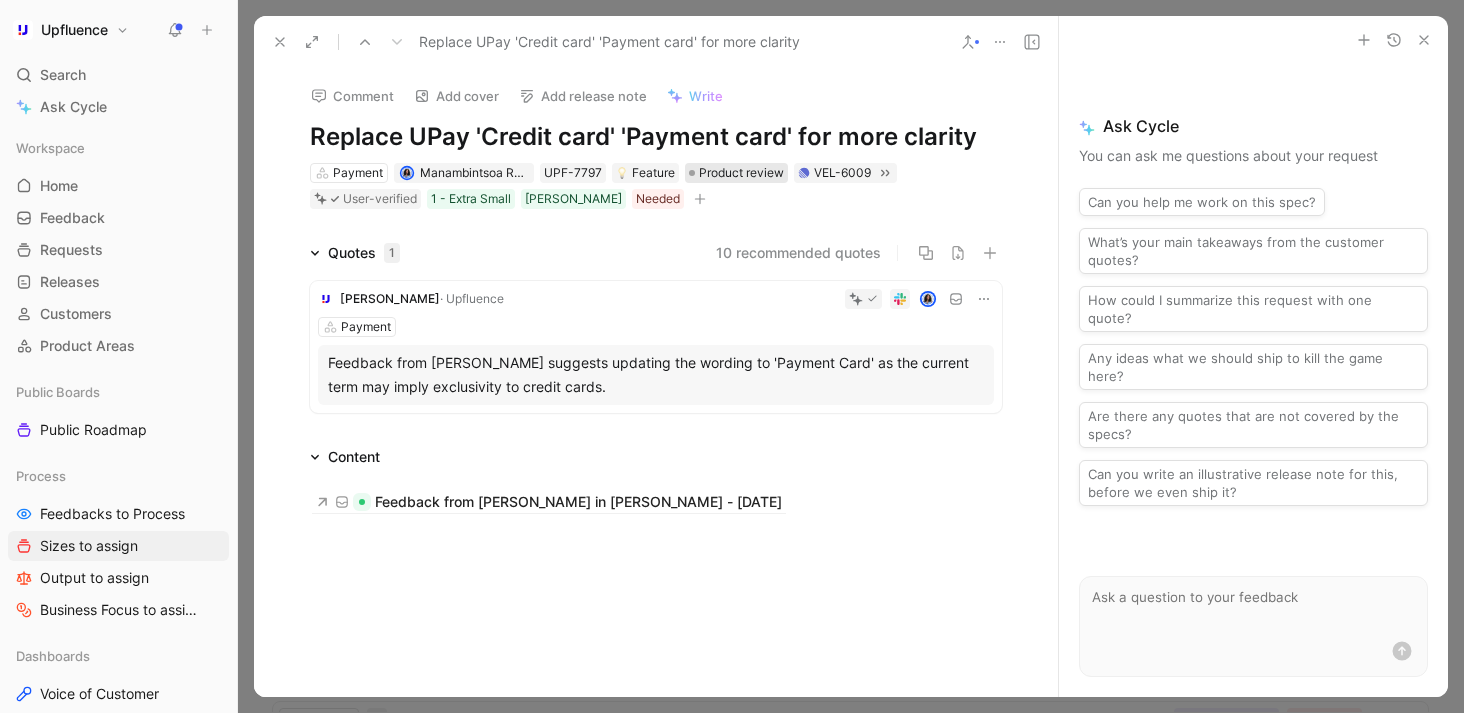 click on "Product review" at bounding box center [741, 173] 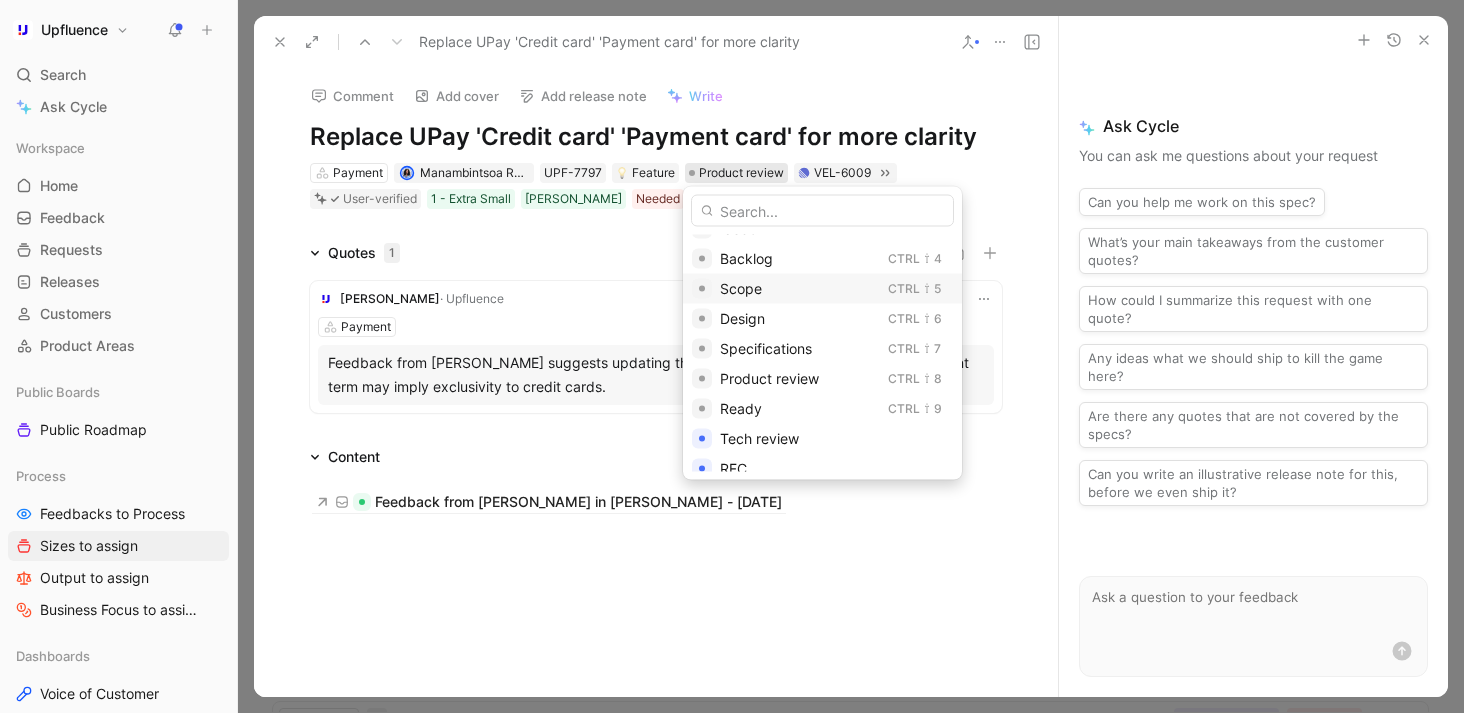 scroll, scrollTop: 128, scrollLeft: 0, axis: vertical 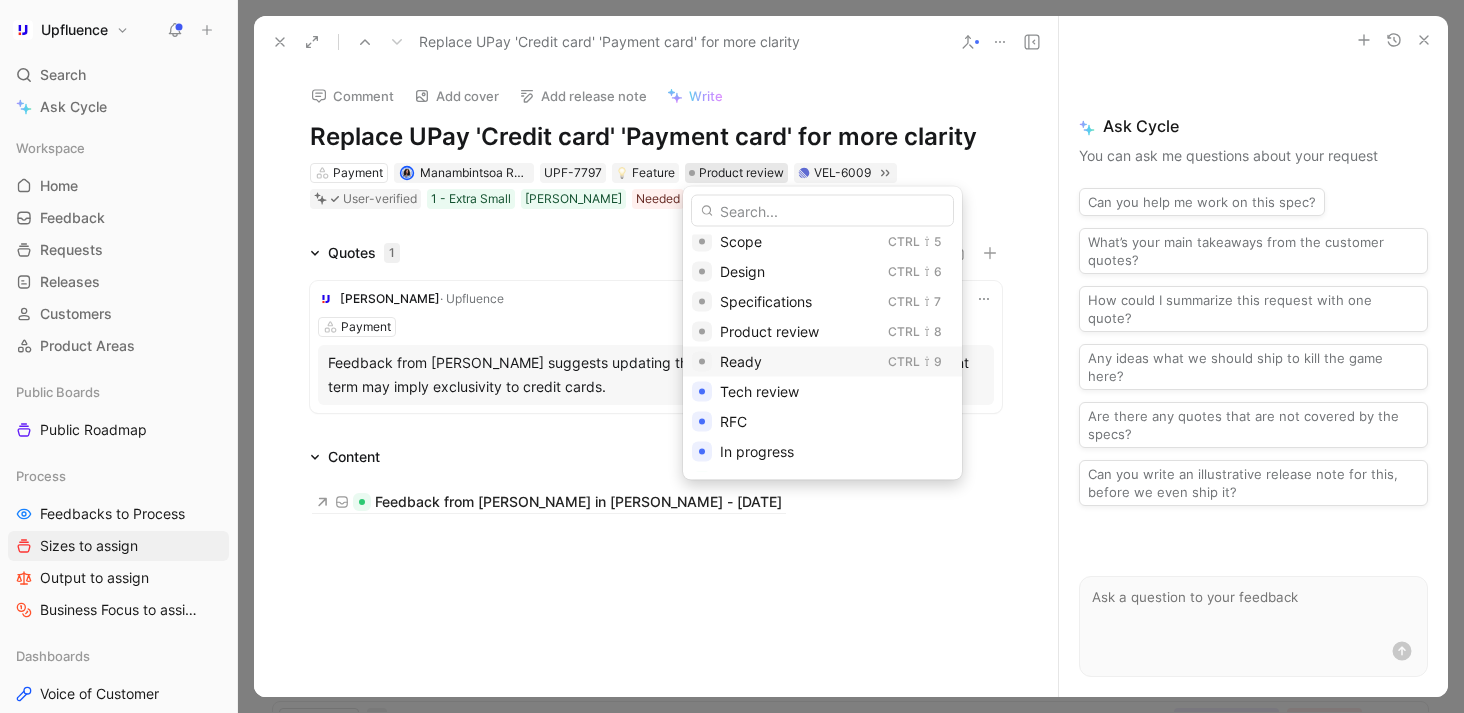 click on "Ready" at bounding box center (800, 362) 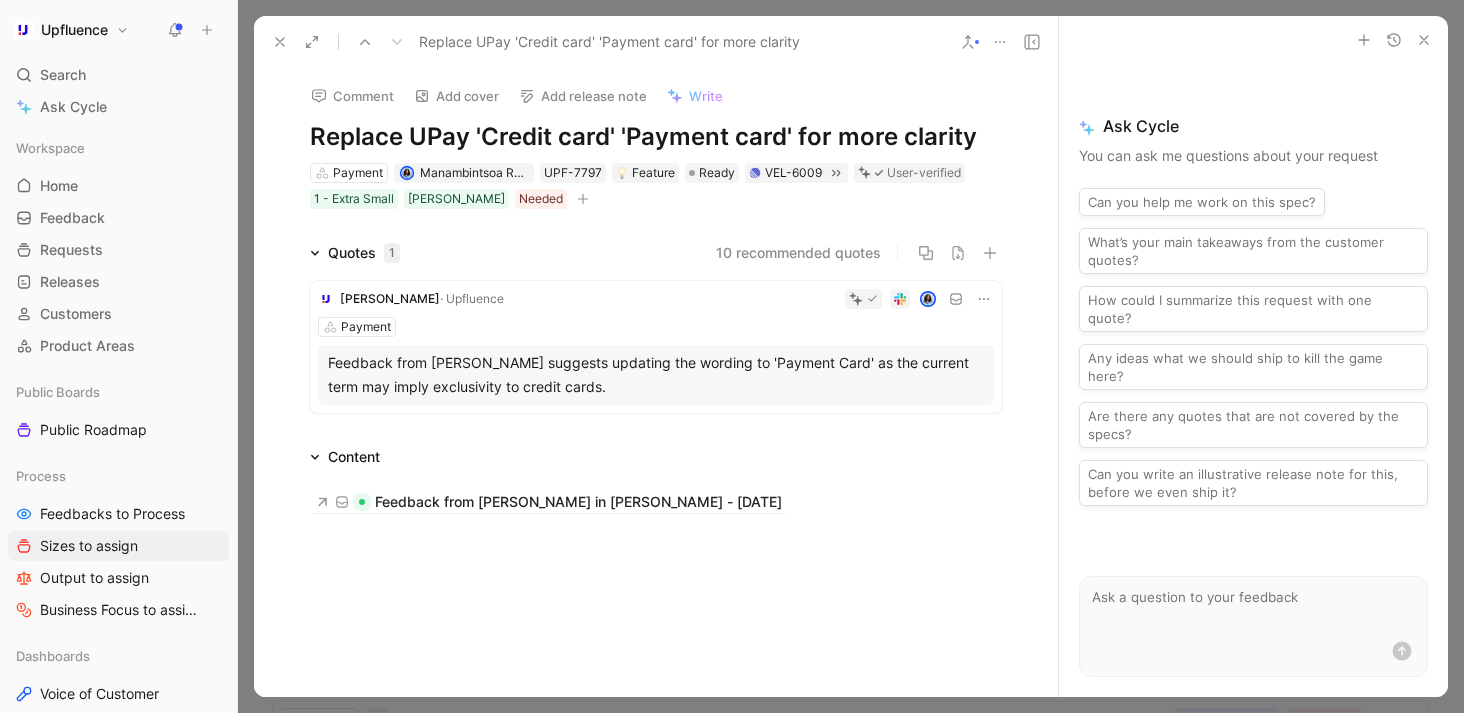 click on "Payment Manambintsoa RABETRANO UPF-7797 Feature Ready VEL-6009 User-verified 1 - Extra Small [PERSON_NAME] Needed" at bounding box center [656, 186] 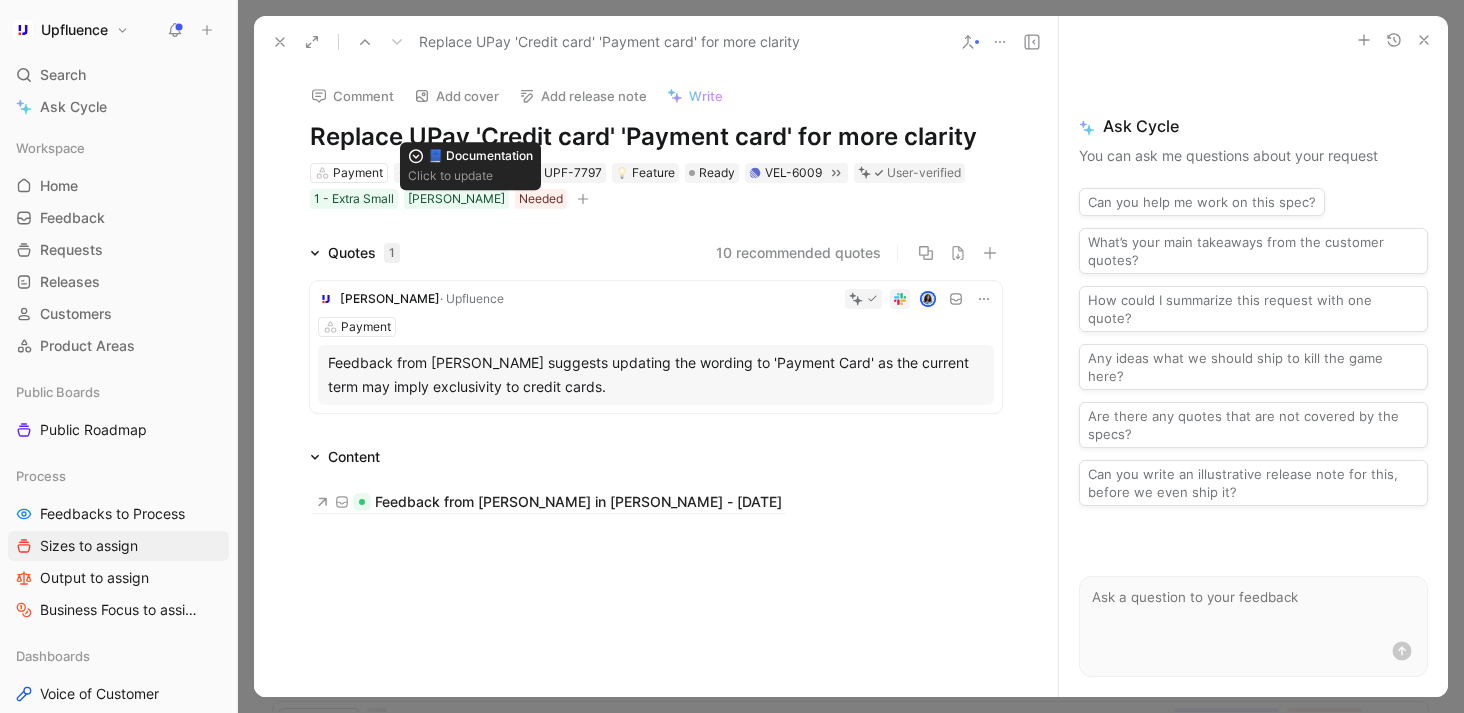 click 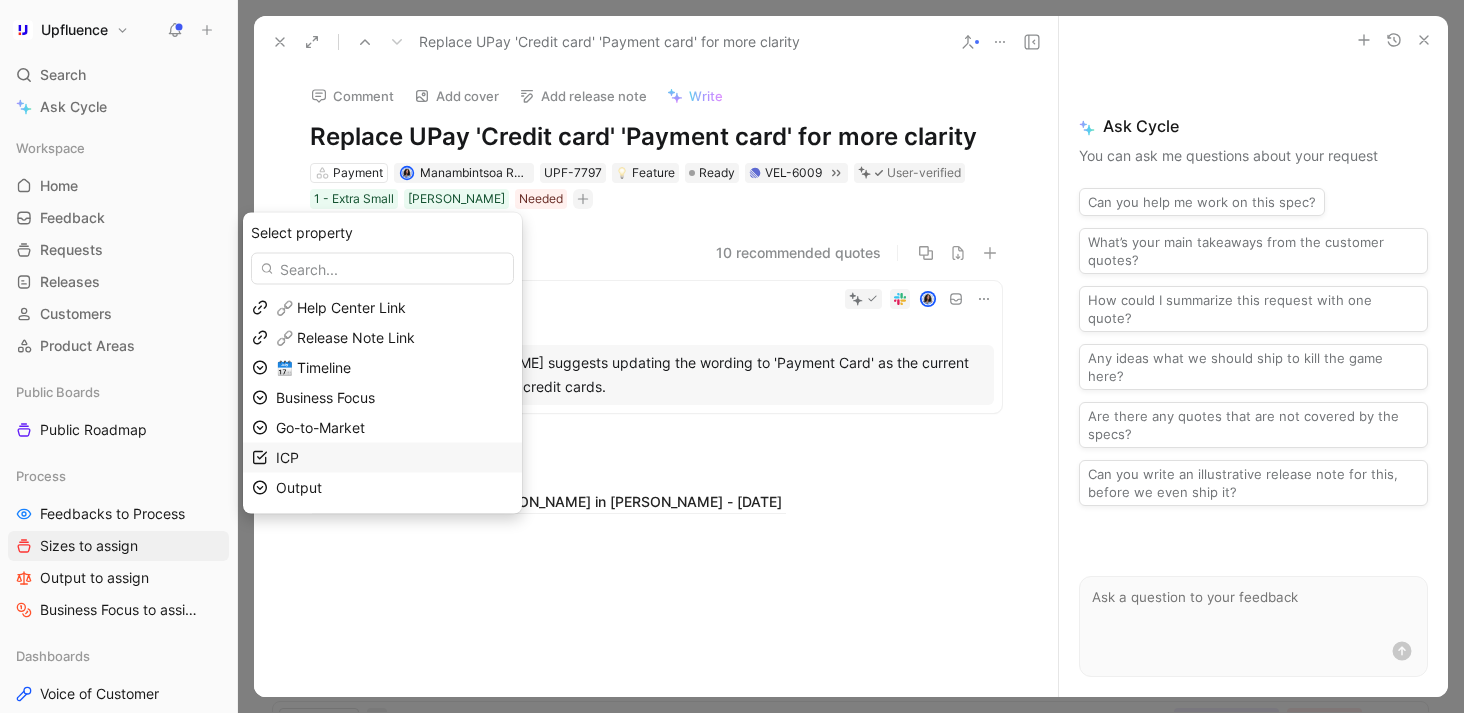 scroll, scrollTop: 27, scrollLeft: 0, axis: vertical 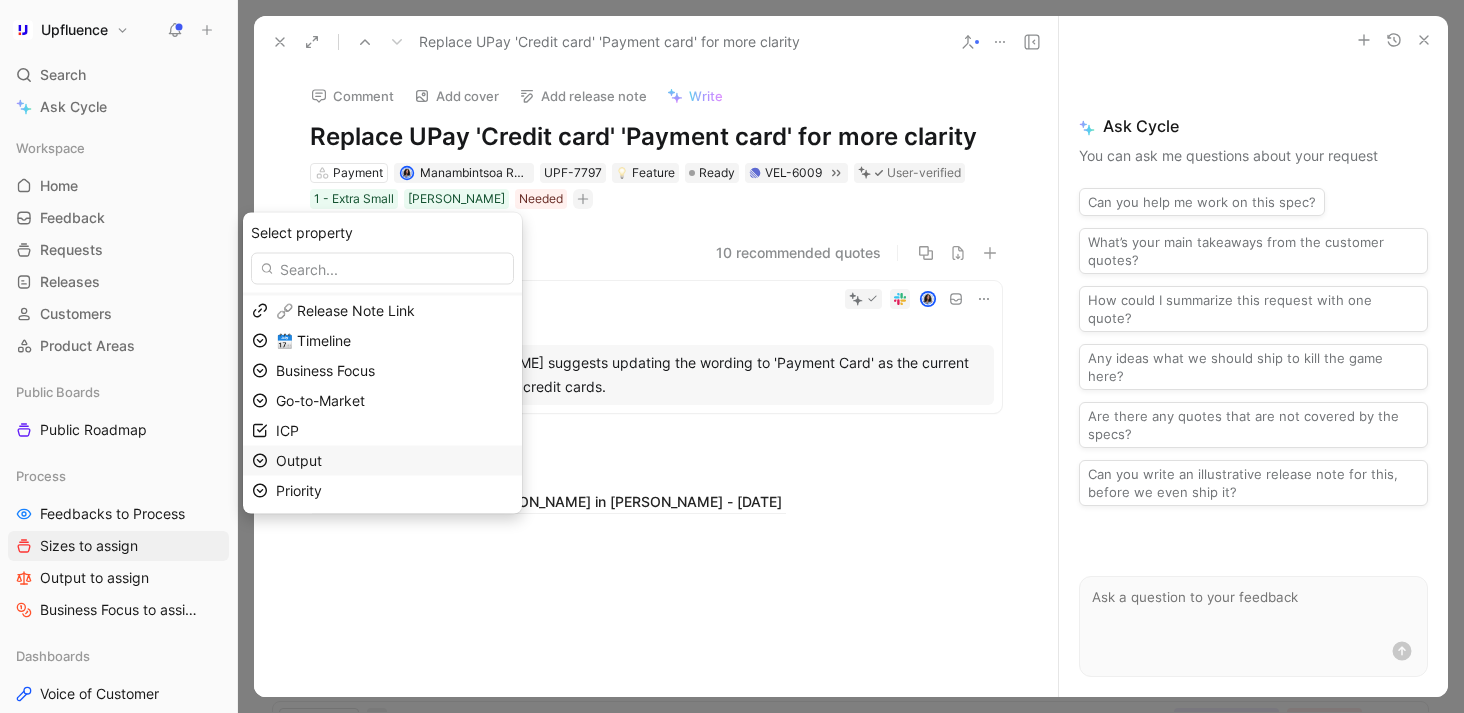click on "Output" at bounding box center (394, 461) 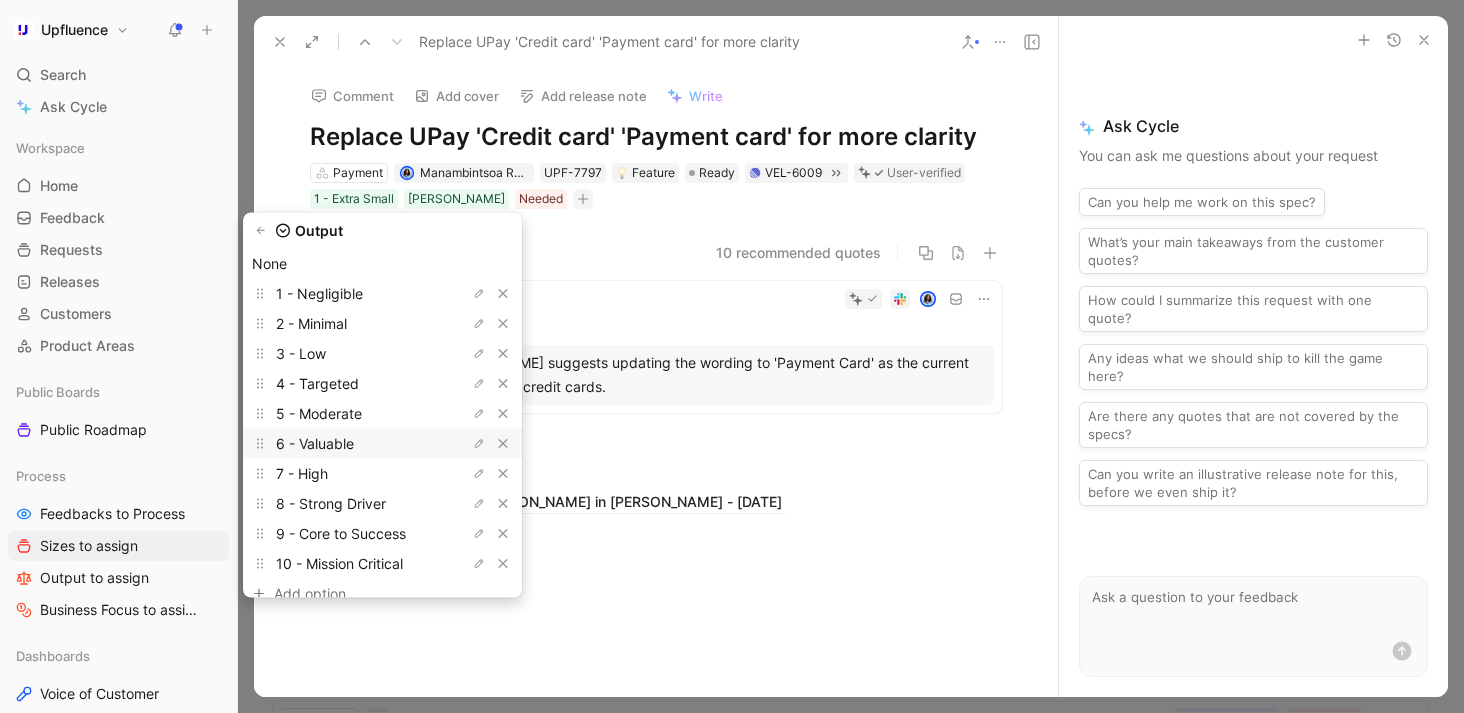 scroll, scrollTop: 64, scrollLeft: 0, axis: vertical 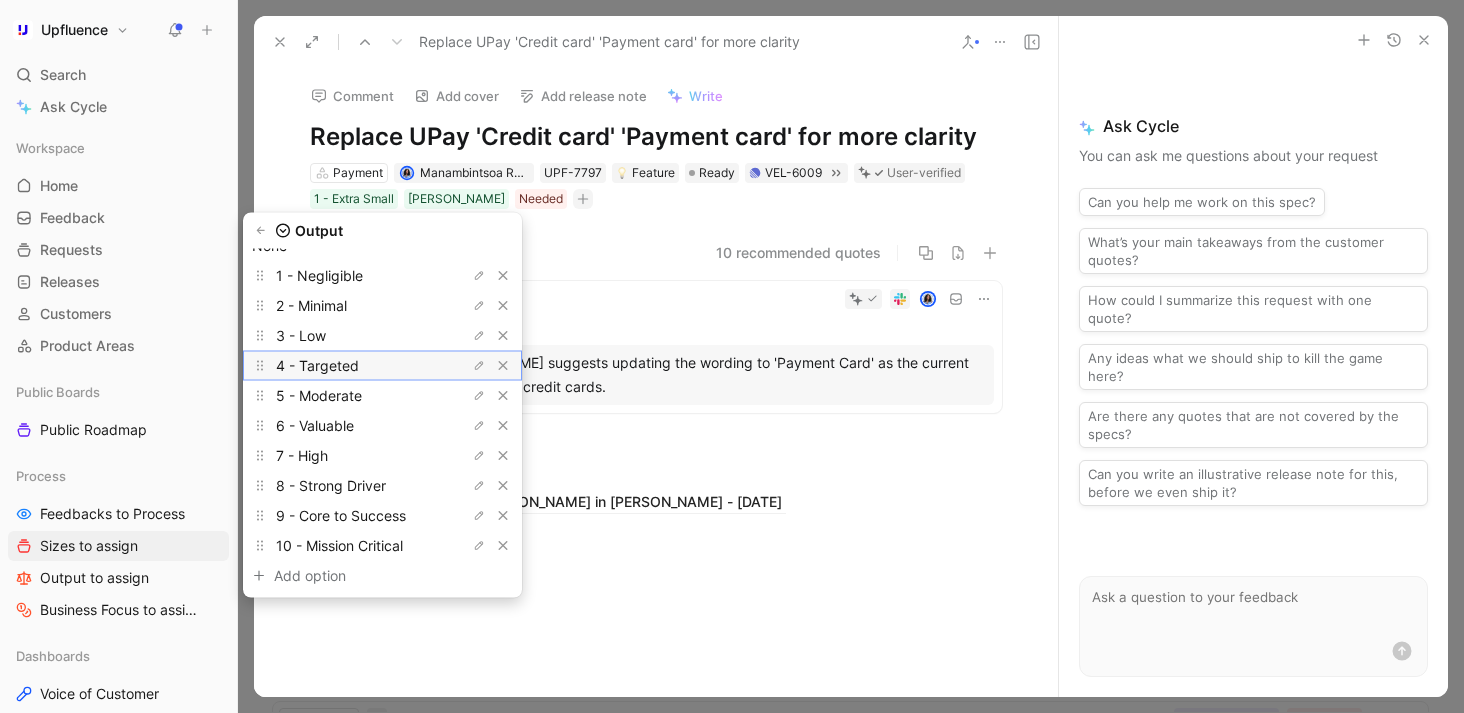 click on "4 - Targeted" at bounding box center [351, 366] 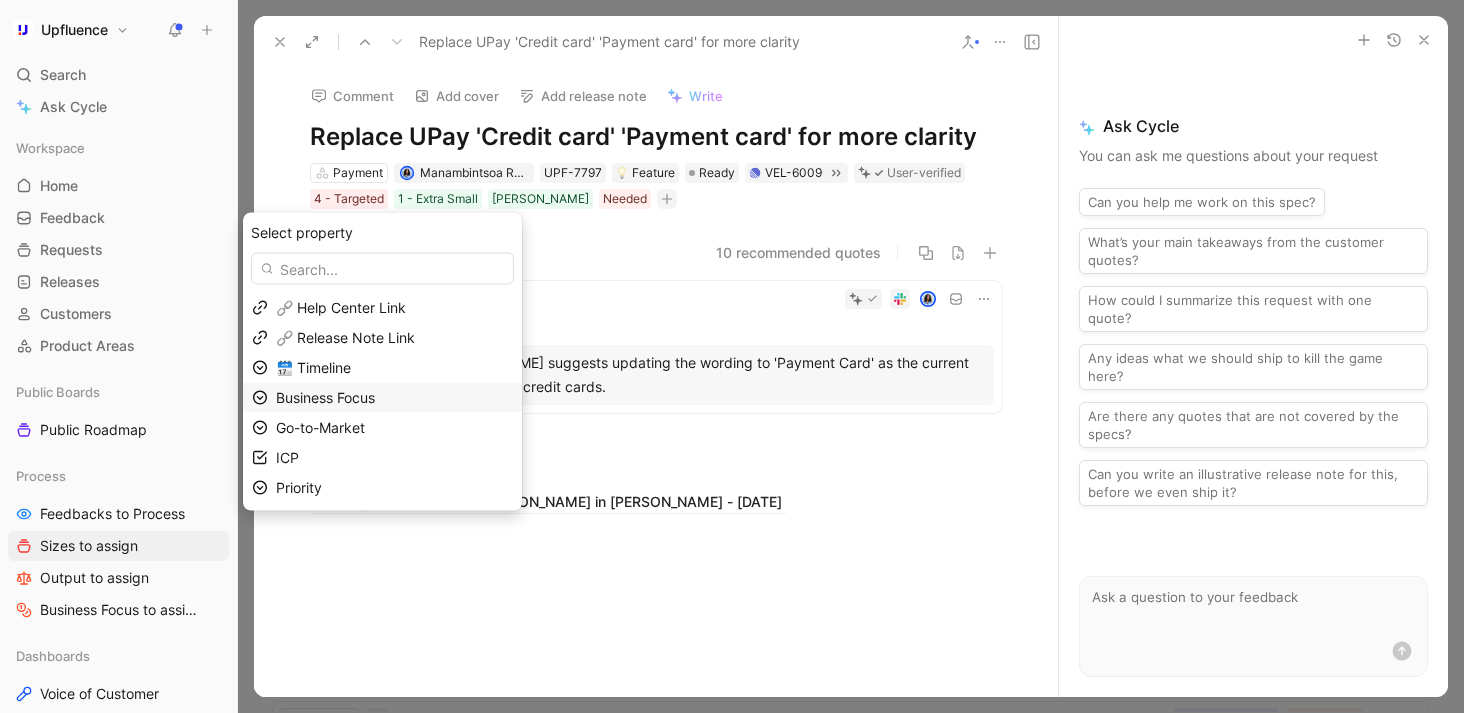 click on "Business Focus" at bounding box center (394, 398) 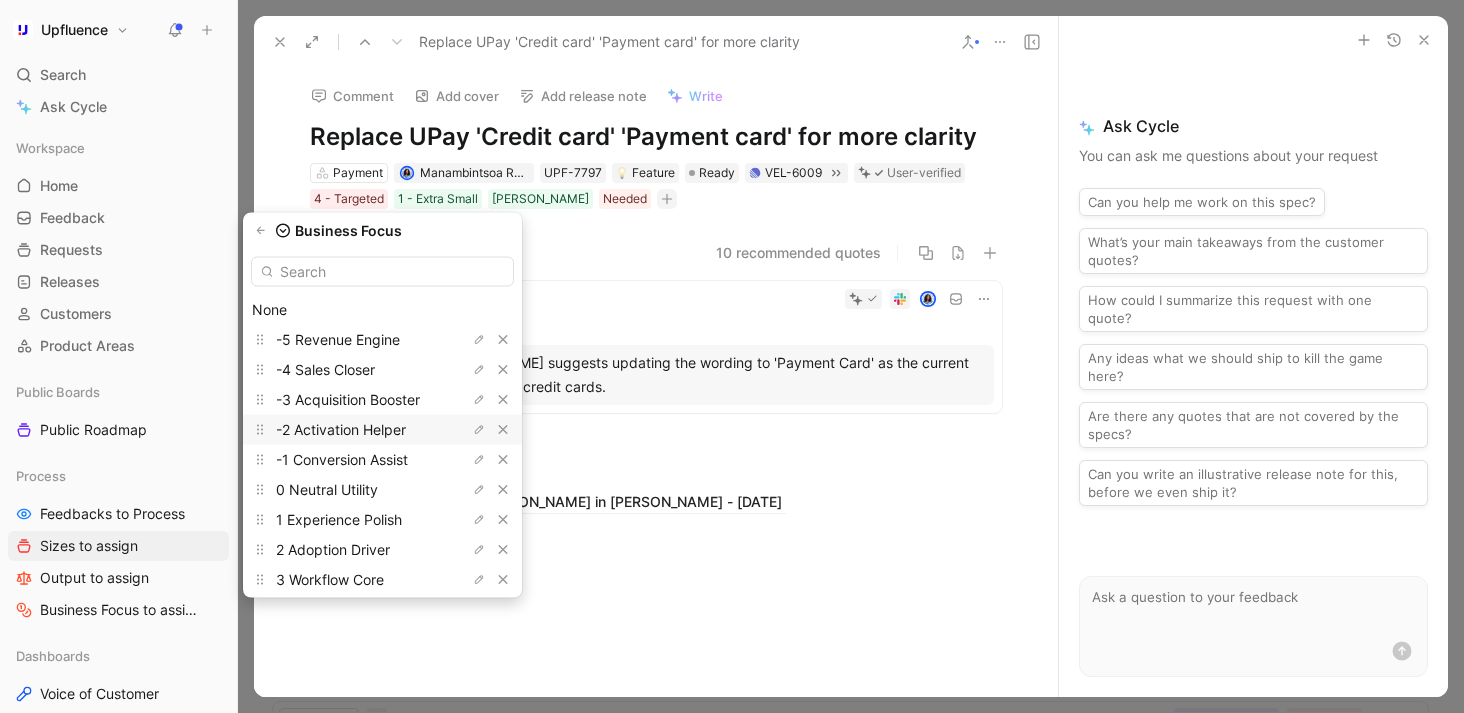 scroll, scrollTop: 94, scrollLeft: 0, axis: vertical 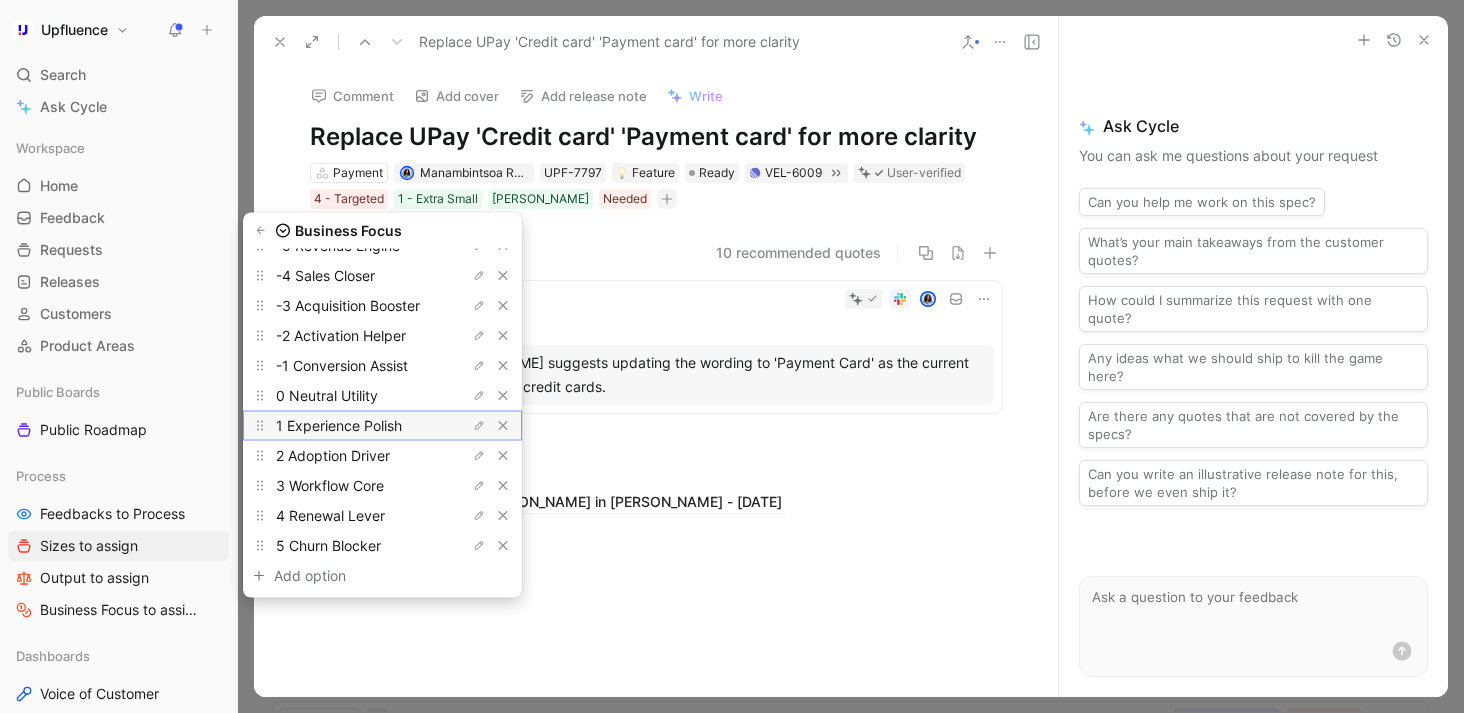 click on "1  Experience Polish" at bounding box center [339, 425] 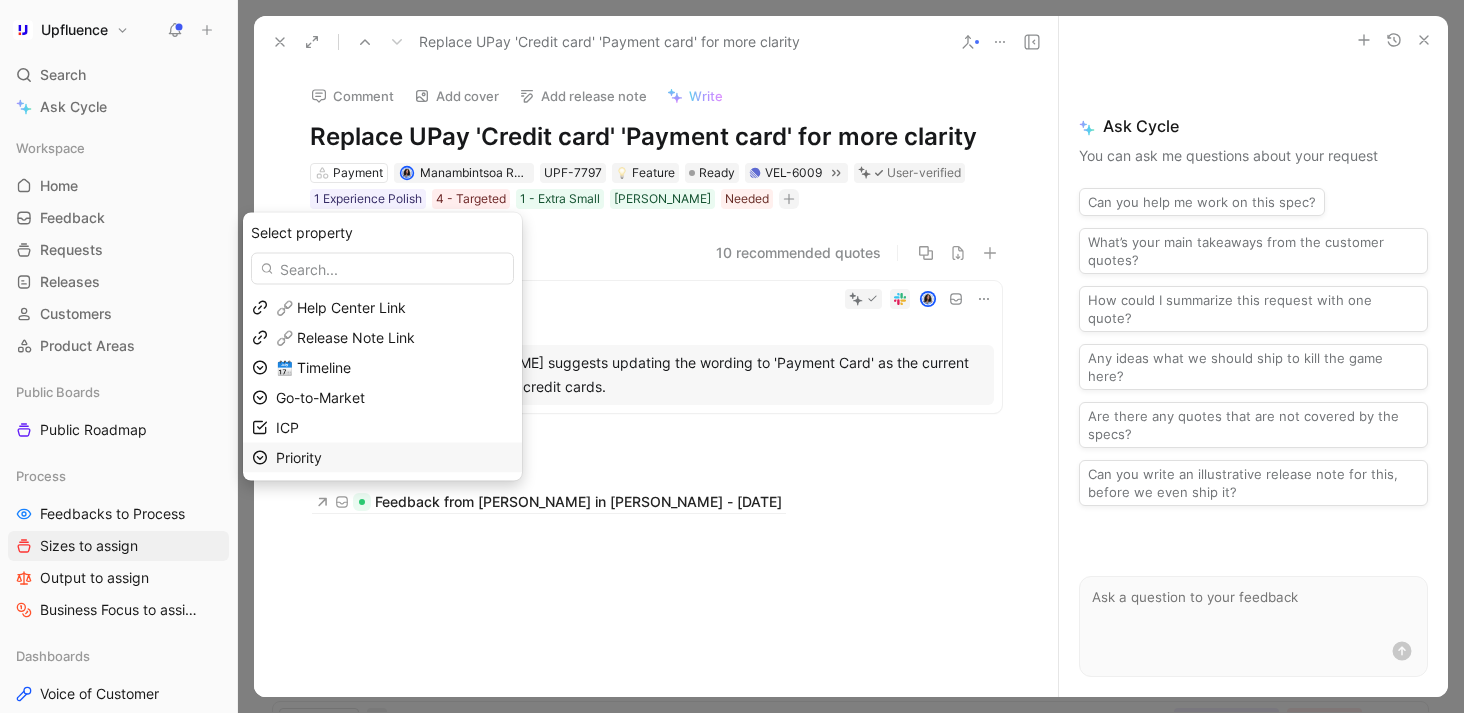 click on "Priority" at bounding box center (394, 458) 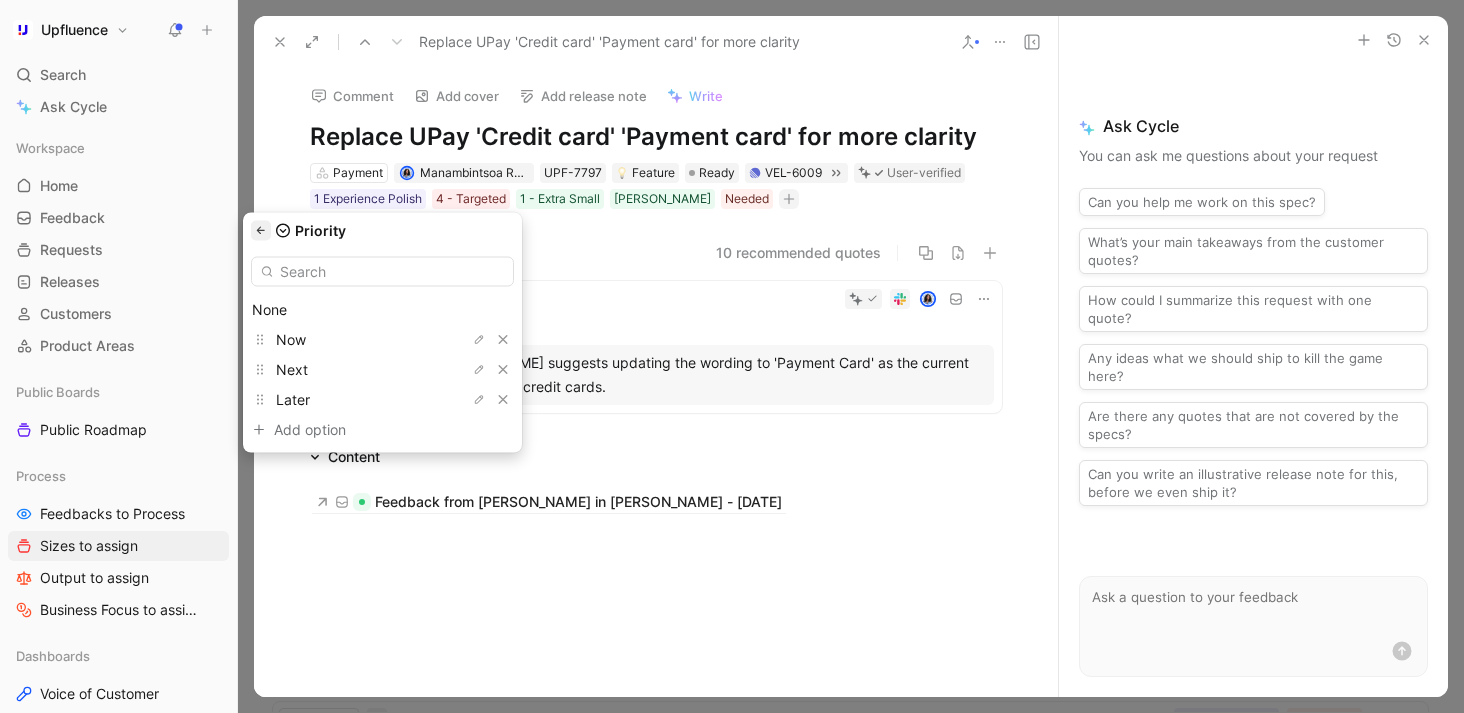 click 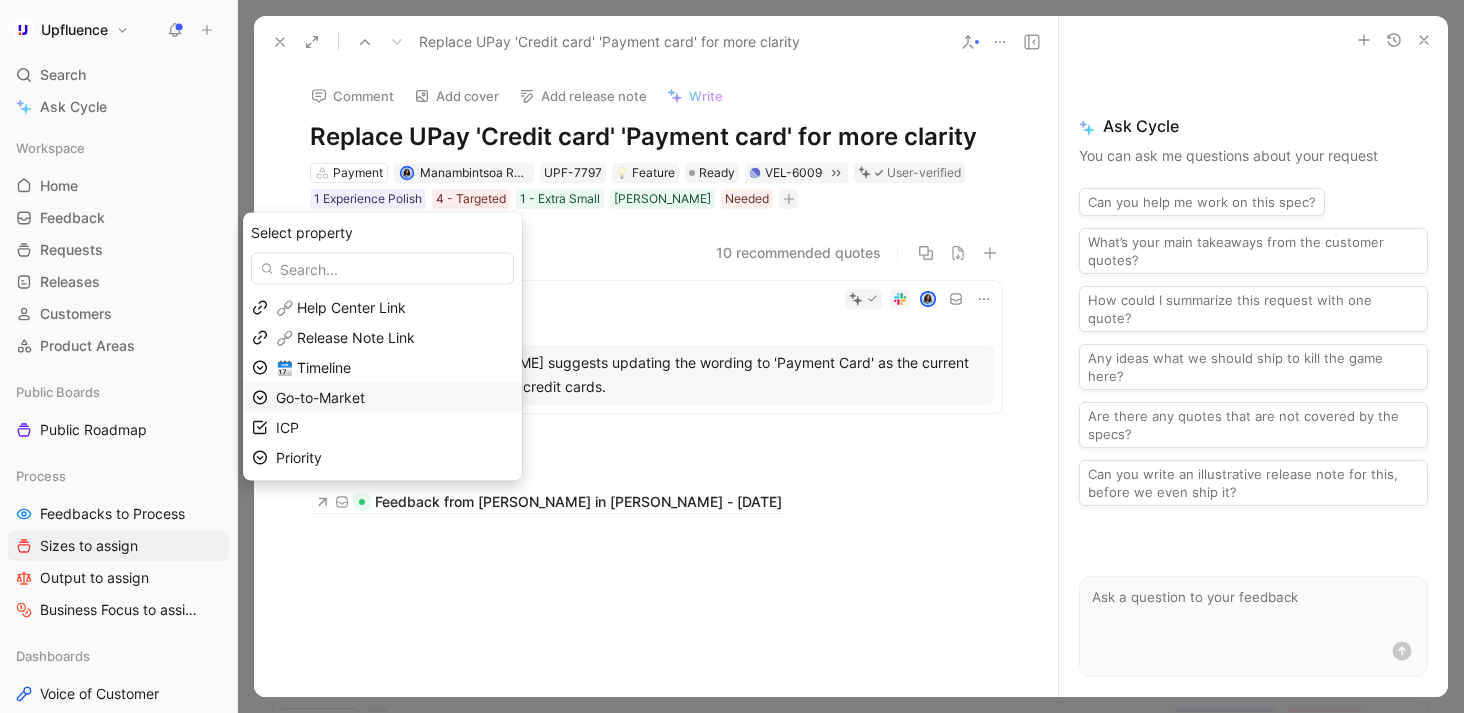 click on "Go-to-Market" at bounding box center (320, 397) 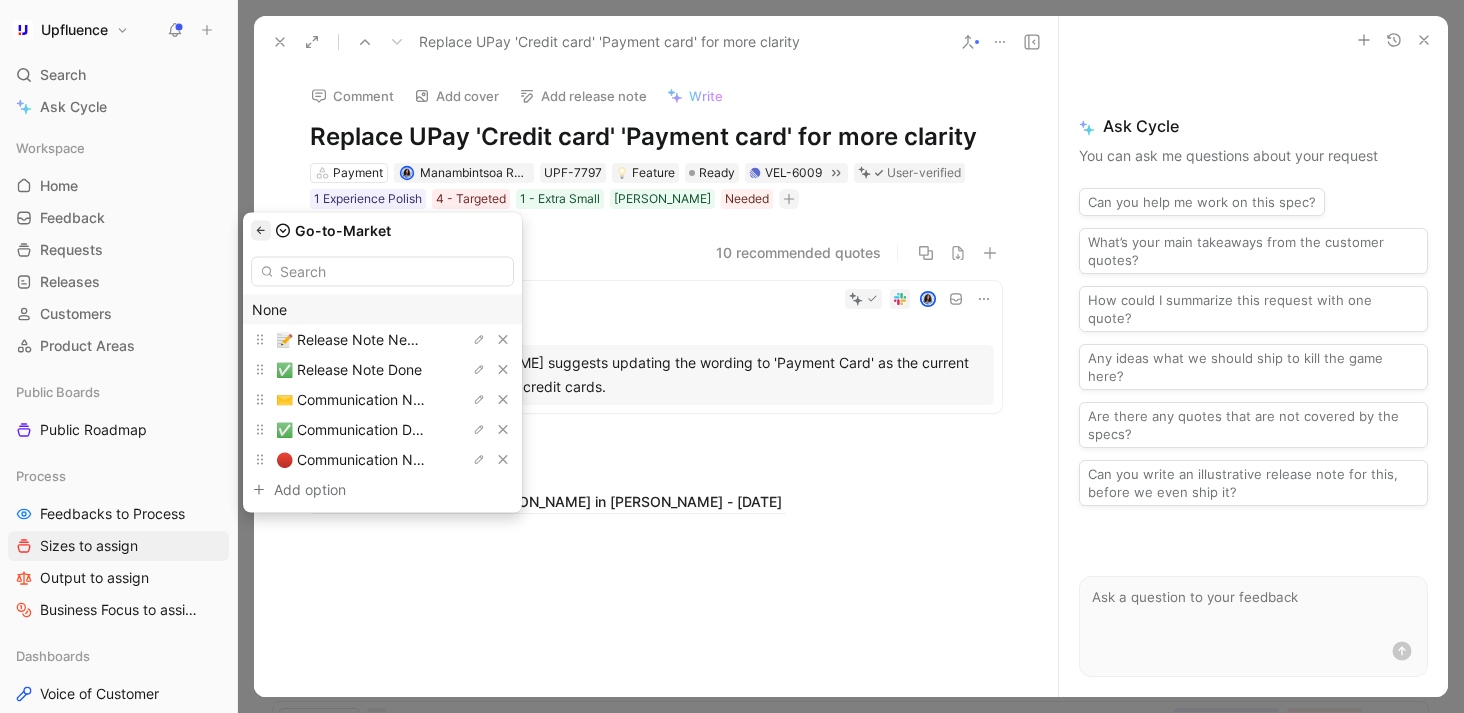 click 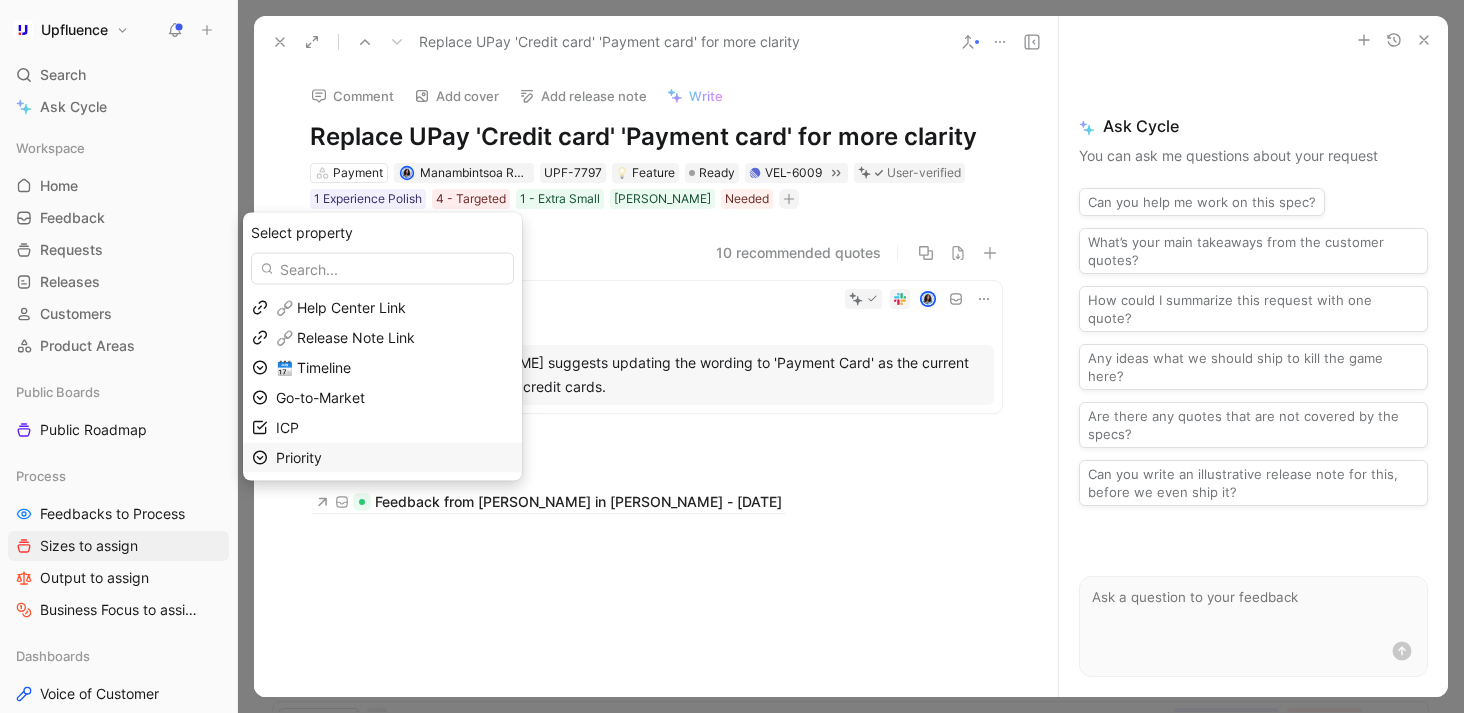 click on "Priority" at bounding box center [299, 457] 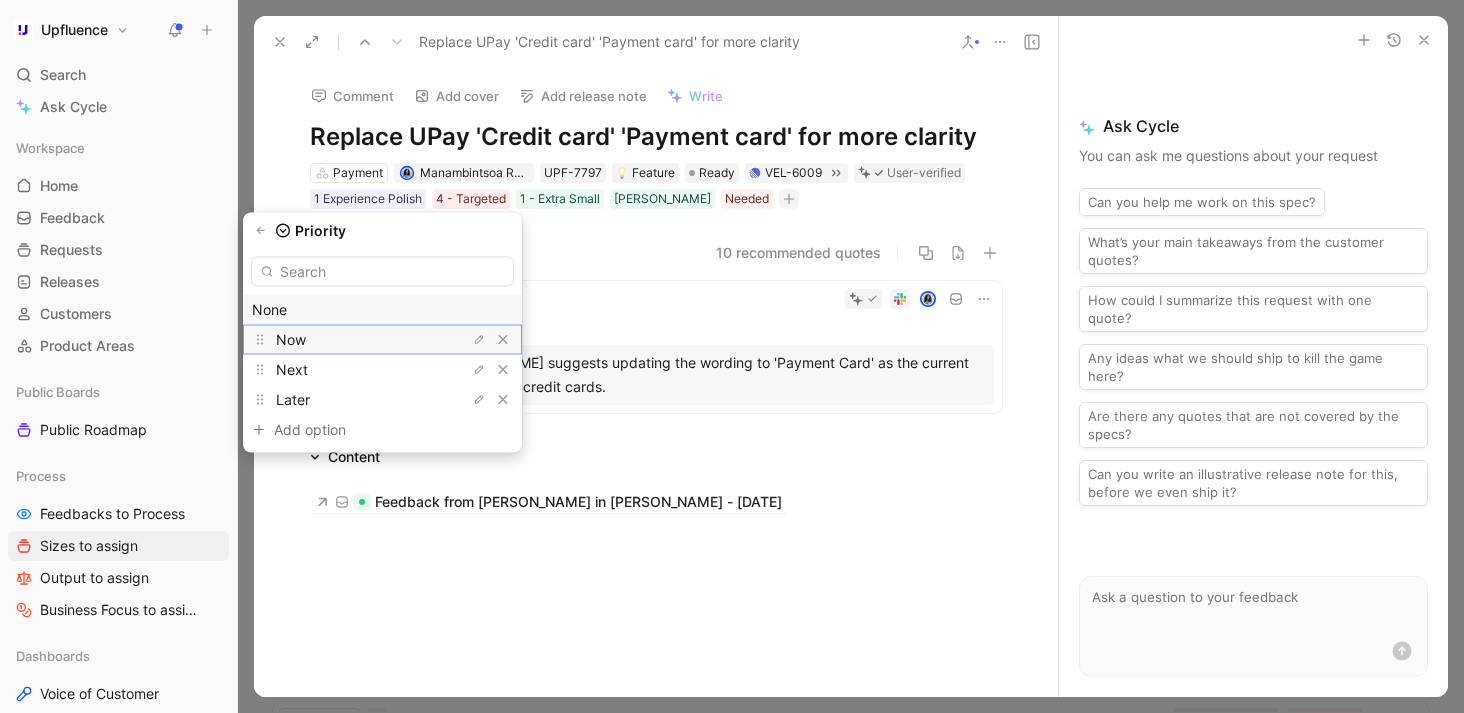 click on "Now" at bounding box center [351, 340] 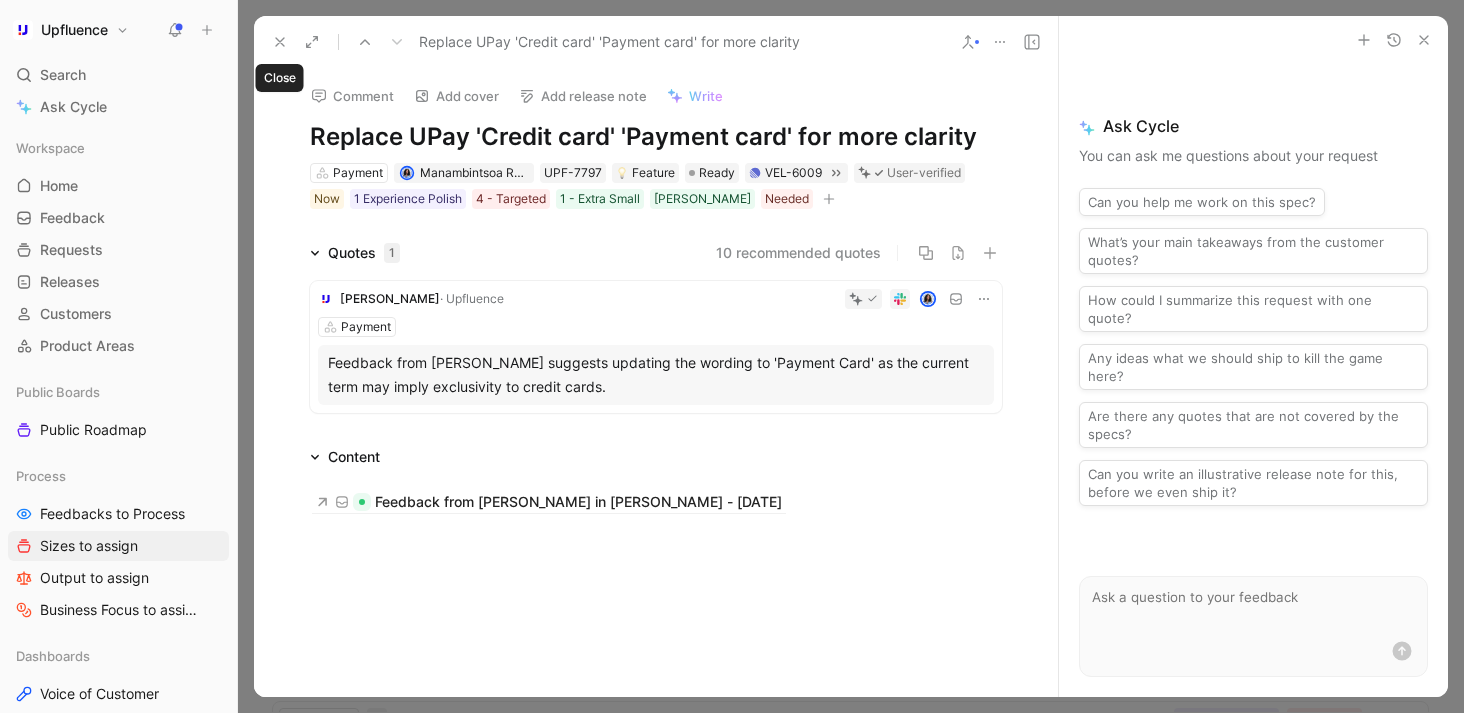 click 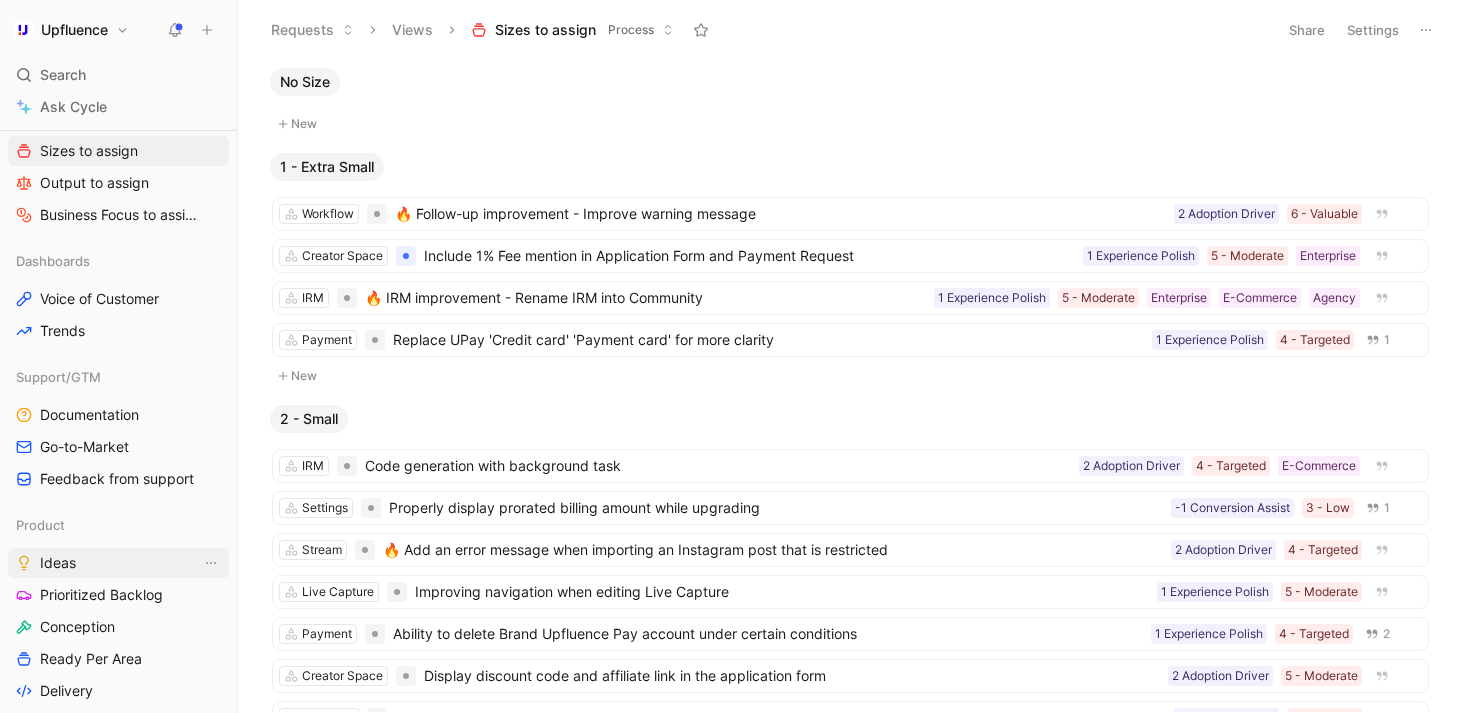scroll, scrollTop: 536, scrollLeft: 0, axis: vertical 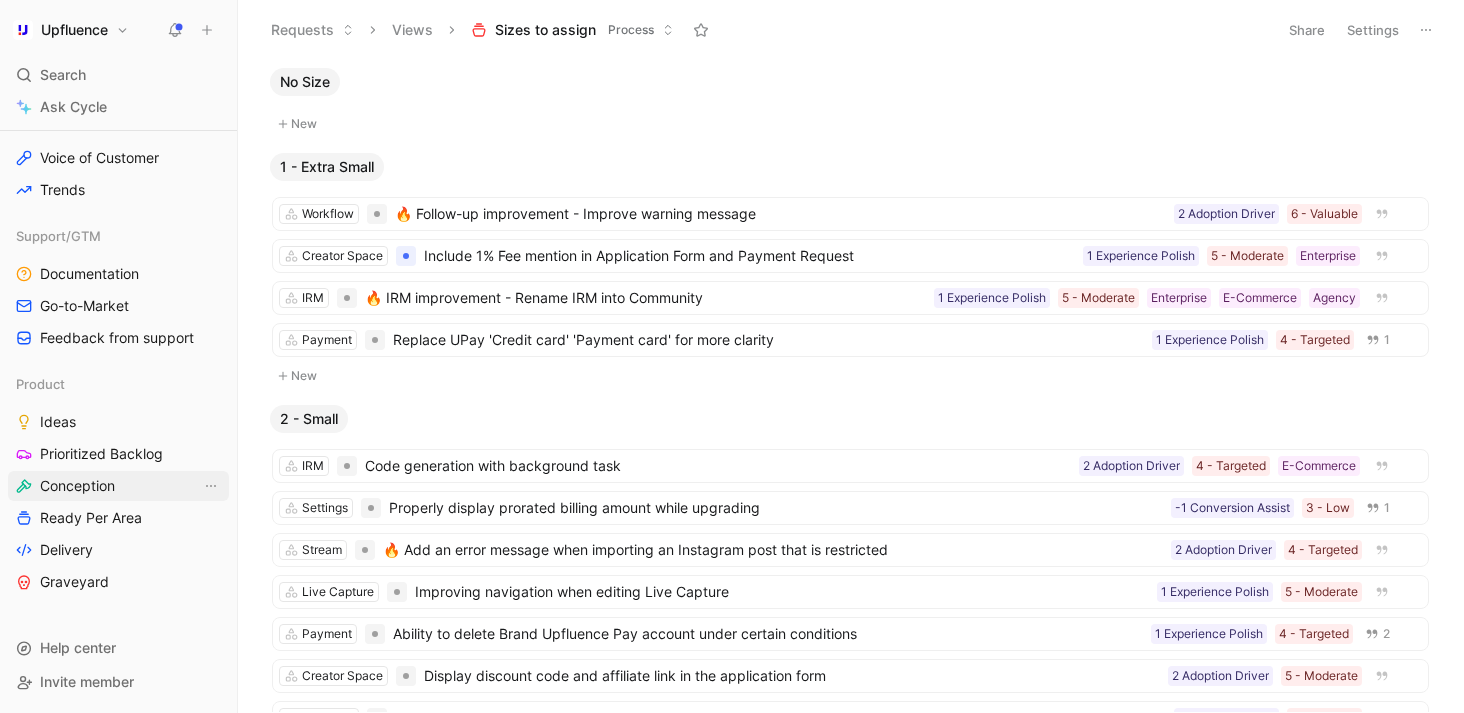 click on "Conception" at bounding box center (118, 486) 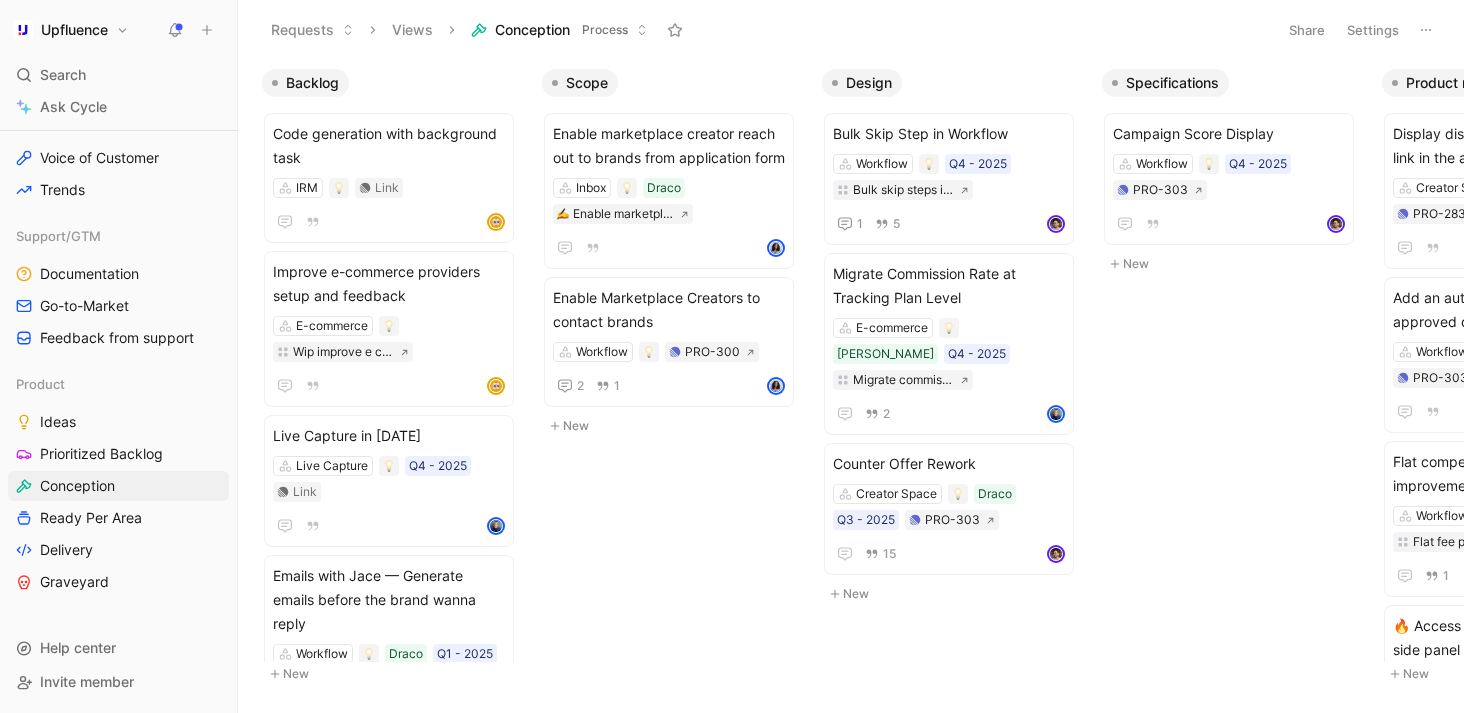 scroll, scrollTop: 0, scrollLeft: 486, axis: horizontal 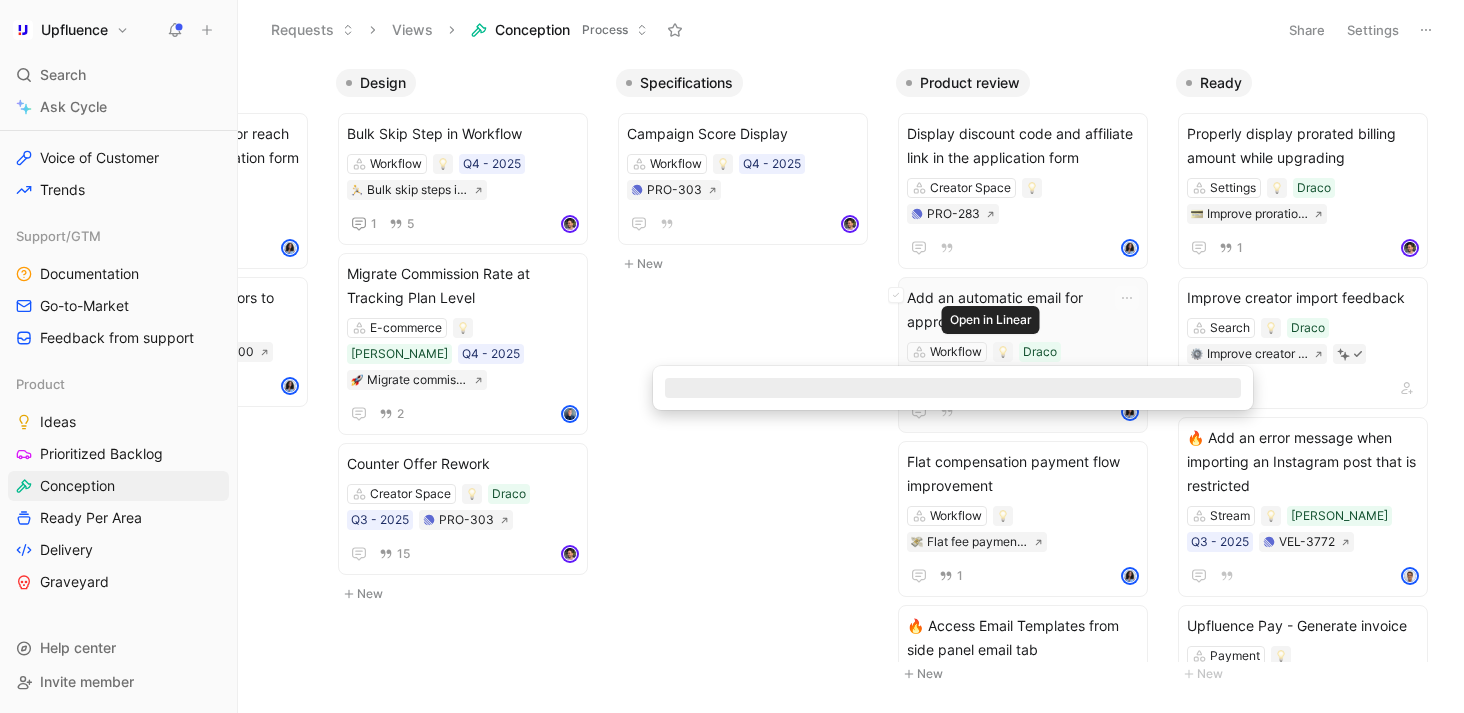 click 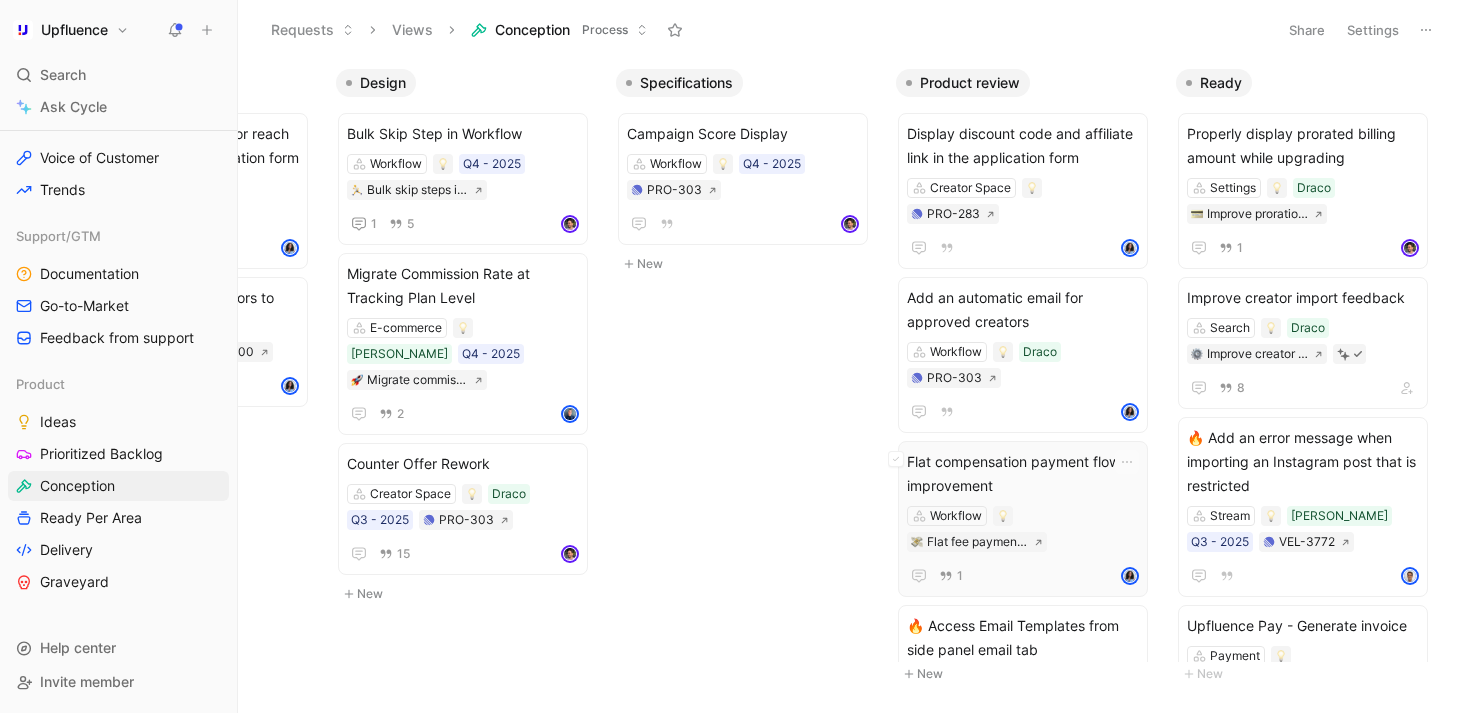 scroll, scrollTop: 80, scrollLeft: 0, axis: vertical 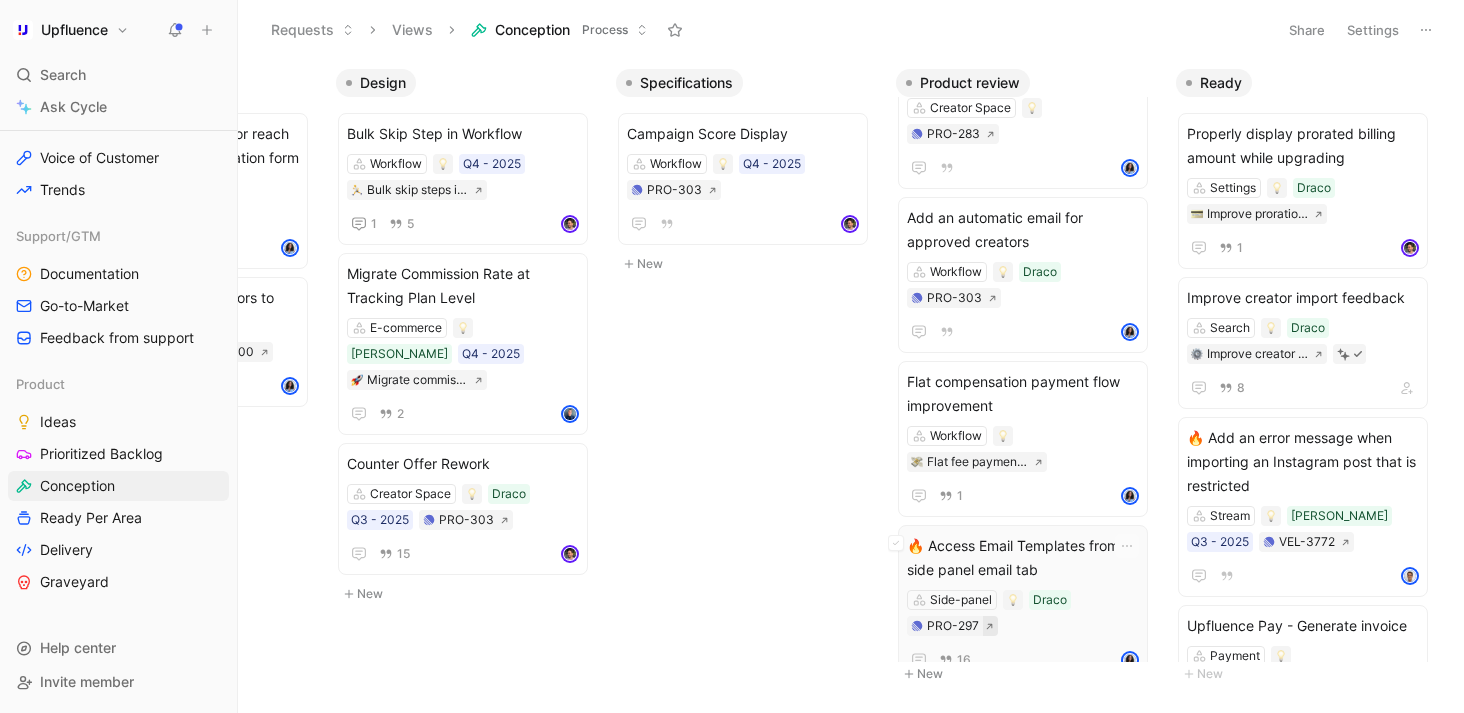 click 